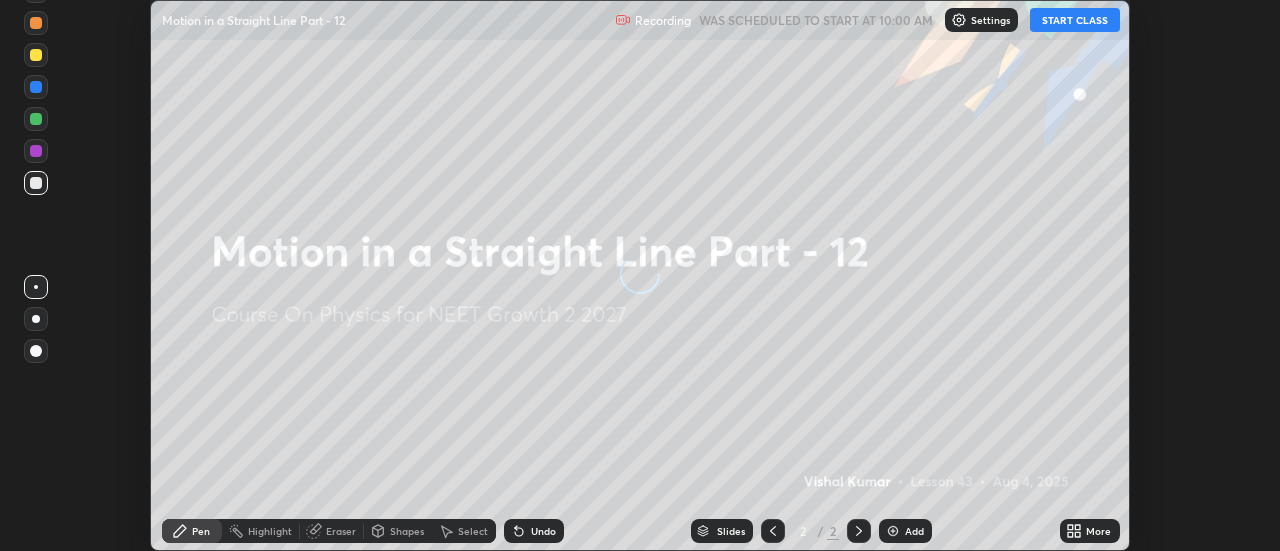 scroll, scrollTop: 0, scrollLeft: 0, axis: both 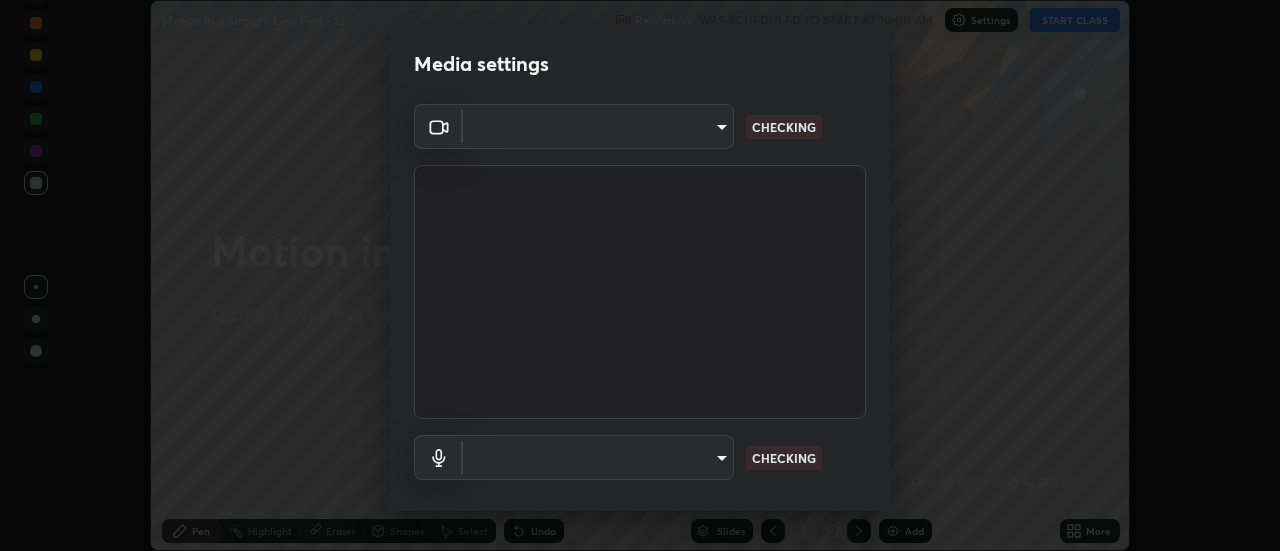 type on "780fd12ca96b43a3cec4f26992e8f73636856aa219aee8b62eae202590f3705c" 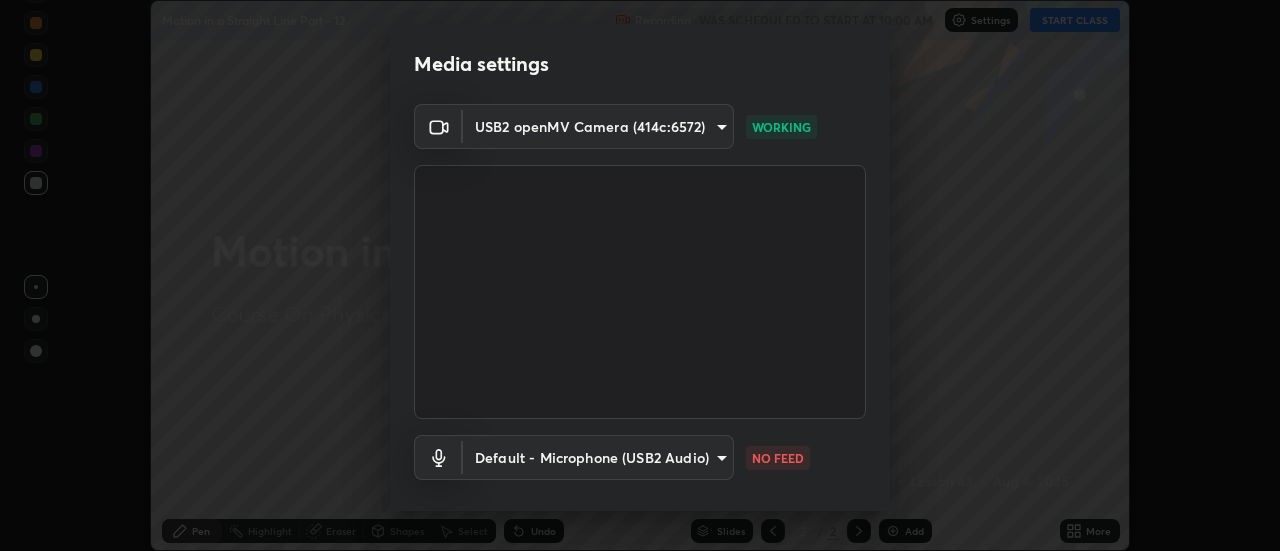 click on "Erase all Motion in a Straight Line Part - 12 Recording WAS SCHEDULED TO START AT  10:00 AM Settings START CLASS Setting up your live class Motion in a Straight Line Part - 12 • L43 of Course On Physics for NEET Growth 2 2027 [FIRST] [LAST] Pen Highlight Eraser Shapes Select Undo Slides 2 / 2 Add More No doubts shared Encourage your learners to ask a doubt for better clarity Report an issue Reason for reporting Buffering Chat not working Audio - Video sync issue Educator video quality low ​ Attach an image Report Media settings USB2 openMV Camera (414c:6572) [HASH] WORKING Default - Microphone (USB2 Audio) default NO FEED 1 / 5 Next" at bounding box center [640, 275] 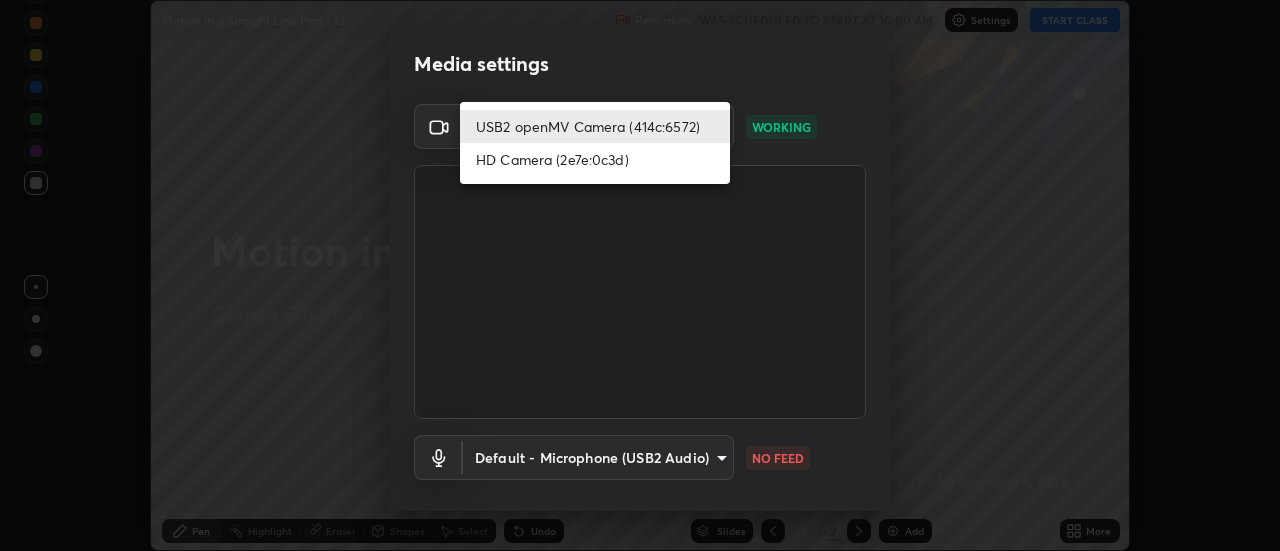 click on "HD Camera (2e7e:0c3d)" at bounding box center (595, 159) 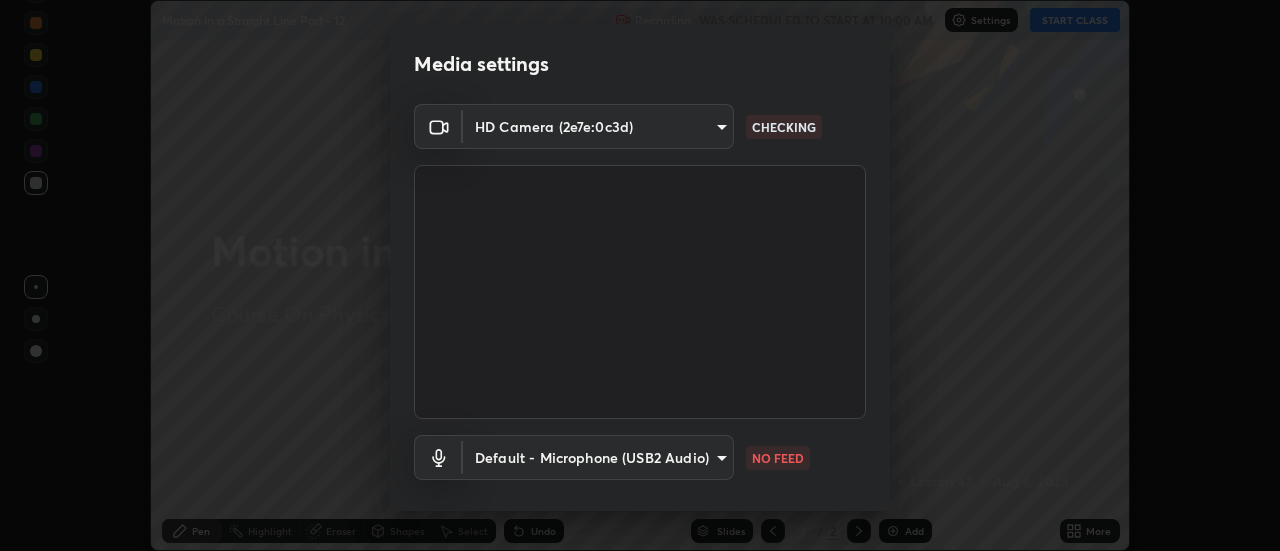 click on "Erase all Motion in a Straight Line Part - 12 Recording WAS SCHEDULED TO START AT  10:00 AM Settings START CLASS Setting up your live class Motion in a Straight Line Part - 12 • L43 of Course On Physics for NEET Growth 2 2027 [FIRST] [LAST] Pen Highlight Eraser Shapes Select Undo Slides 2 / 2 Add More No doubts shared Encourage your learners to ask a doubt for better clarity Report an issue Reason for reporting Buffering Chat not working Audio - Video sync issue Educator video quality low ​ Attach an image Report Media settings HD Camera (2e7e:0c3d) [HASH] CHECKING Default - Microphone (USB2 Audio) default NO FEED 1 / 5 Next" at bounding box center (640, 275) 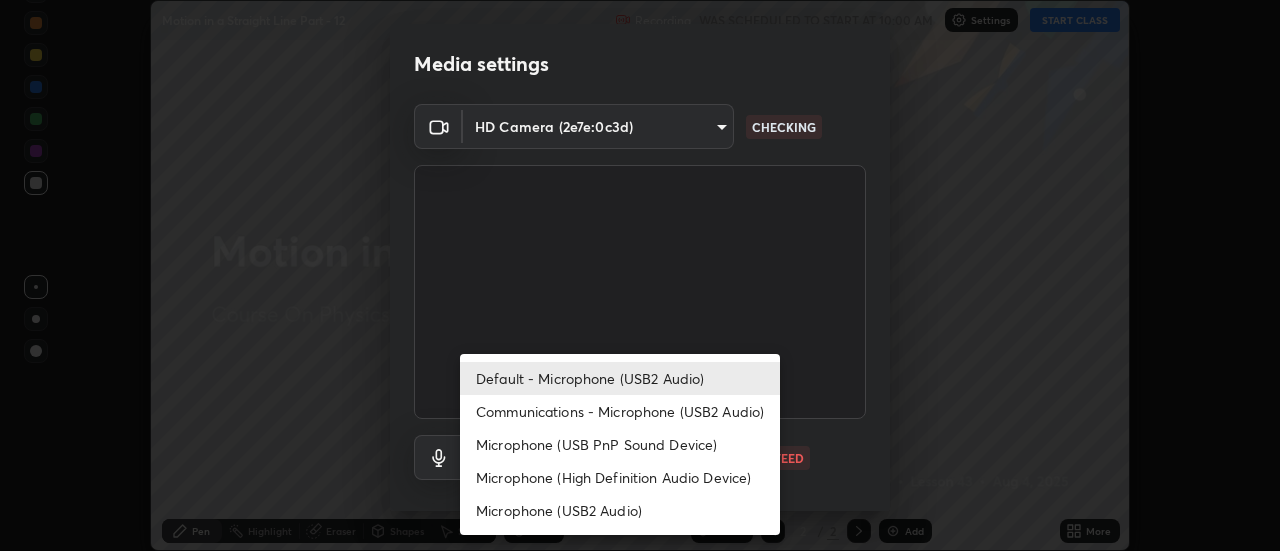 click on "Microphone (USB PnP Sound Device)" at bounding box center (620, 444) 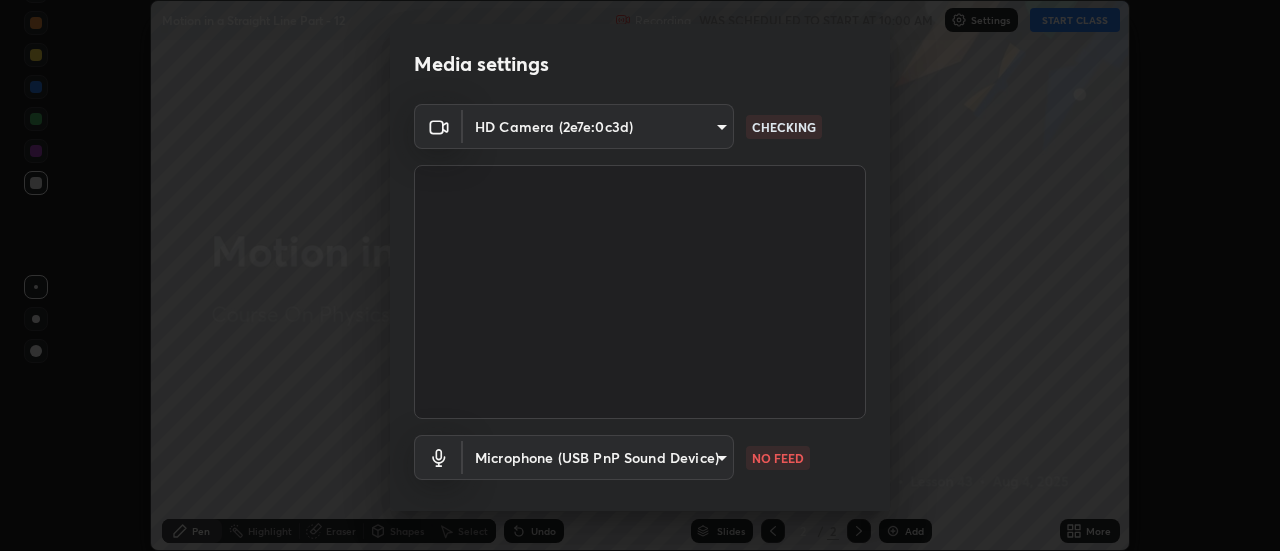click on "Erase all Motion in a Straight Line Part - 12 Recording WAS SCHEDULED TO START AT  10:00 AM Settings START CLASS Setting up your live class Motion in a Straight Line Part - 12 • L43 of Course On Physics for NEET Growth 2 2027 [FIRST] [LAST] Pen Highlight Eraser Shapes Select Undo Slides 2 / 2 Add More No doubts shared Encourage your learners to ask a doubt for better clarity Report an issue Reason for reporting Buffering Chat not working Audio - Video sync issue Educator video quality low ​ Attach an image Report Media settings HD Camera (2e7e:0c3d) [HASH] CHECKING Microphone (USB PnP Sound Device) [HASH] NO FEED 1 / 5 Next Default - Microphone (USB2 Audio) Communications - Microphone (USB2 Audio) Microphone (USB PnP Sound Device) Microphone (High Definition Audio Device) Microphone (USB2 Audio)" at bounding box center (640, 275) 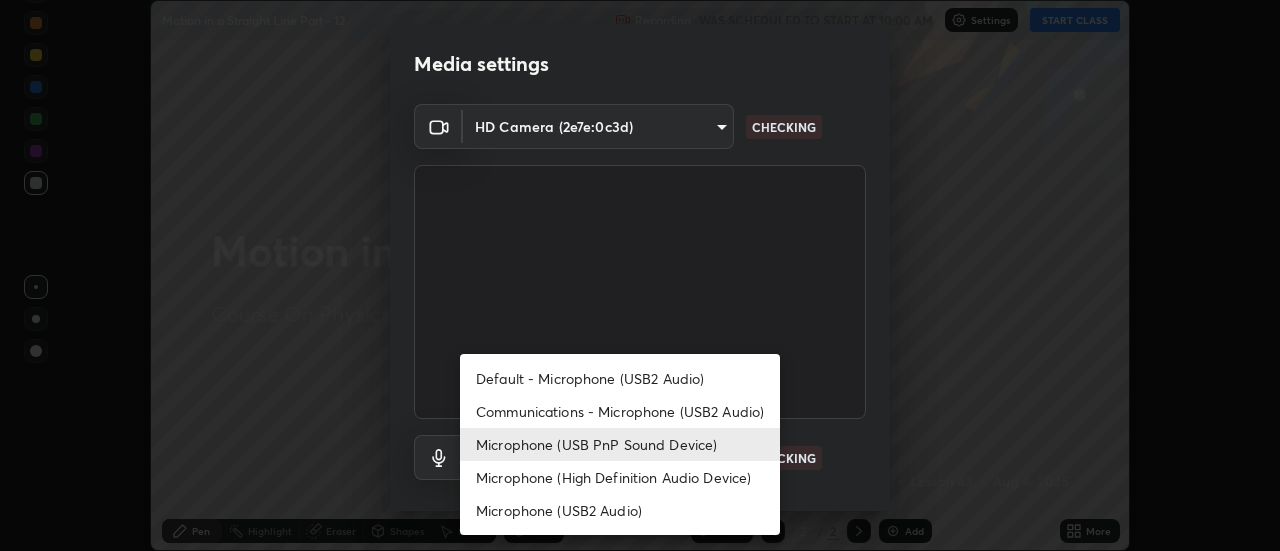 click on "Default - Microphone (USB2 Audio)" at bounding box center [620, 378] 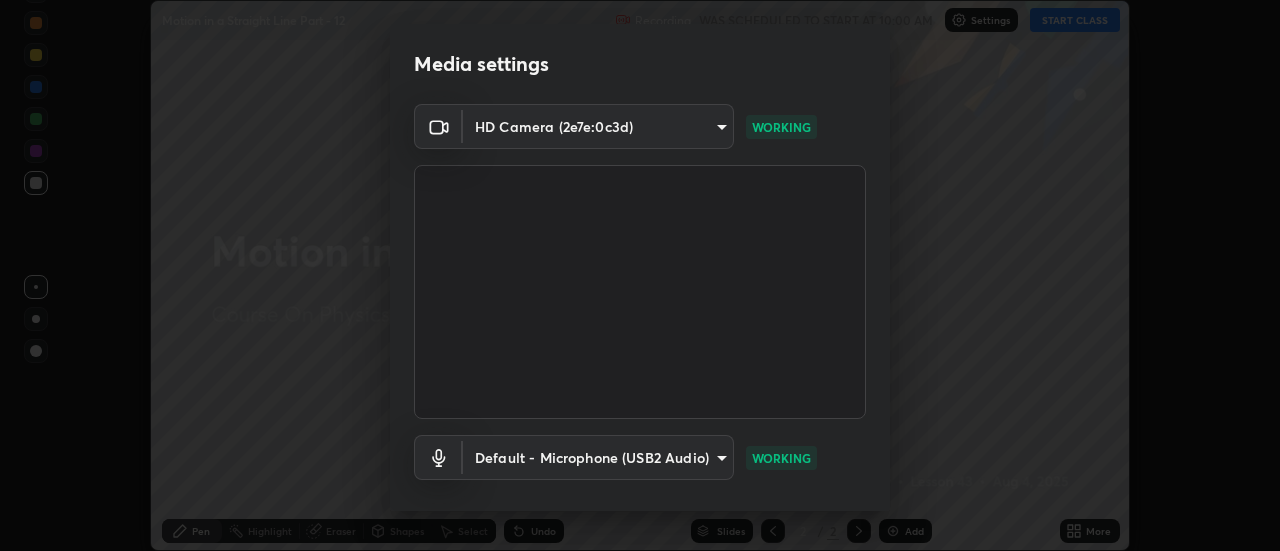 scroll, scrollTop: 105, scrollLeft: 0, axis: vertical 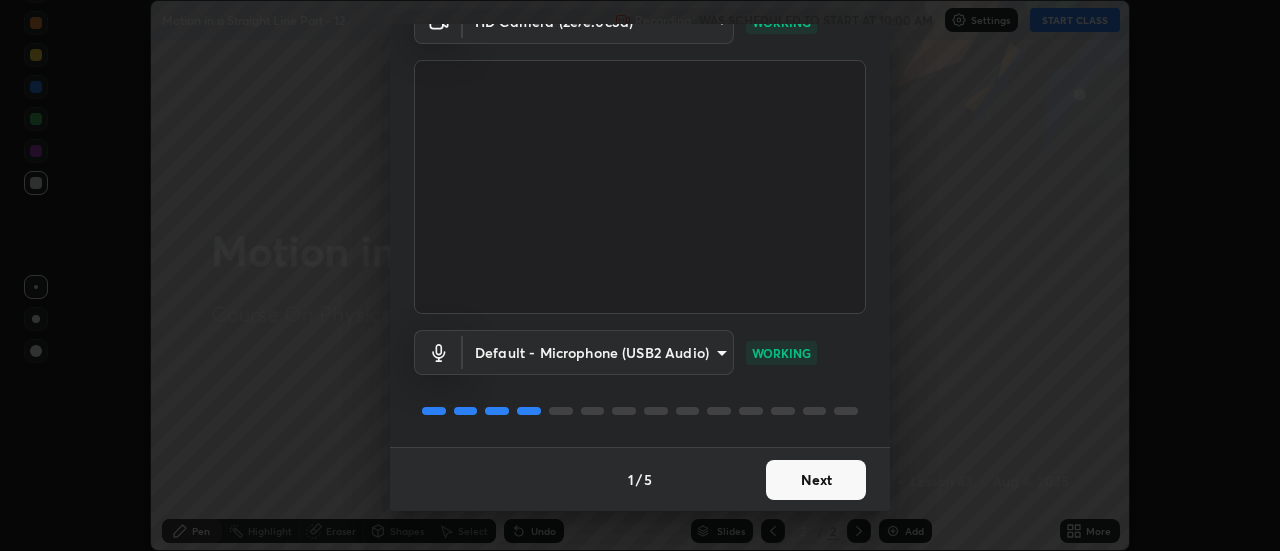 click on "Next" at bounding box center [816, 480] 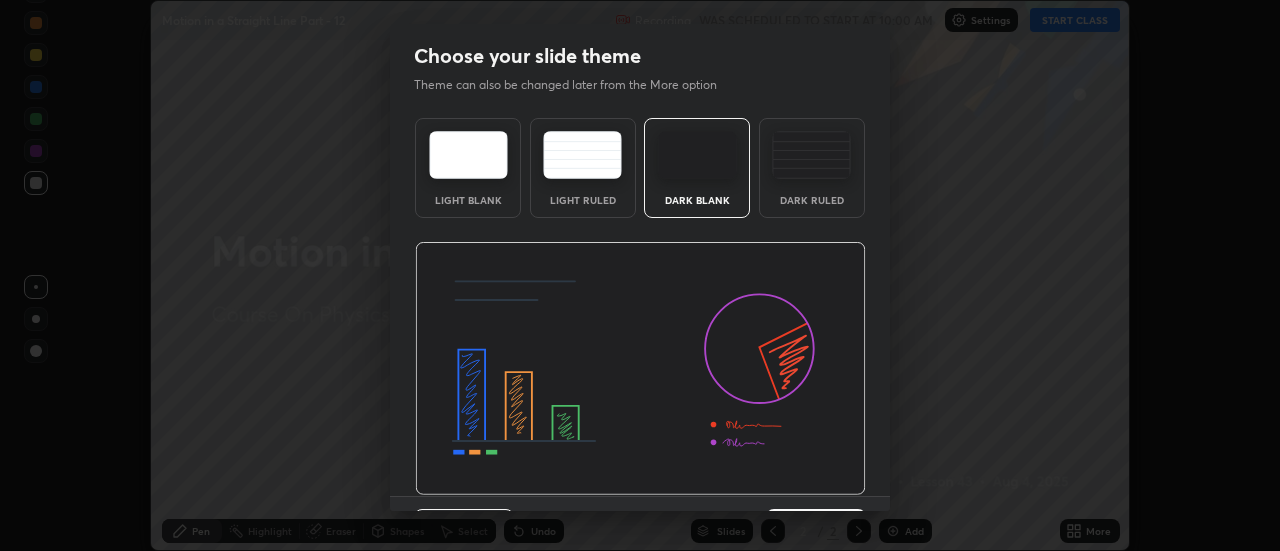 scroll, scrollTop: 49, scrollLeft: 0, axis: vertical 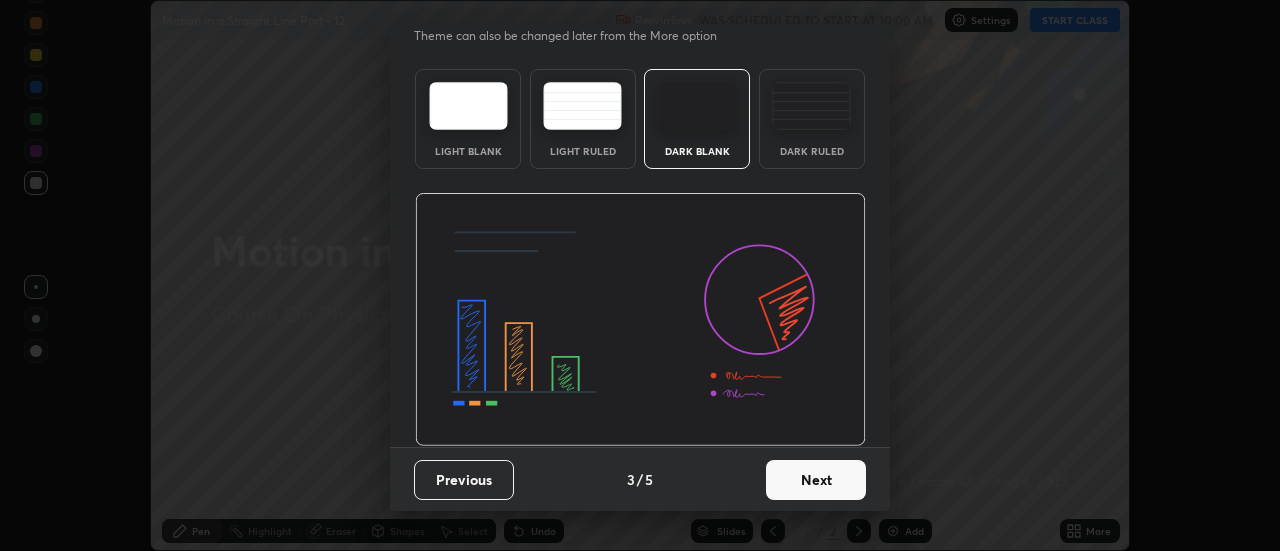 click on "Next" at bounding box center (816, 480) 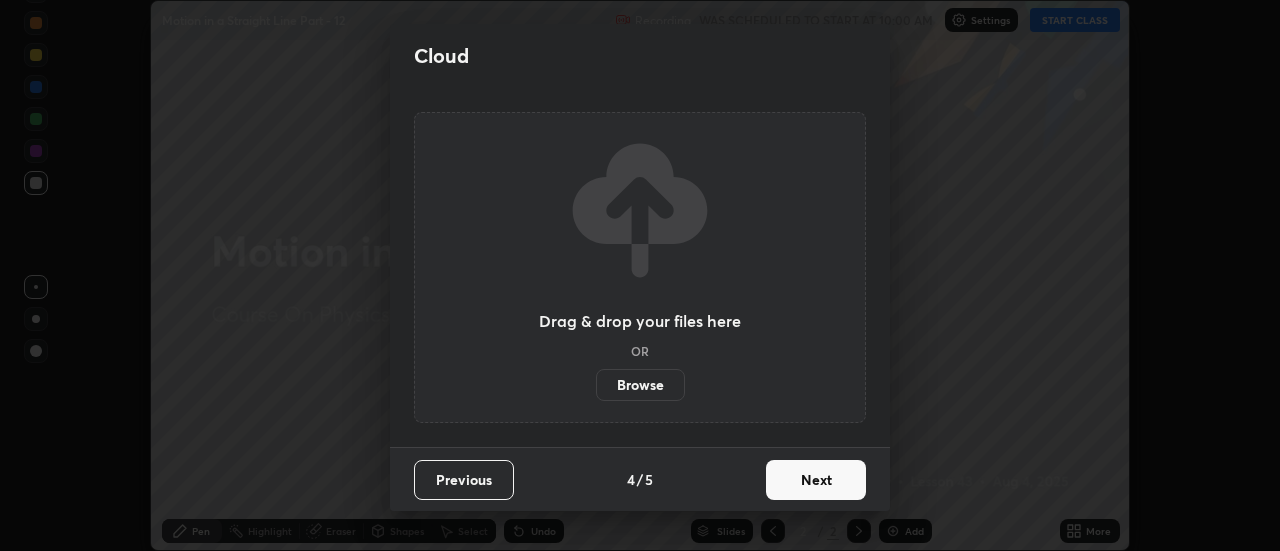 click on "Next" at bounding box center (816, 480) 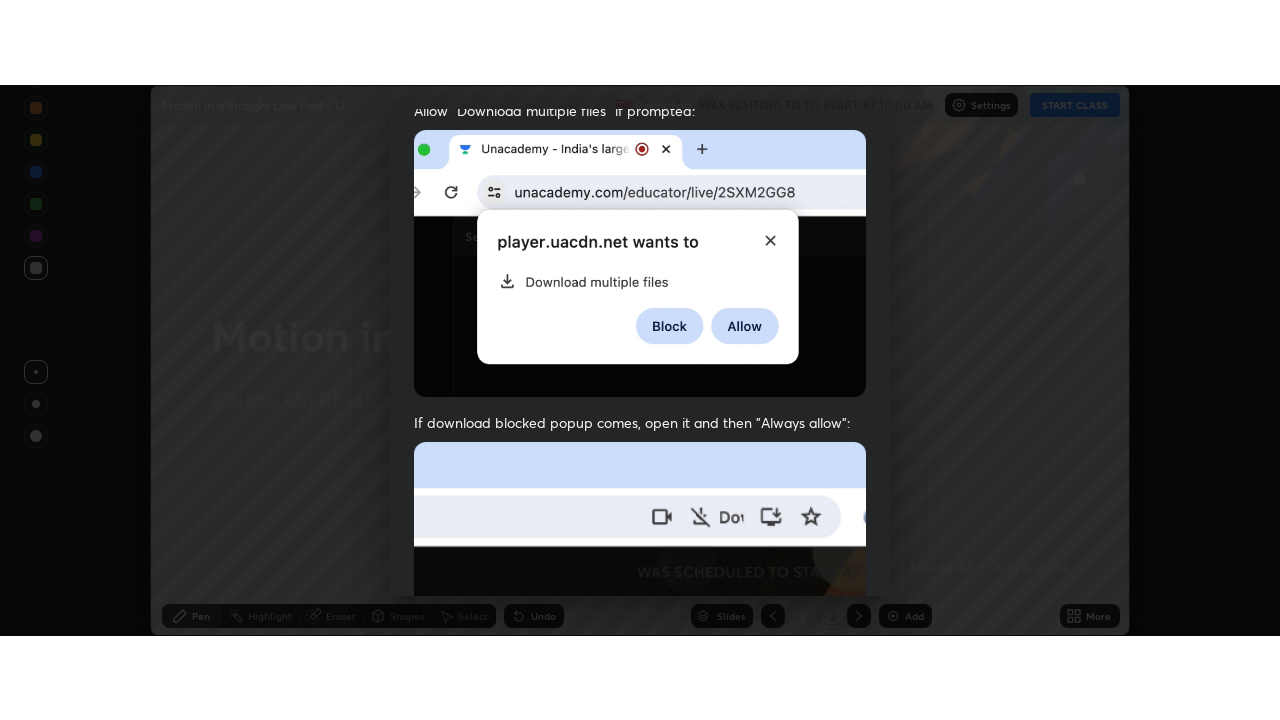 scroll, scrollTop: 513, scrollLeft: 0, axis: vertical 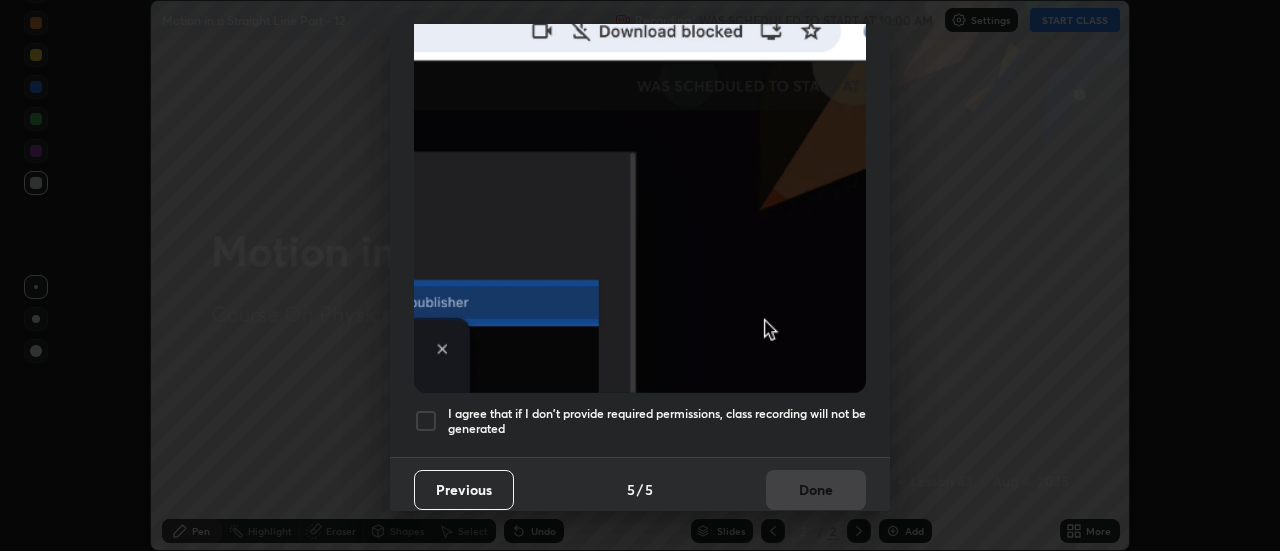click on "I agree that if I don't provide required permissions, class recording will not be generated" at bounding box center [657, 421] 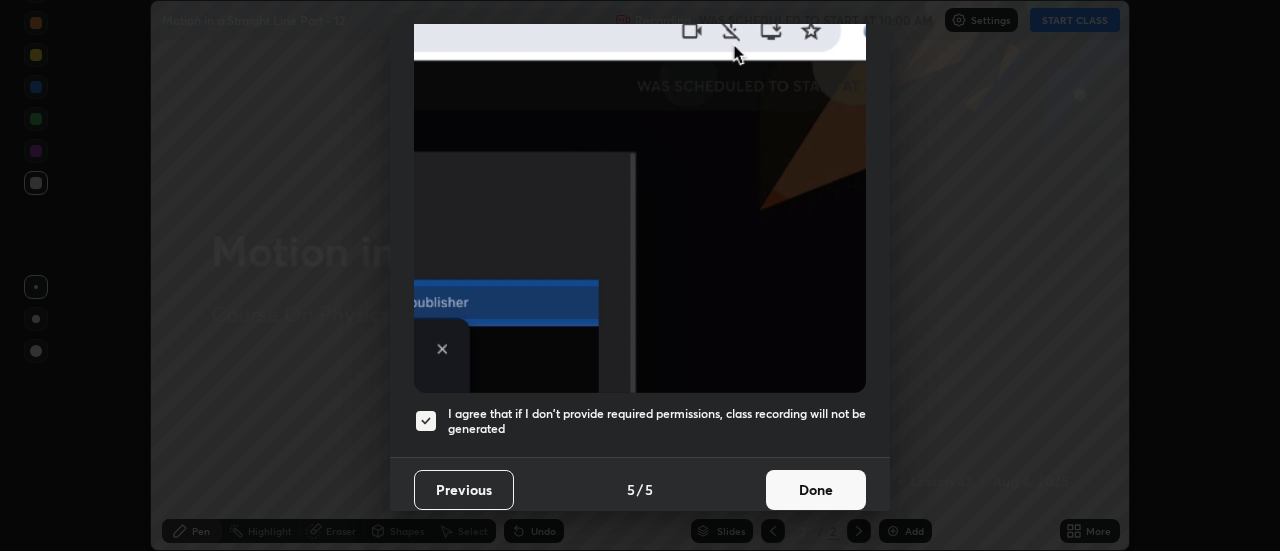 click on "Done" at bounding box center [816, 490] 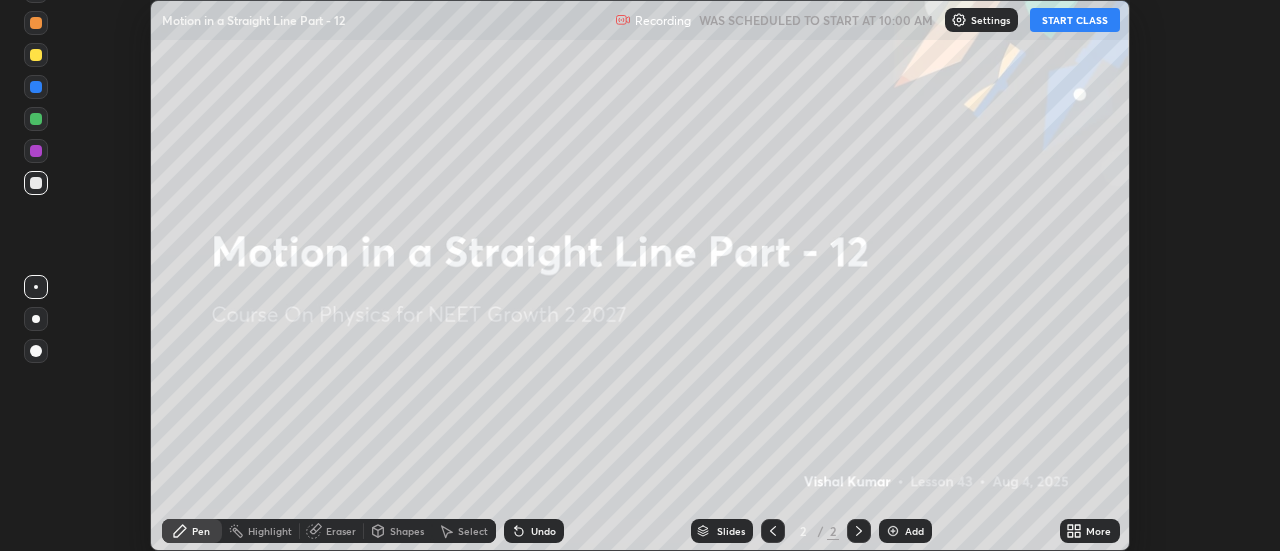 click 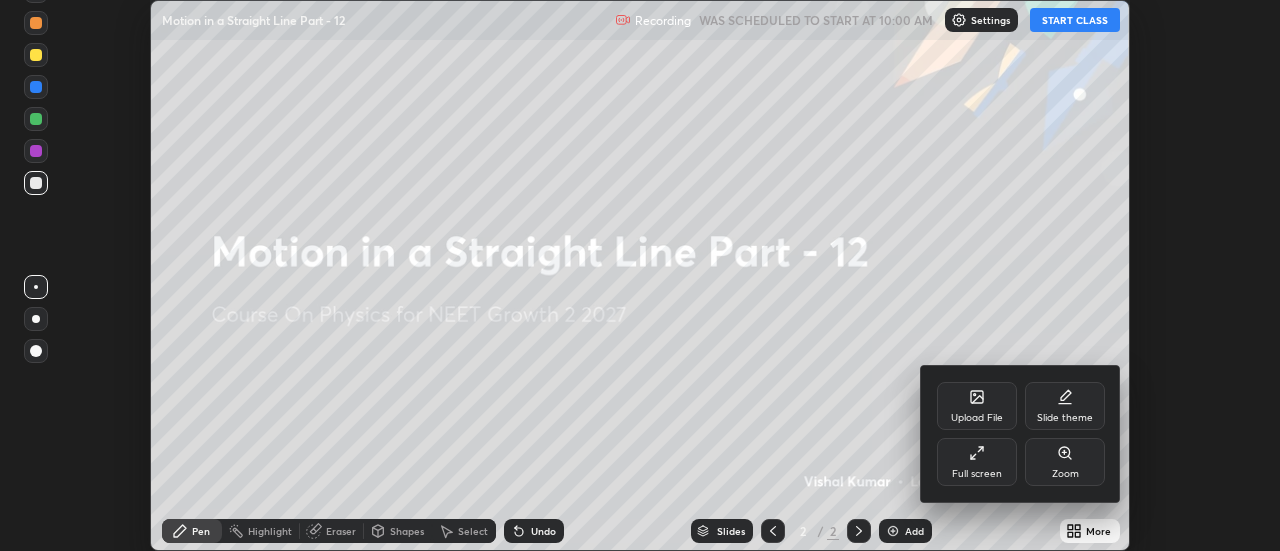 click on "Full screen" at bounding box center [977, 474] 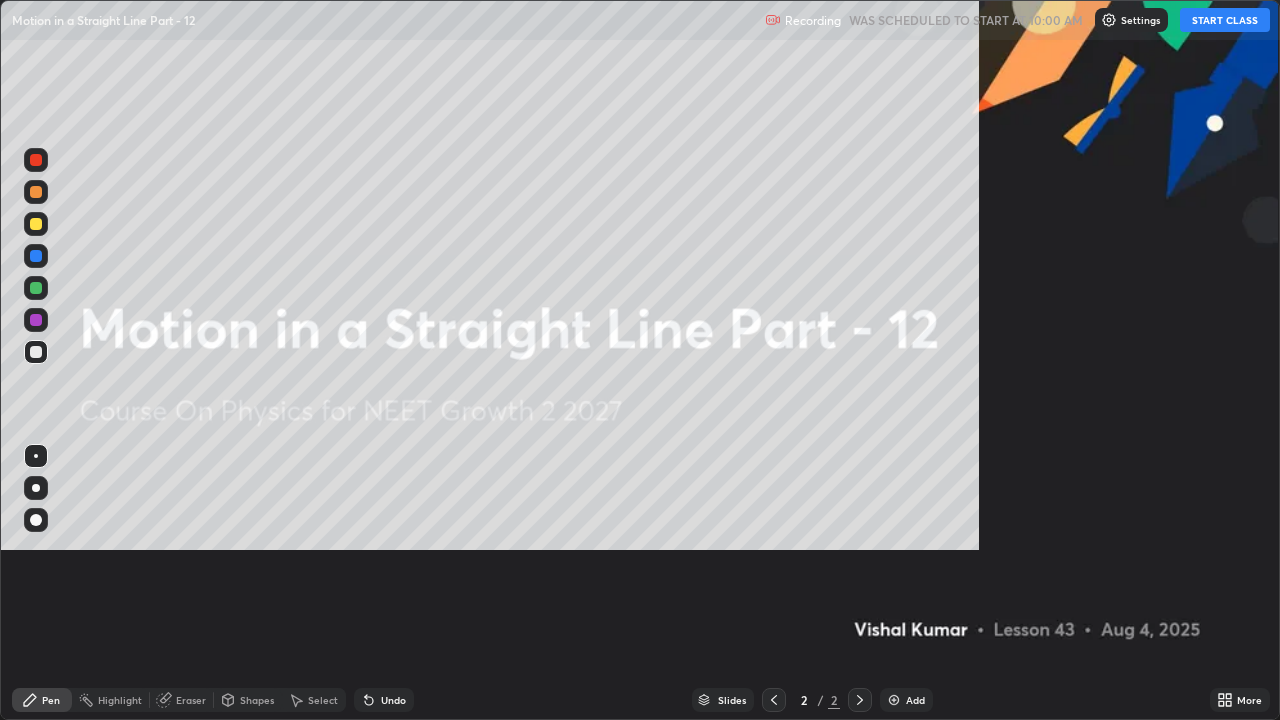 scroll, scrollTop: 99280, scrollLeft: 98720, axis: both 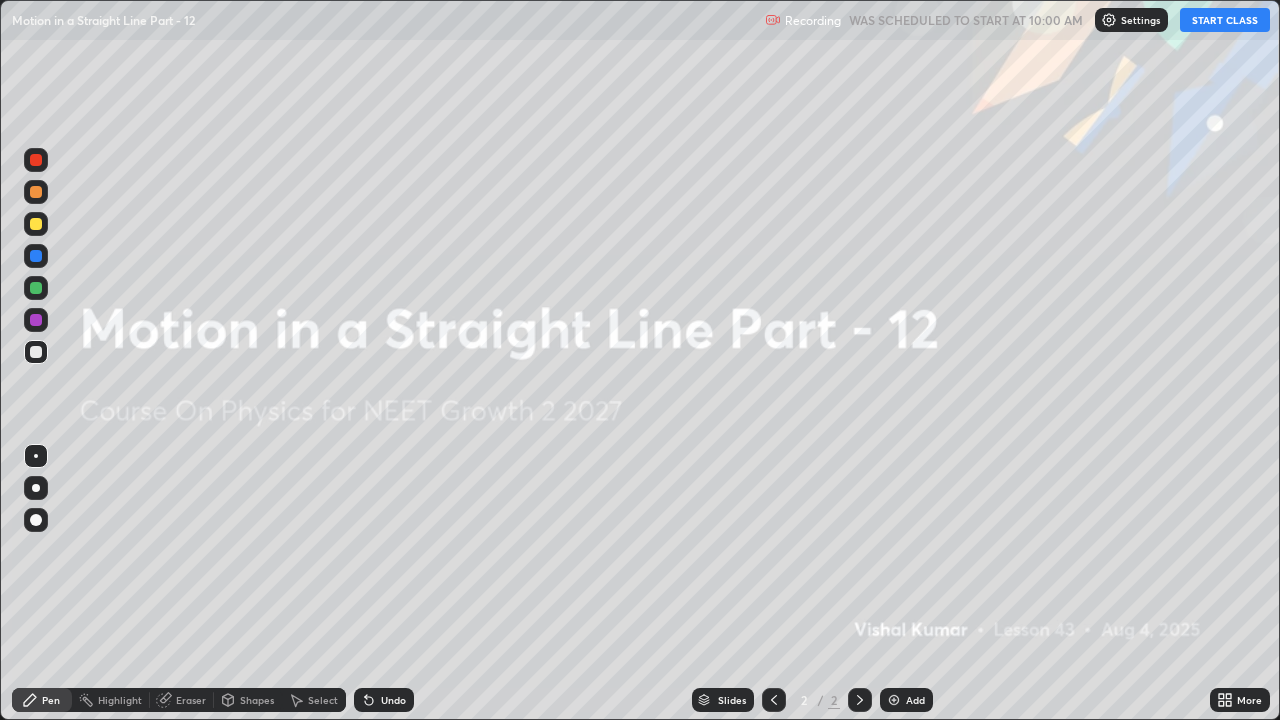 click on "START CLASS" at bounding box center [1225, 20] 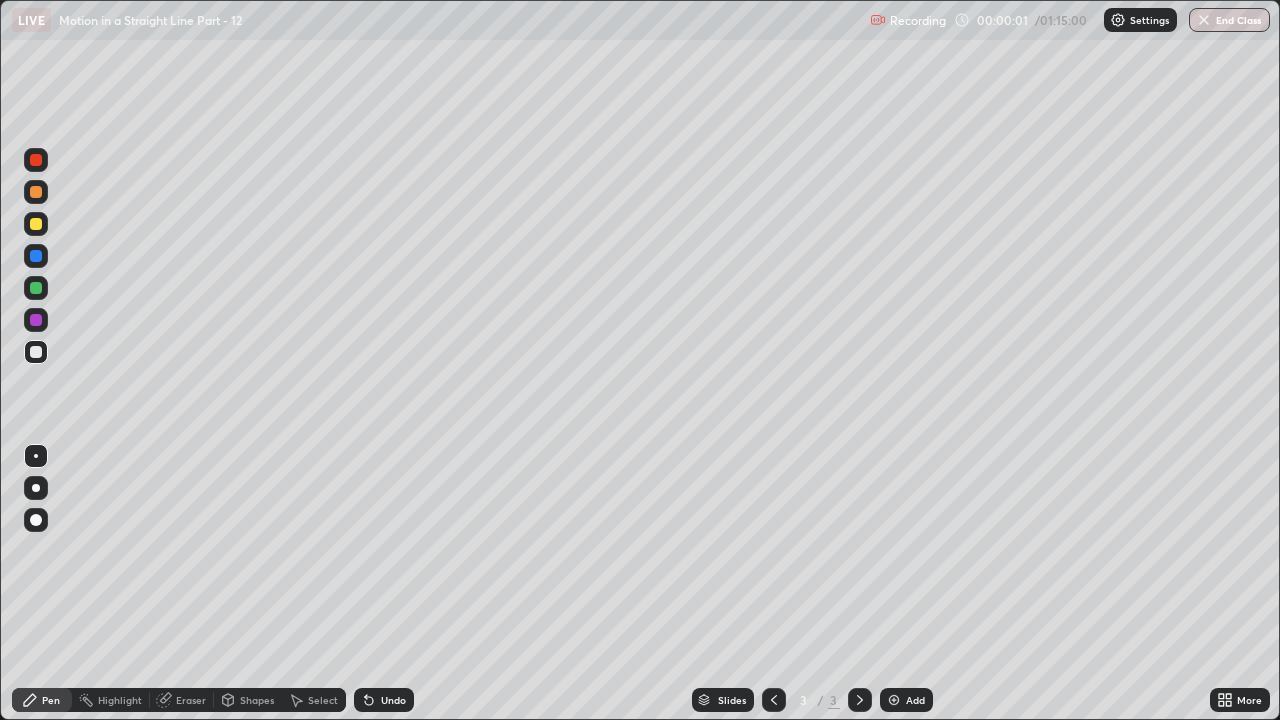 click at bounding box center (36, 224) 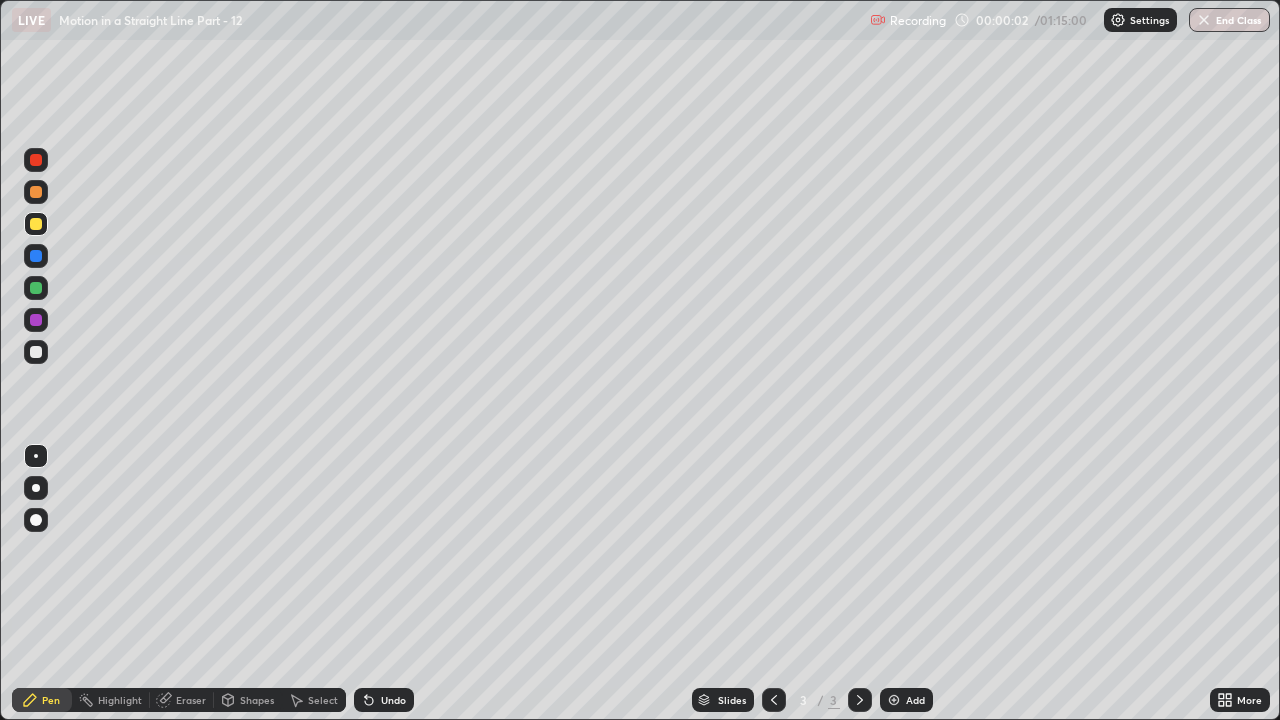 click at bounding box center [36, 488] 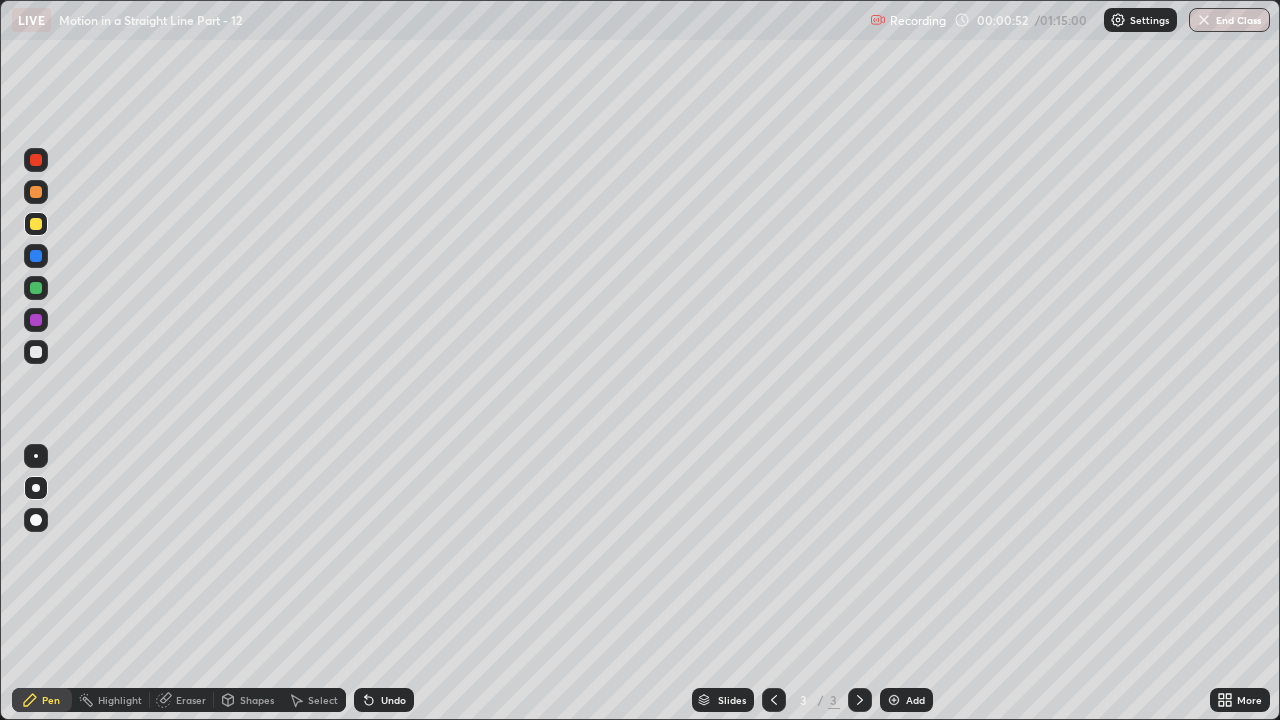 click at bounding box center [36, 352] 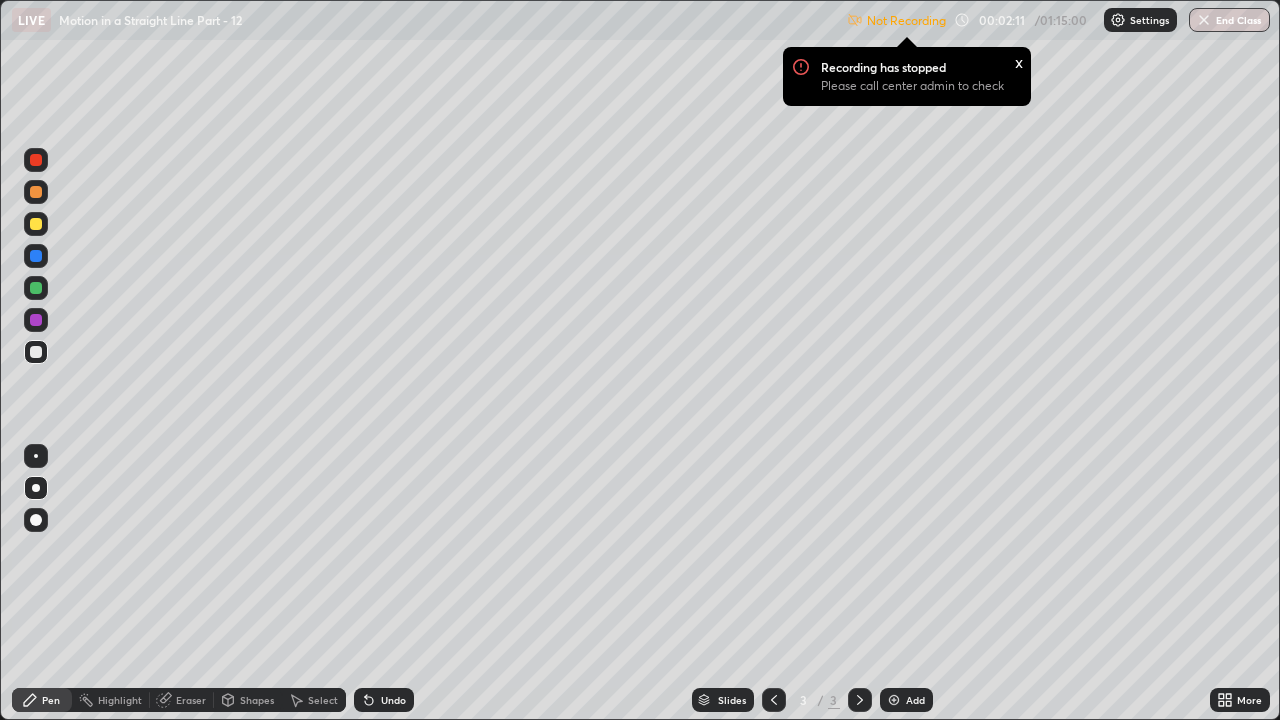 click on "More" at bounding box center [1249, 700] 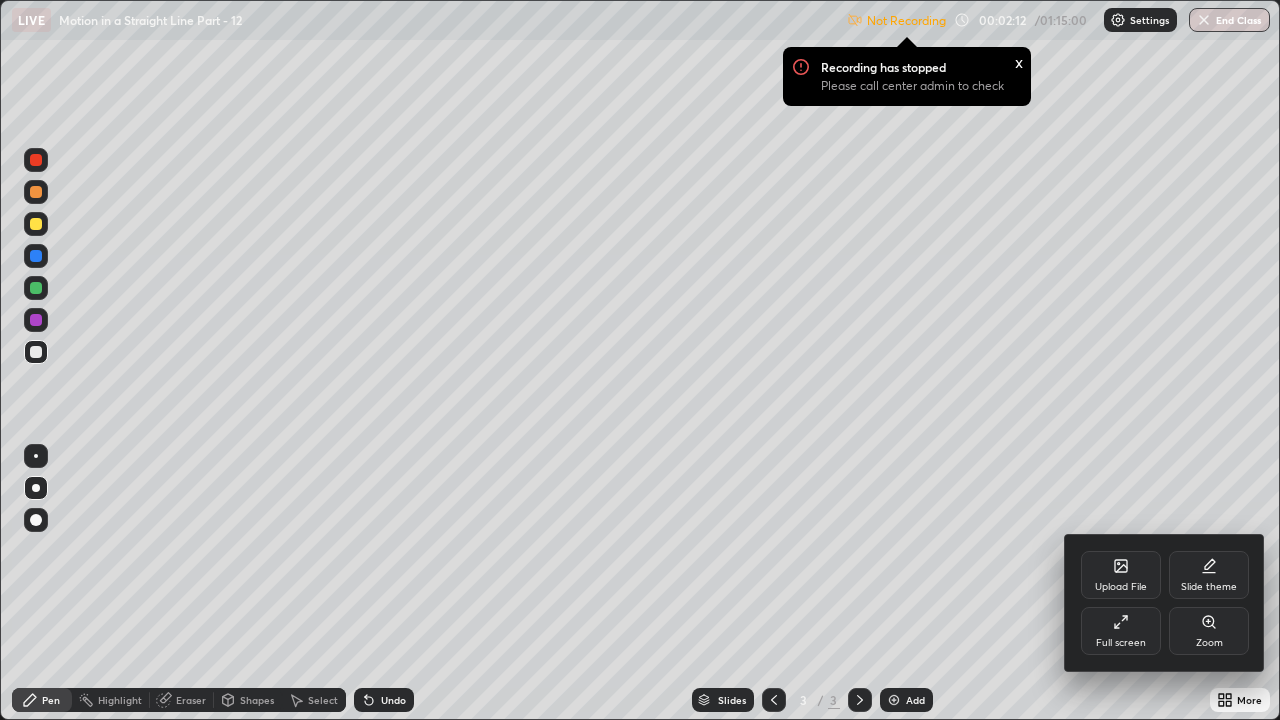 click on "Full screen" at bounding box center (1121, 631) 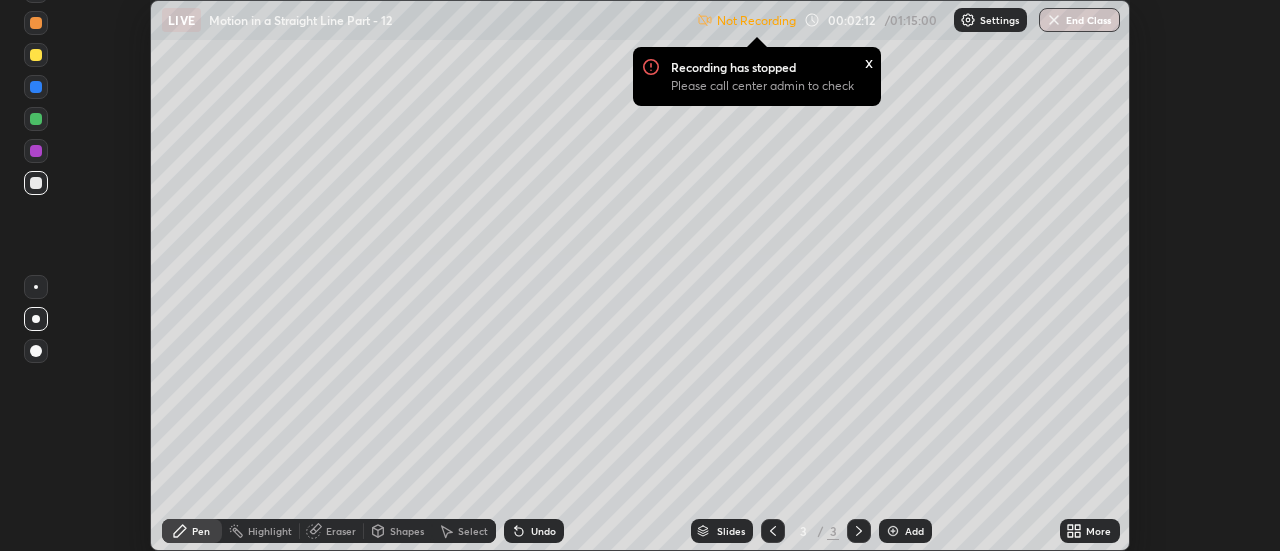 scroll, scrollTop: 551, scrollLeft: 1280, axis: both 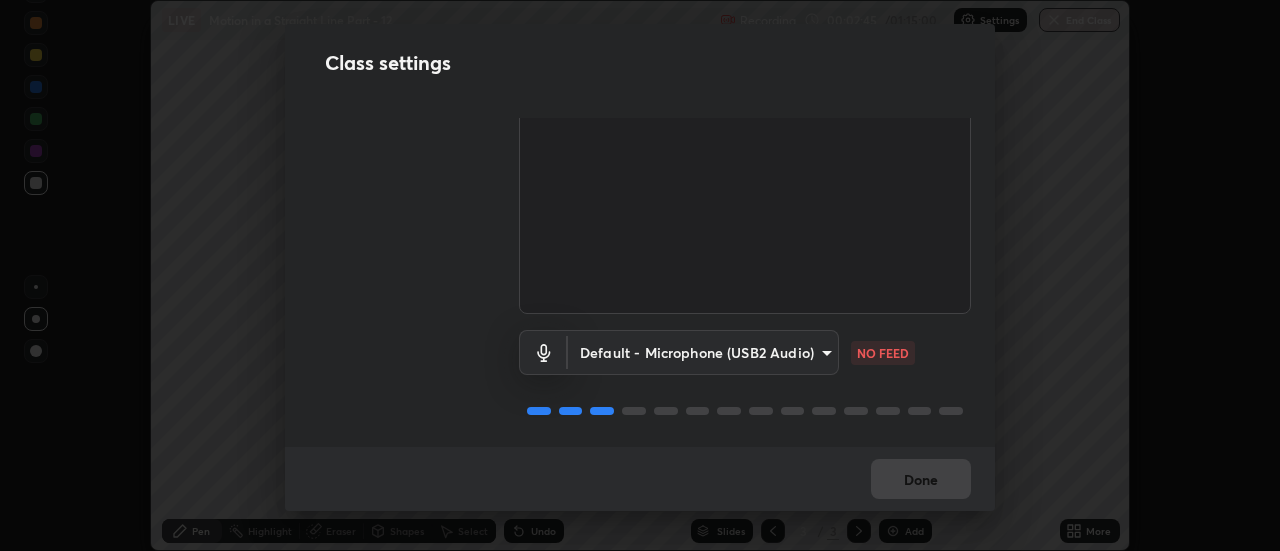click on "Erase all LIVE Motion in a Straight Line Part - 12 Recording 00:02:45 /  01:15:00 Settings End Class Setting up your live class Motion in a Straight Line Part - 12 • L43 of Course On Physics for NEET Growth 2 2027 [FIRST] [LAST] Pen Highlight Eraser Shapes Select Undo Slides 3 / 3 Add More No doubts shared Encourage your learners to ask a doubt for better clarity Report an issue Reason for reporting Buffering Chat not working Audio - Video sync issue Educator video quality low ​ Attach an image Report Class settings Audio & Video HD Camera (2e7e:0c3d) 751d449d604e4b96ecedde1e1f6f716fb17d1e84b34bafc94373a3023f52de87 WORKING Default - Microphone (USB2 Audio) default NO FEED Done" at bounding box center (640, 275) 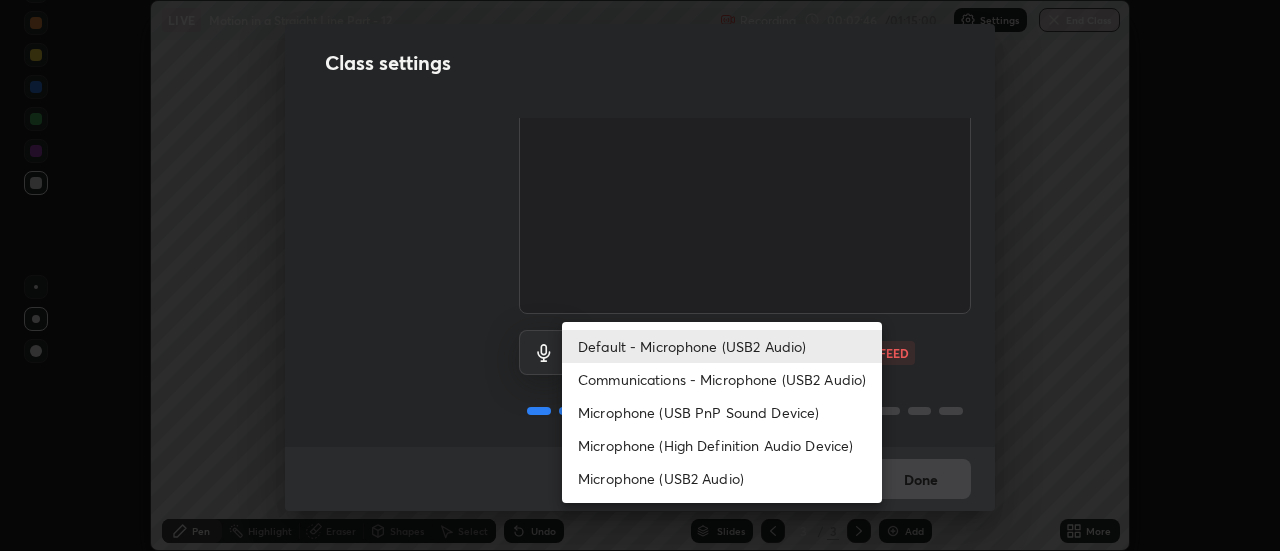 click on "Communications - Microphone (USB2 Audio)" at bounding box center [722, 379] 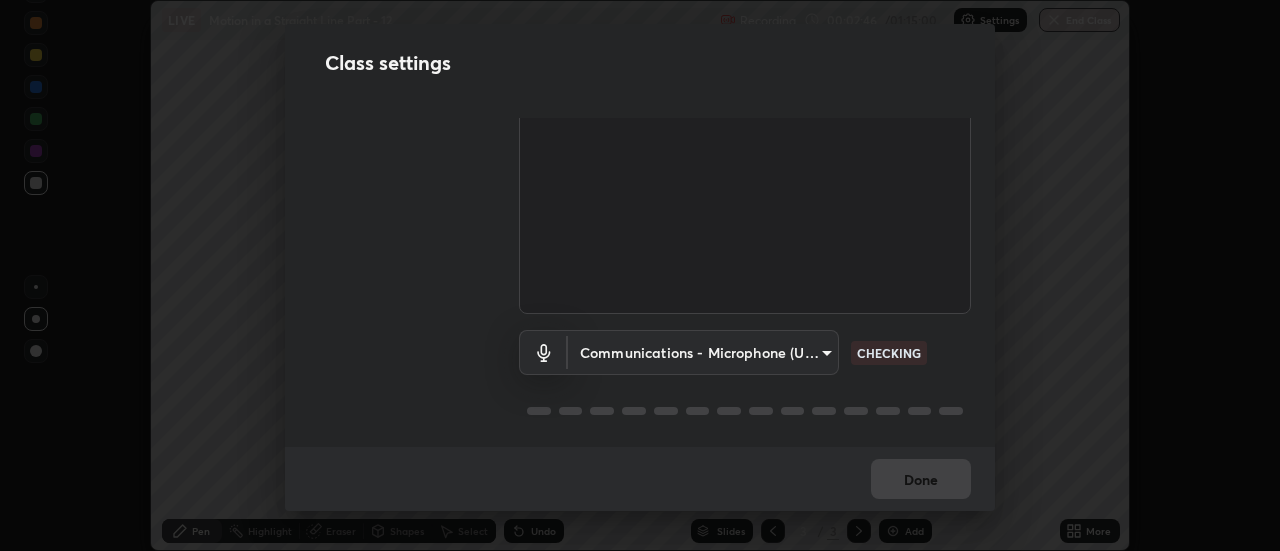 click on "Erase all LIVE Motion in a Straight Line Part - 12 Recording 00:02:46 /  01:15:00 Settings End Class Setting up your live class Motion in a Straight Line Part - 12 • L43 of Course On Physics for NEET Growth 2 2027 [FIRST] [LAST] Pen Highlight Eraser Shapes Select Undo Slides 3 / 3 Add More No doubts shared Encourage your learners to ask a doubt for better clarity Report an issue Reason for reporting Buffering Chat not working Audio - Video sync issue Educator video quality low ​ Attach an image Report Class settings Audio & Video HD Camera (2e7e:0c3d) 751d449d604e4b96ecedde1e1f6f716fb17d1e84b34bafc94373a3023f52de87 WORKING Communications - Microphone (USB2 Audio) communications CHECKING Done Default - Microphone (USB2 Audio) Communications - Microphone (USB2 Audio) Microphone (USB PnP Sound Device) Microphone (High Definition Audio Device) Microphone (USB2 Audio)" at bounding box center (640, 275) 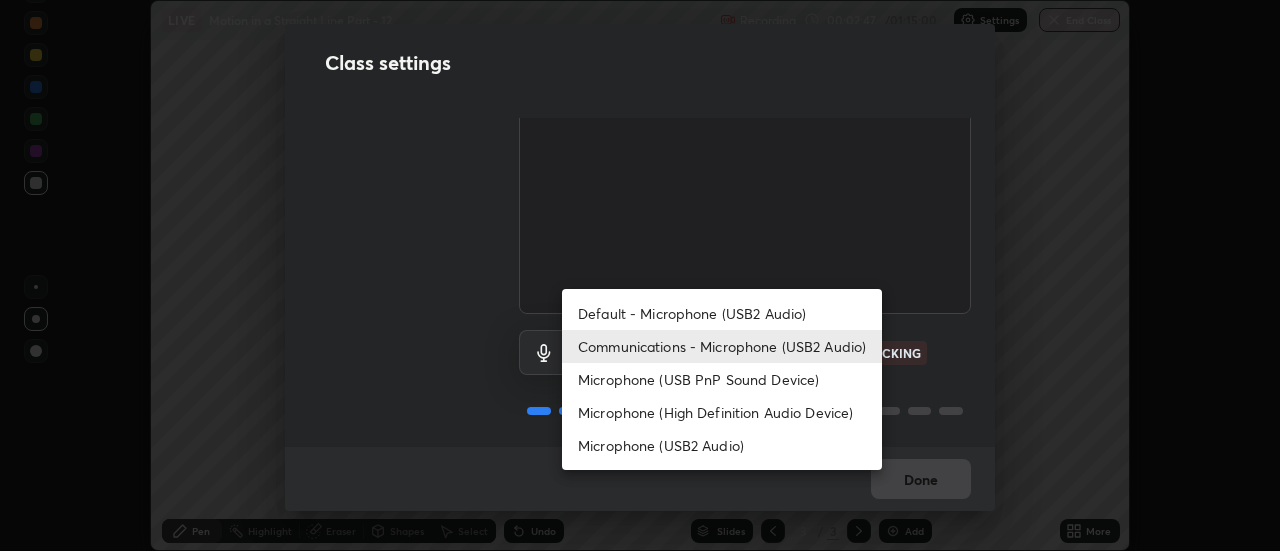 click on "Default - Microphone (USB2 Audio)" at bounding box center [722, 313] 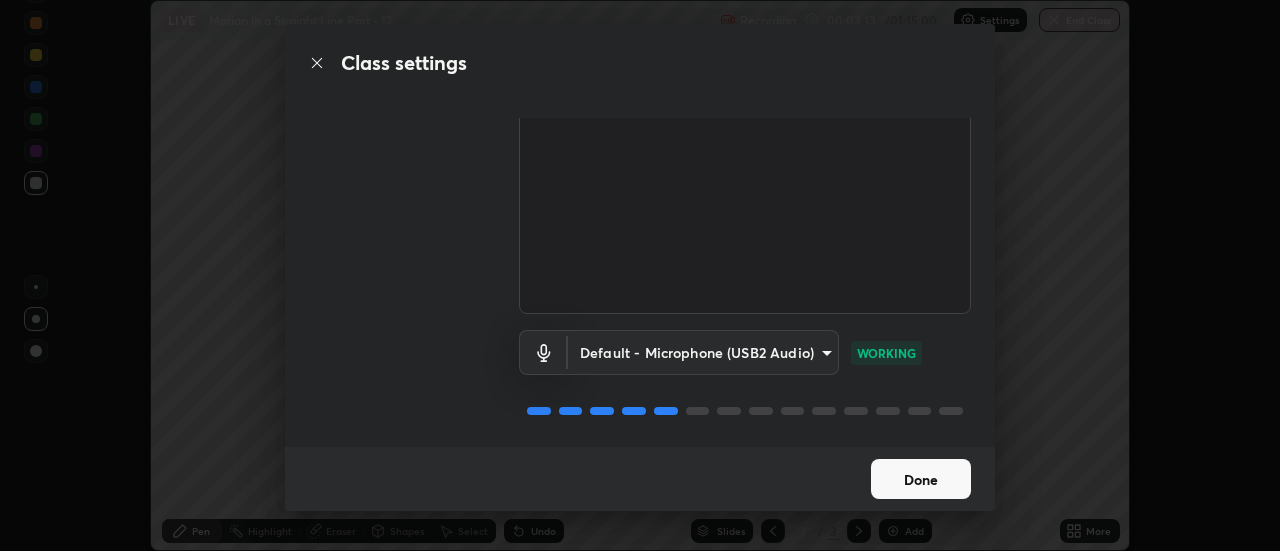 click on "Done" at bounding box center [921, 479] 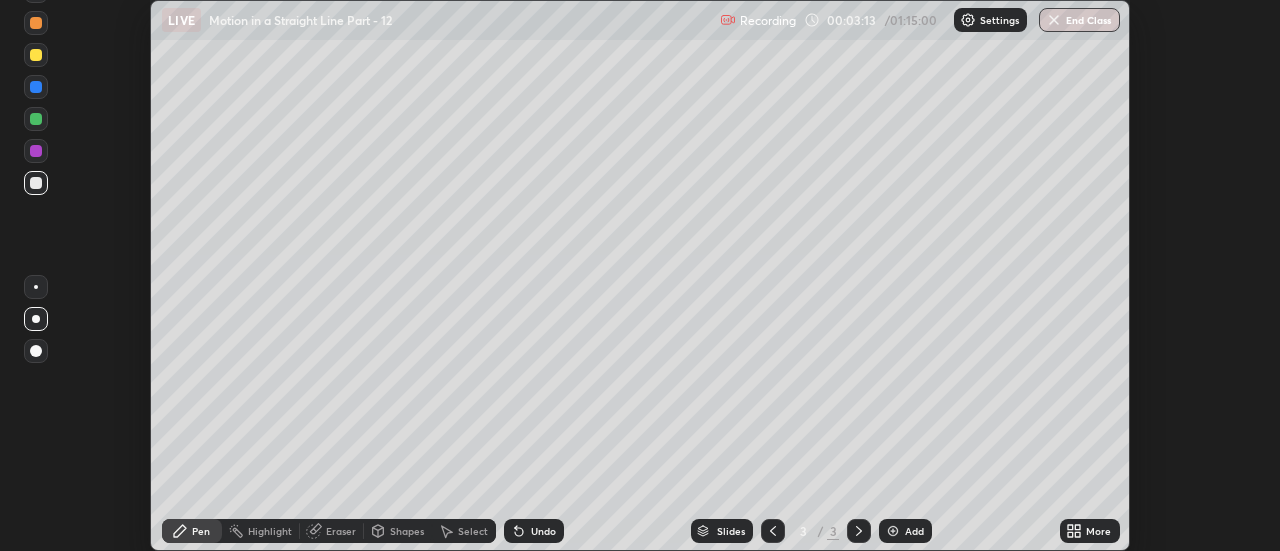 click on "More" at bounding box center [1090, 531] 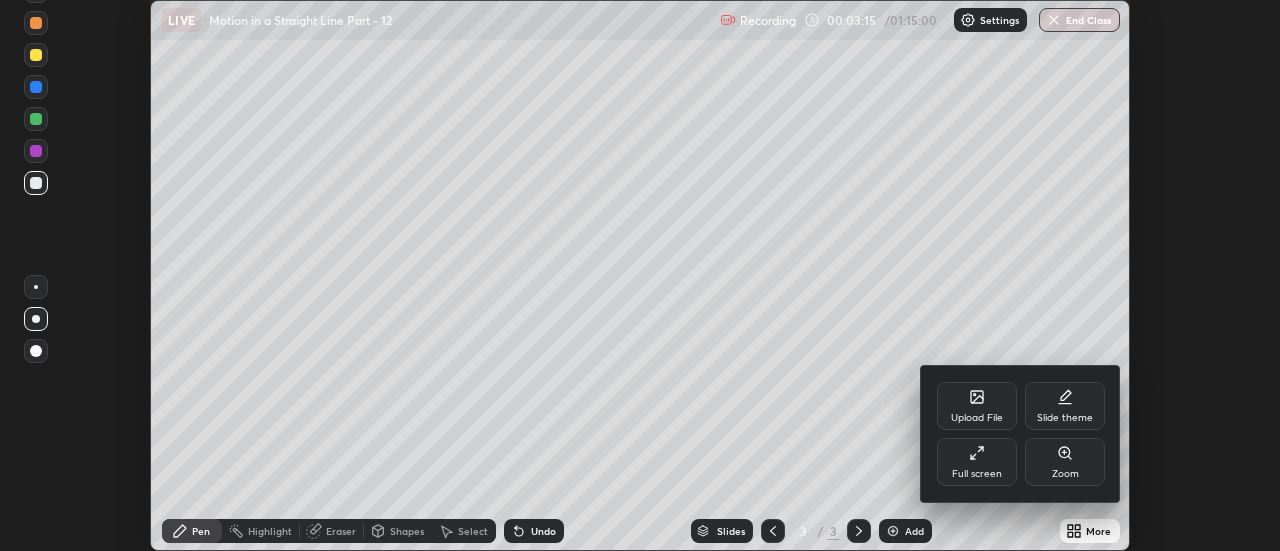 click on "Full screen" at bounding box center (977, 462) 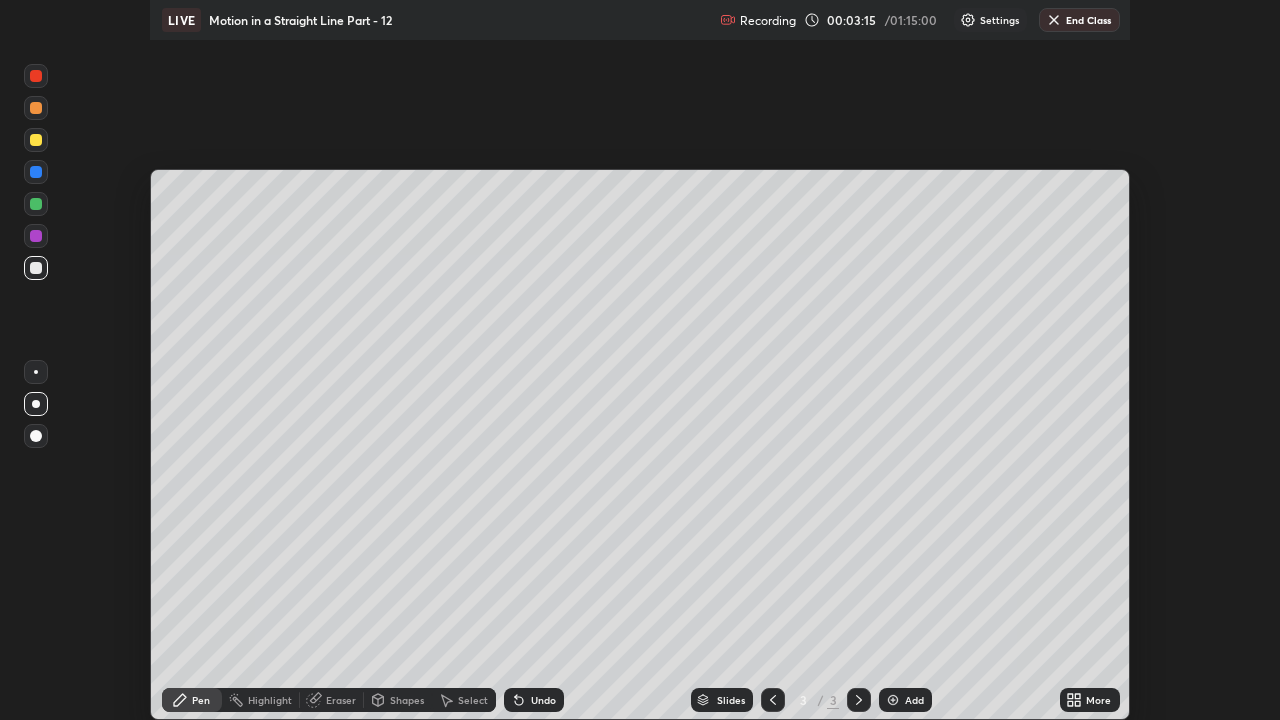 scroll, scrollTop: 99280, scrollLeft: 98720, axis: both 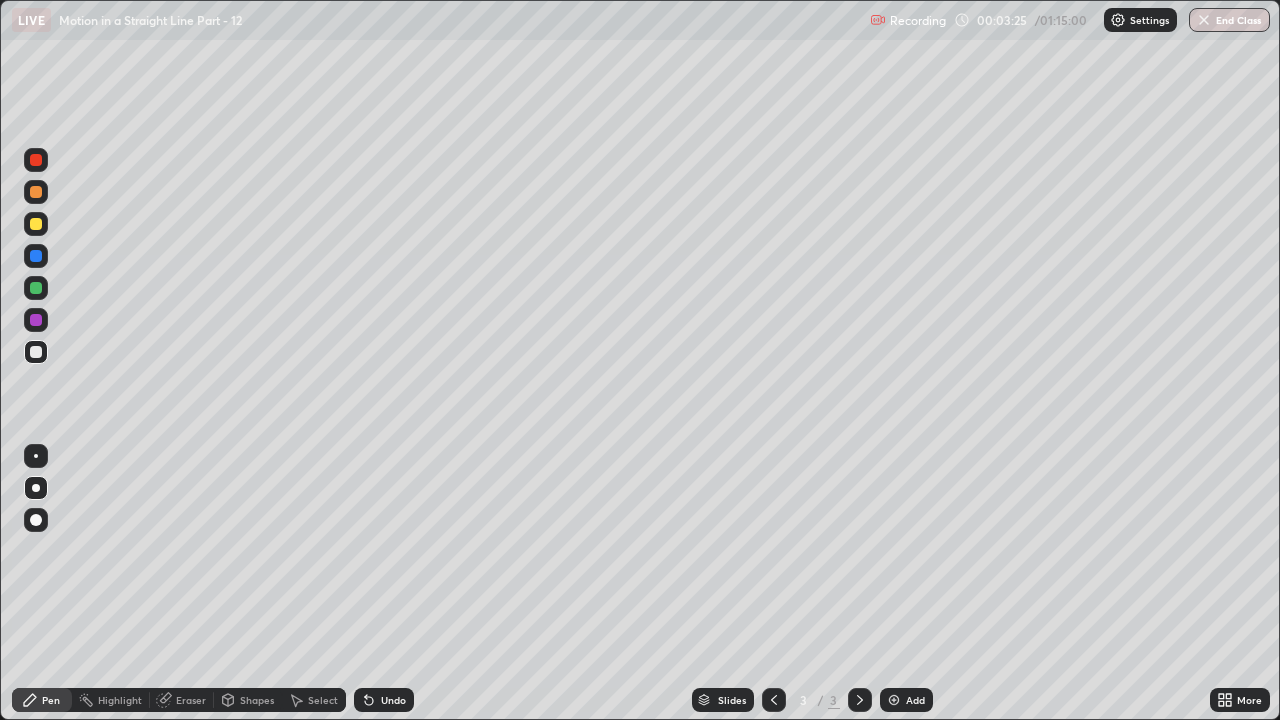 click on "More" at bounding box center [1249, 700] 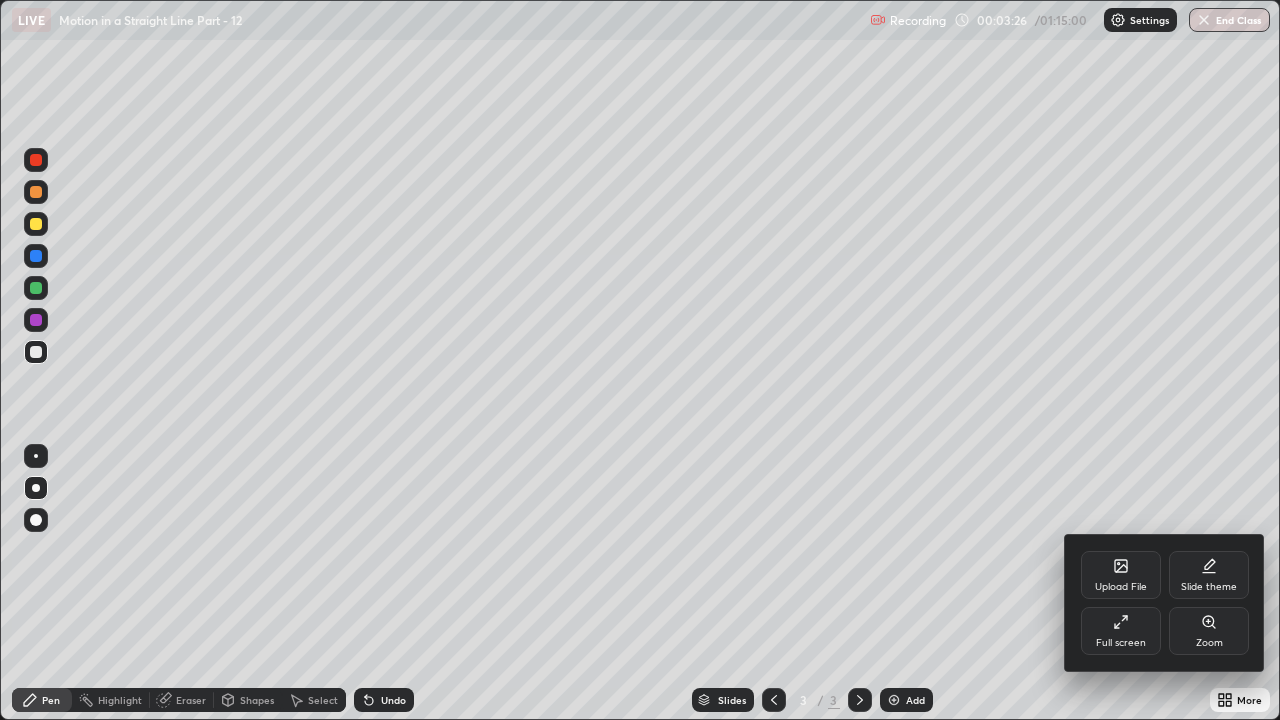 click on "Full screen" at bounding box center [1121, 631] 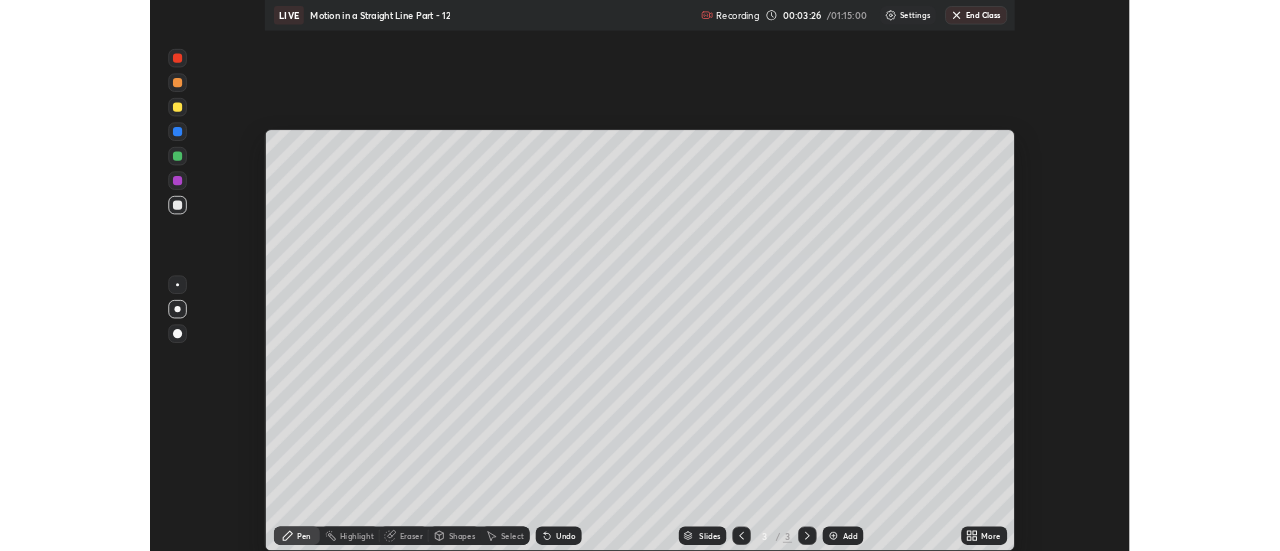 scroll, scrollTop: 551, scrollLeft: 1280, axis: both 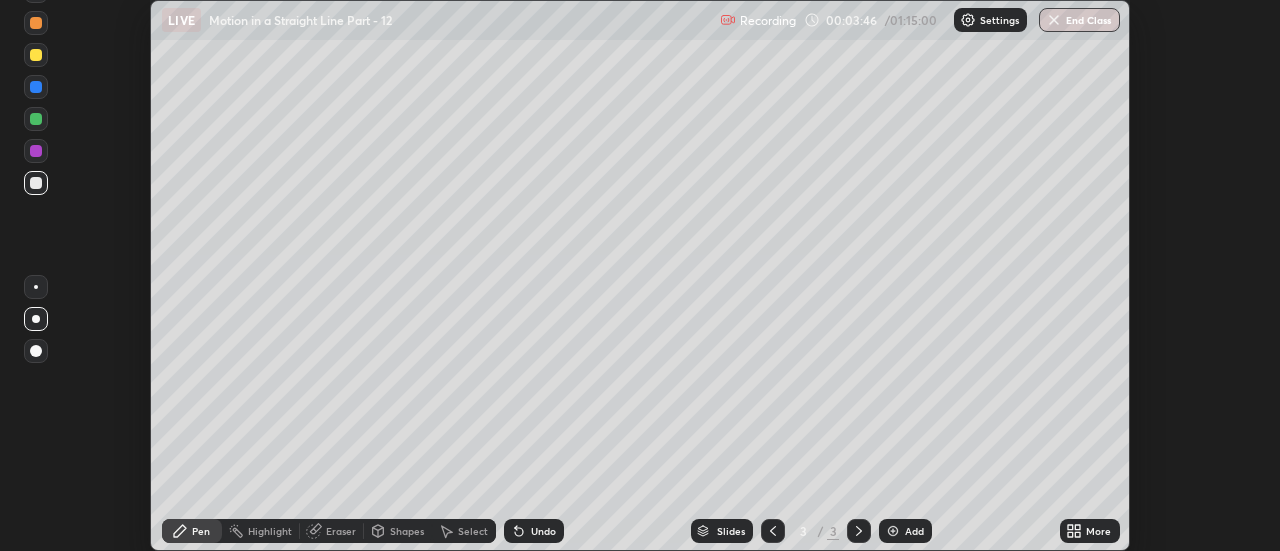 click 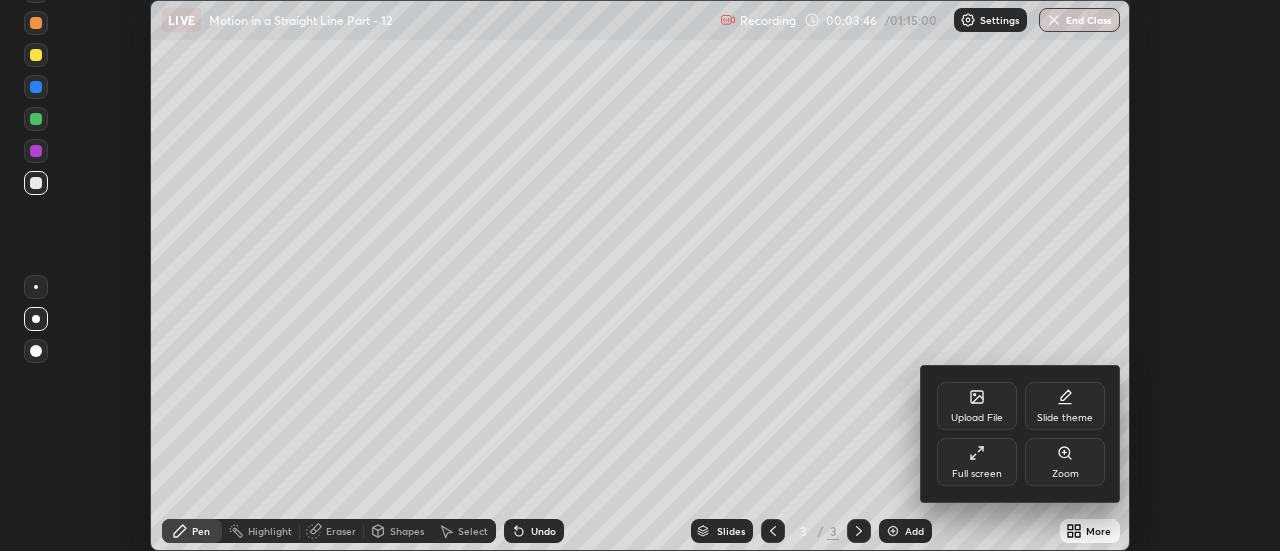 click on "Full screen" at bounding box center [977, 474] 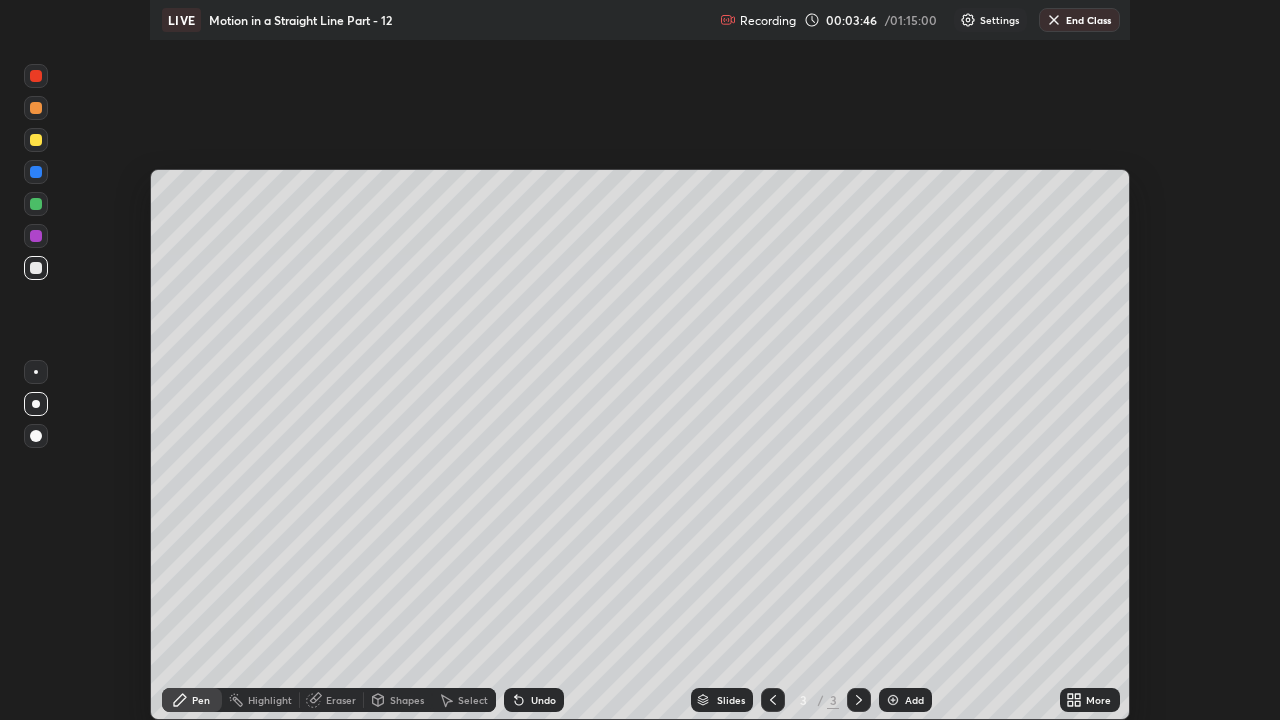 scroll, scrollTop: 99280, scrollLeft: 98720, axis: both 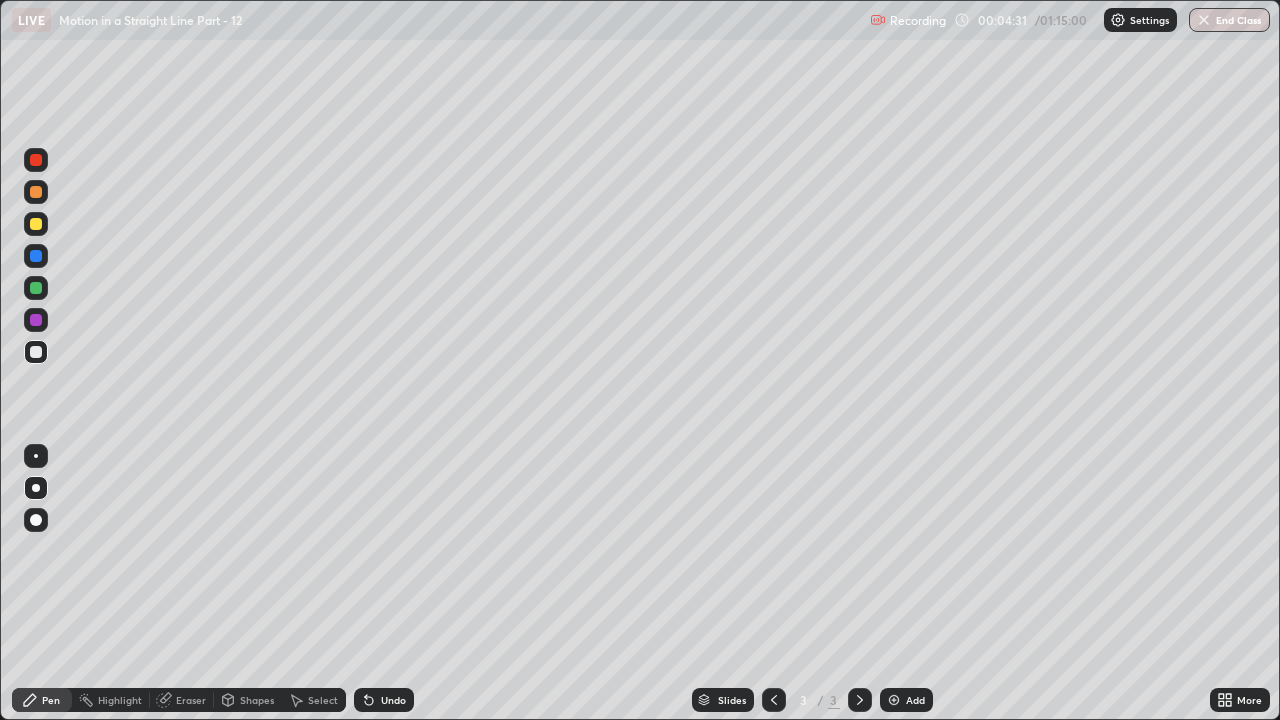 click on "Add" at bounding box center [915, 700] 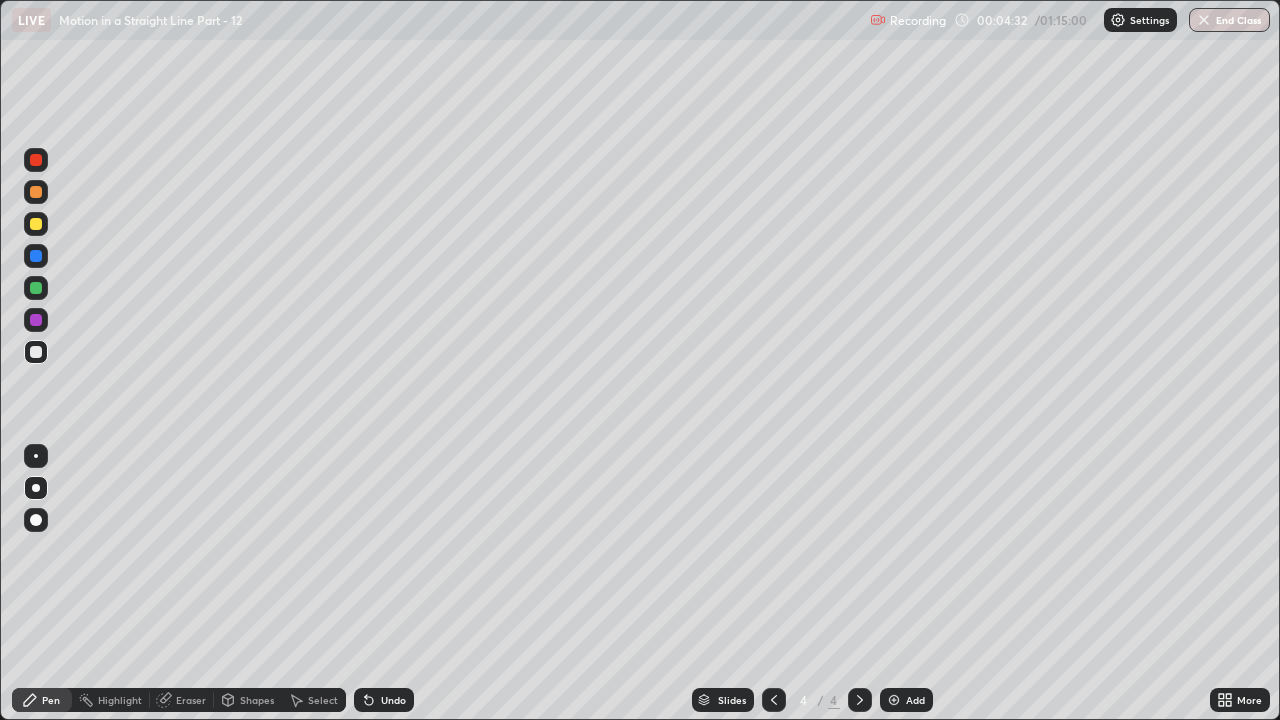 click at bounding box center (36, 224) 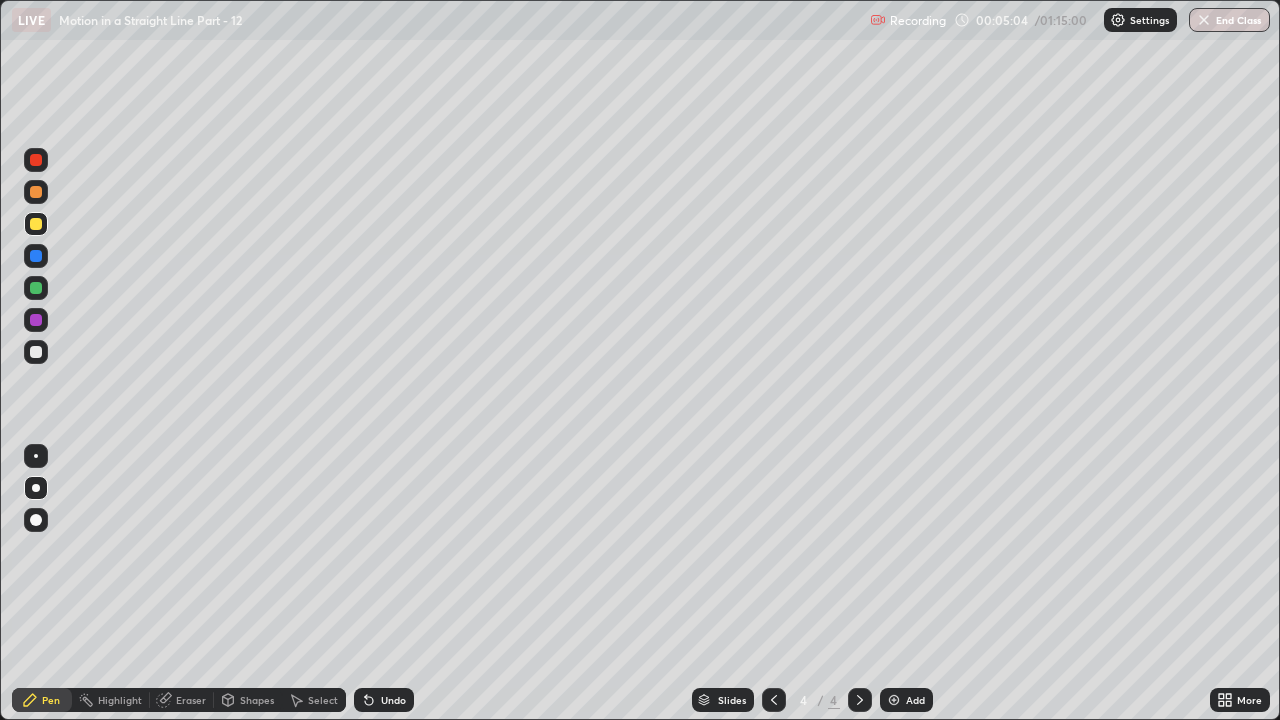 click 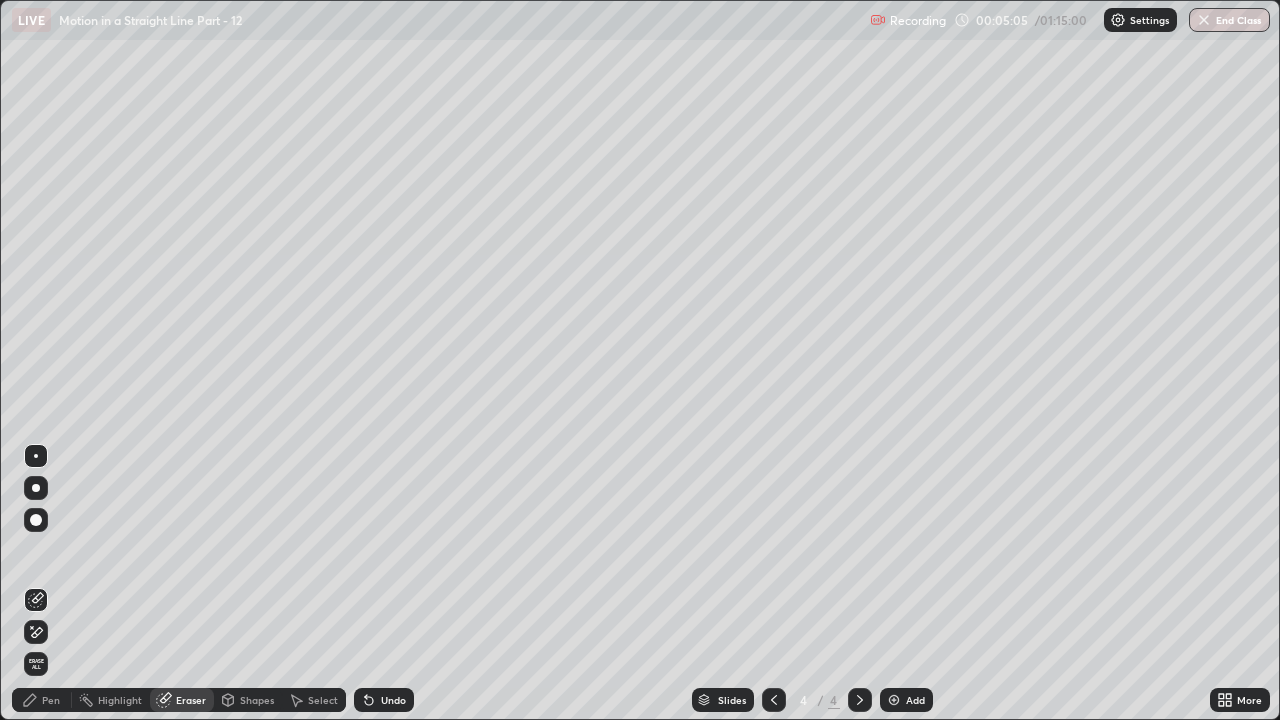 click on "Pen" at bounding box center (51, 700) 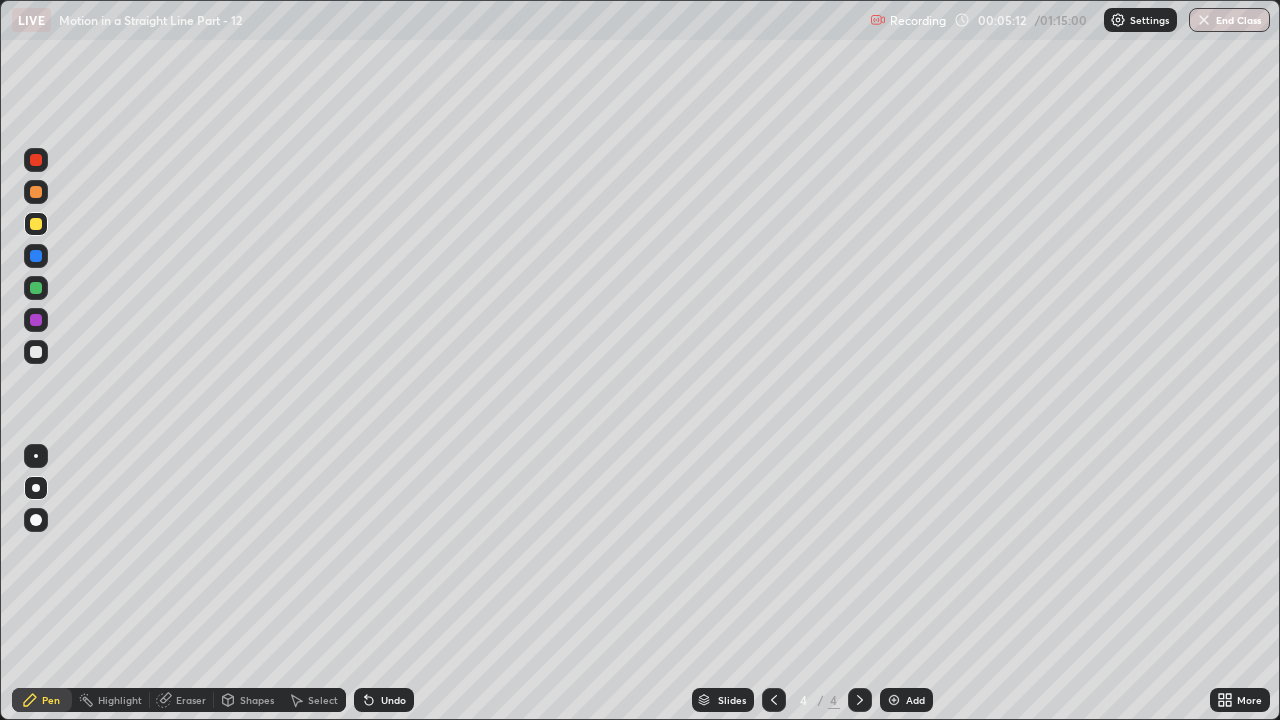 click on "Eraser" at bounding box center (191, 700) 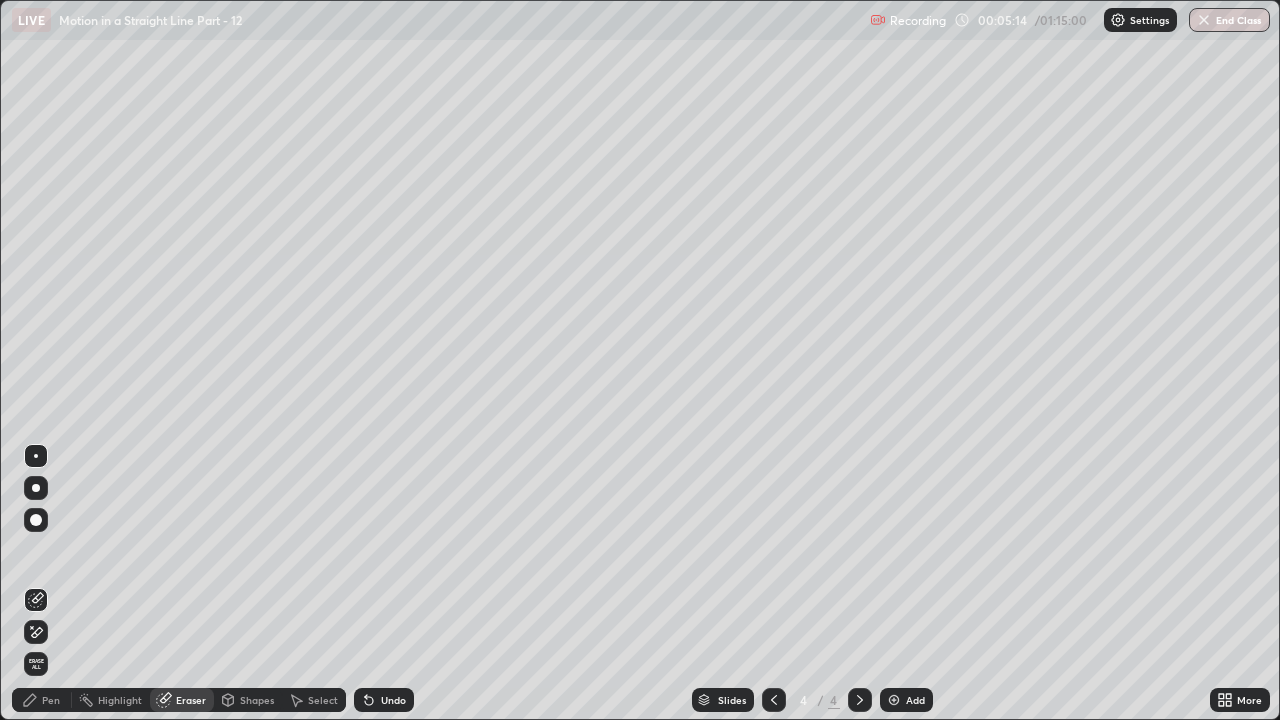 click on "Erase all" at bounding box center (36, 664) 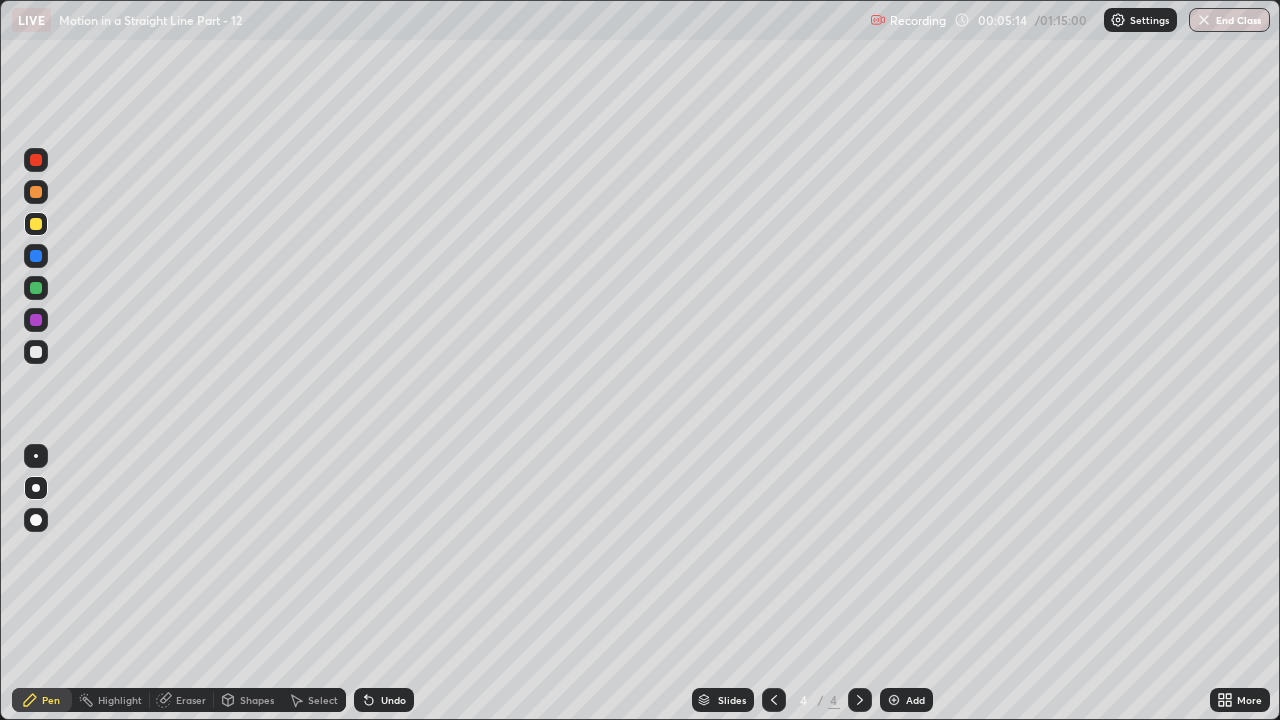 click 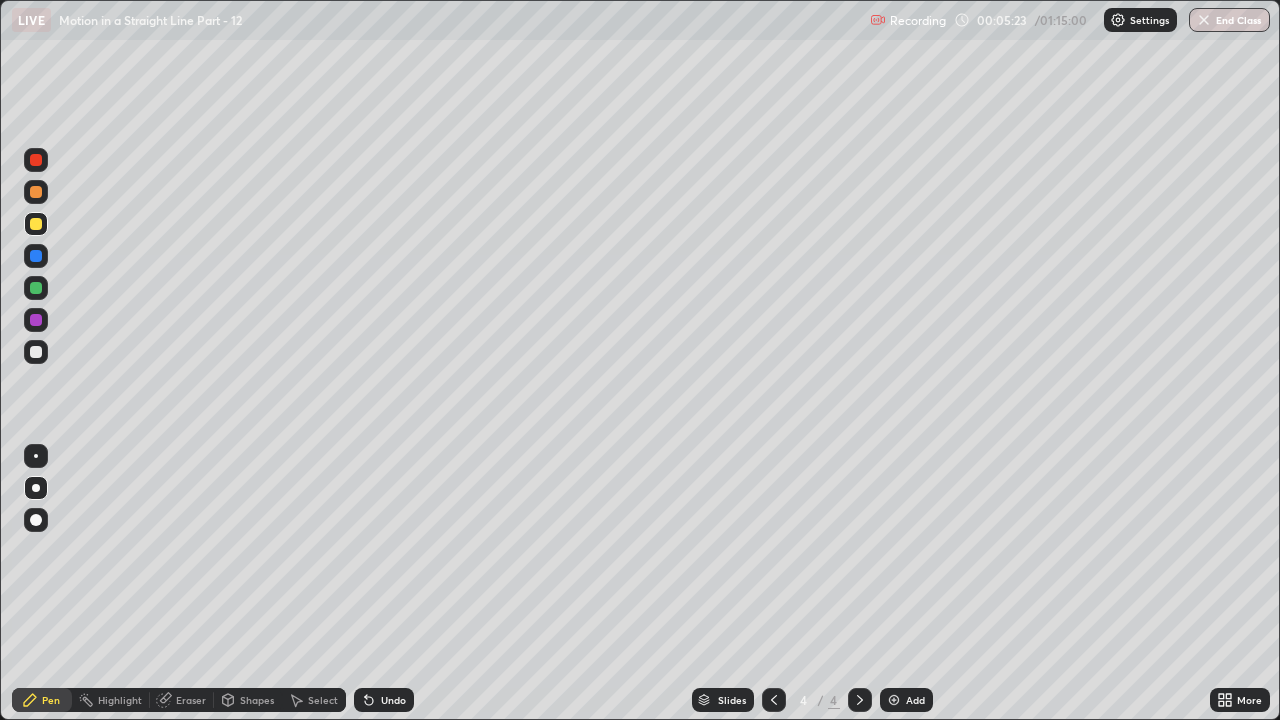 click at bounding box center [36, 352] 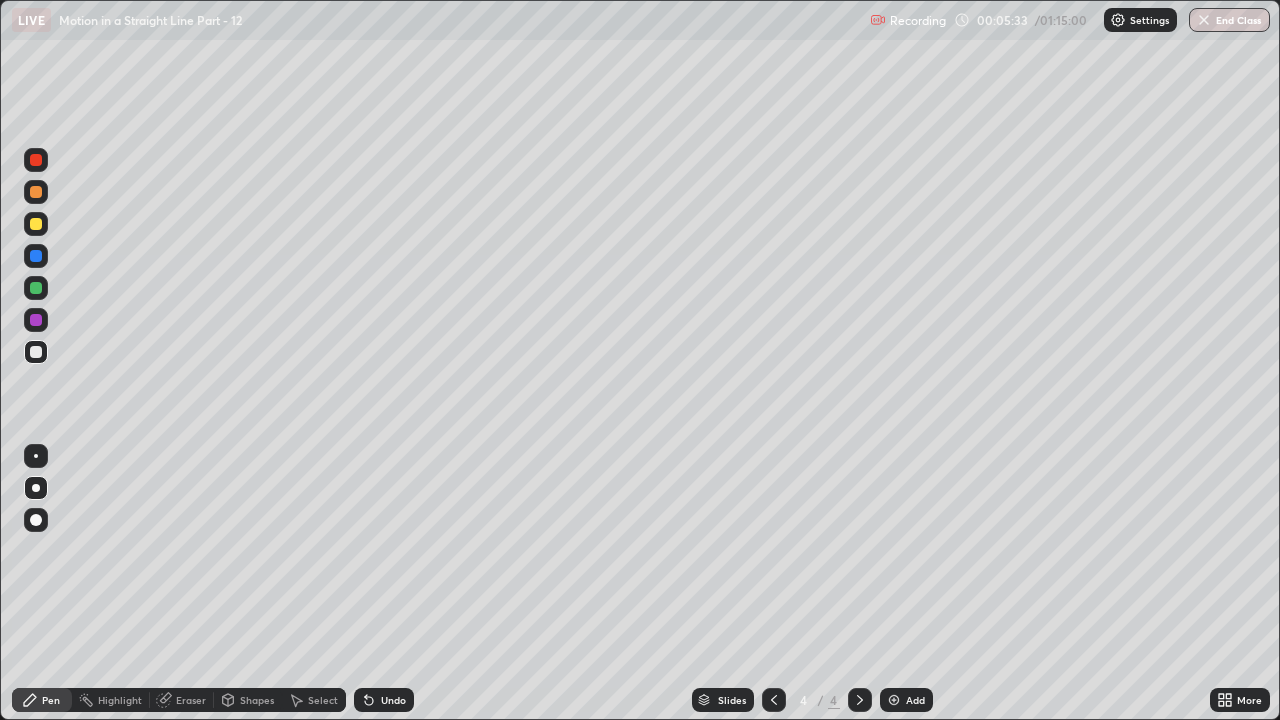 click at bounding box center (36, 224) 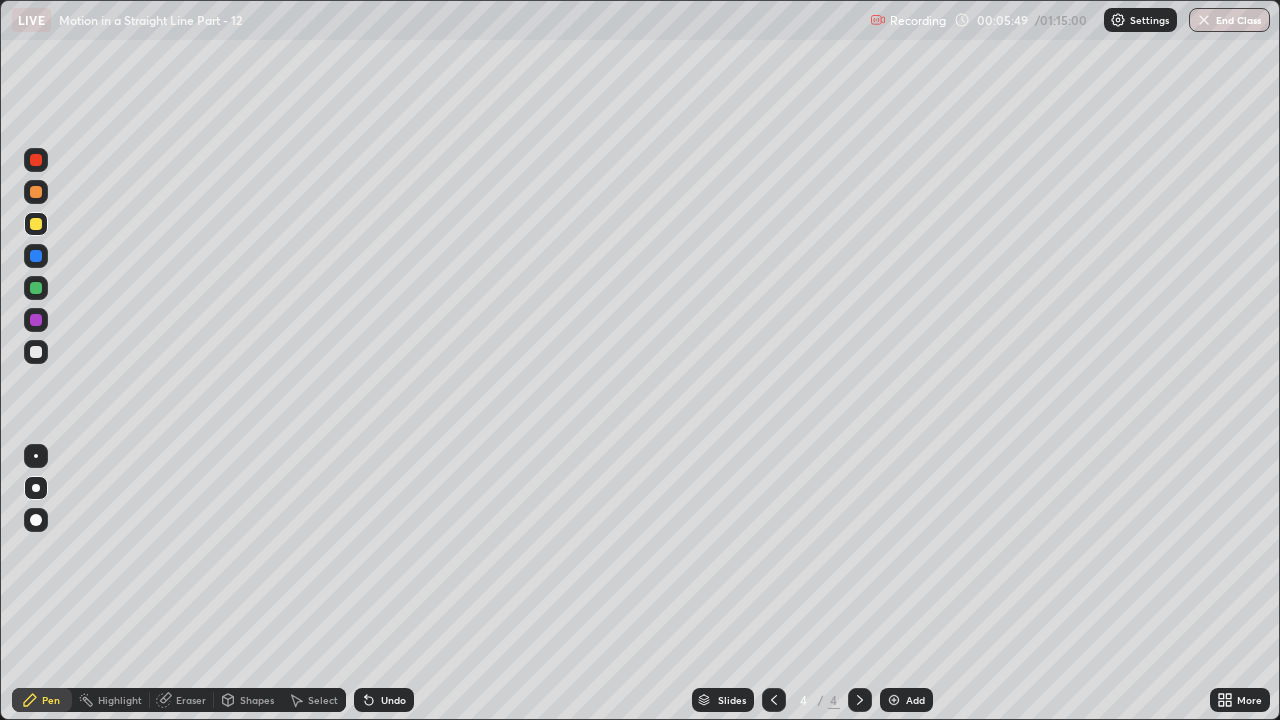 click at bounding box center (36, 288) 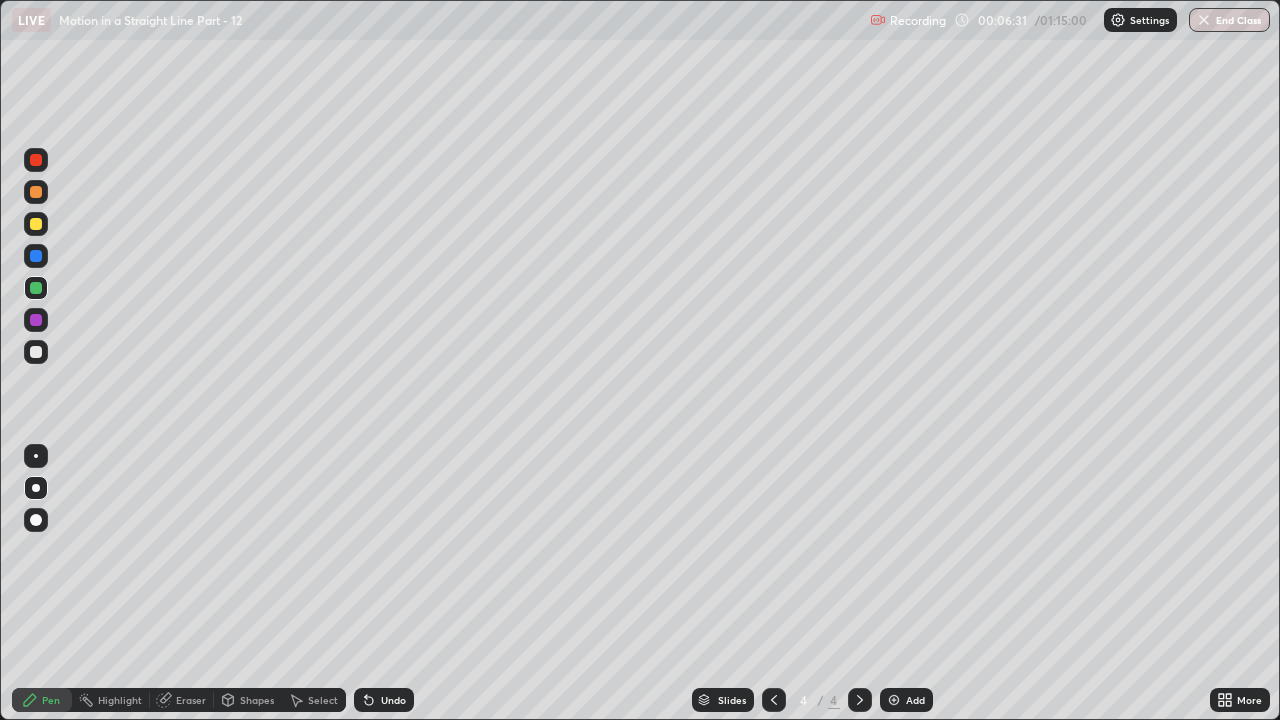 click at bounding box center (36, 352) 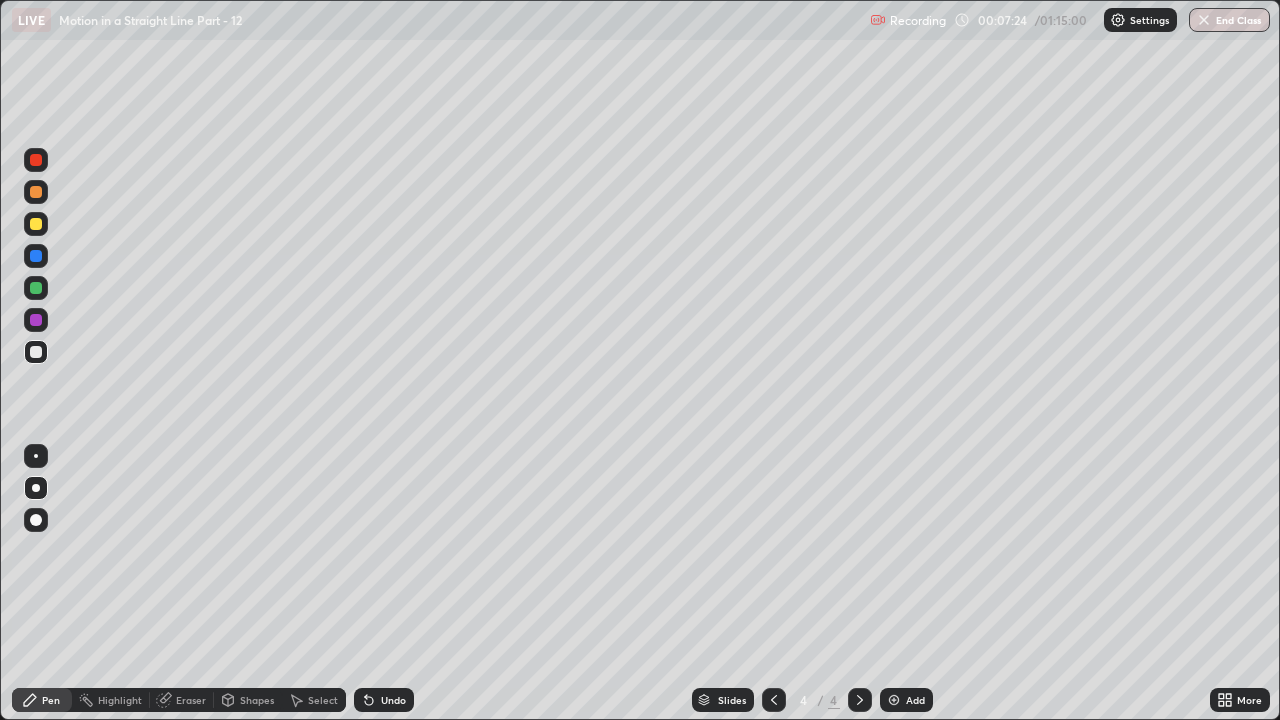 click 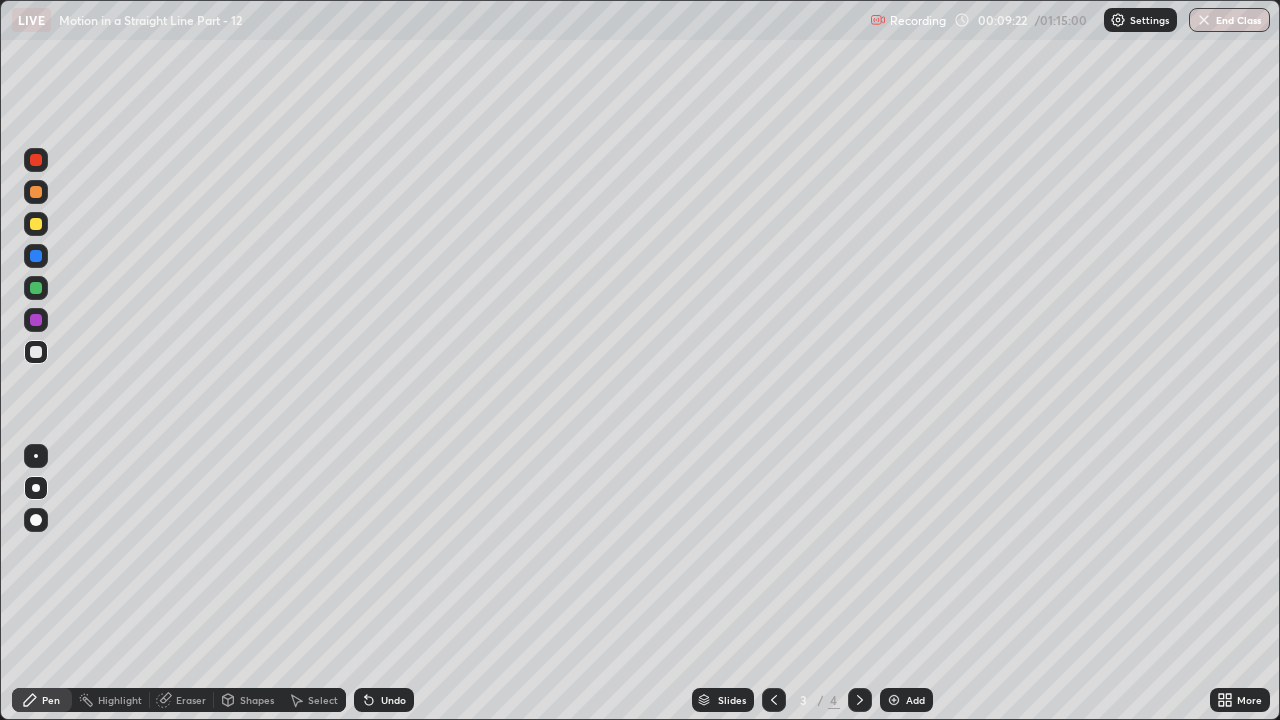 click 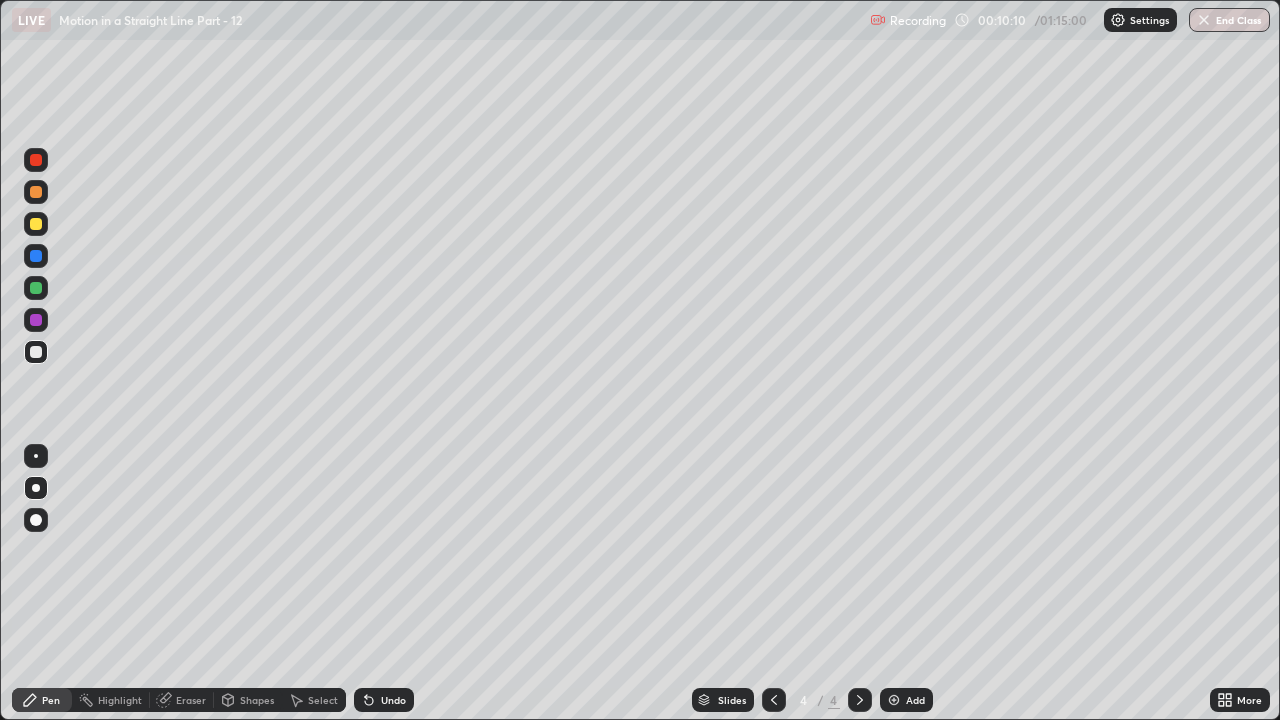 click 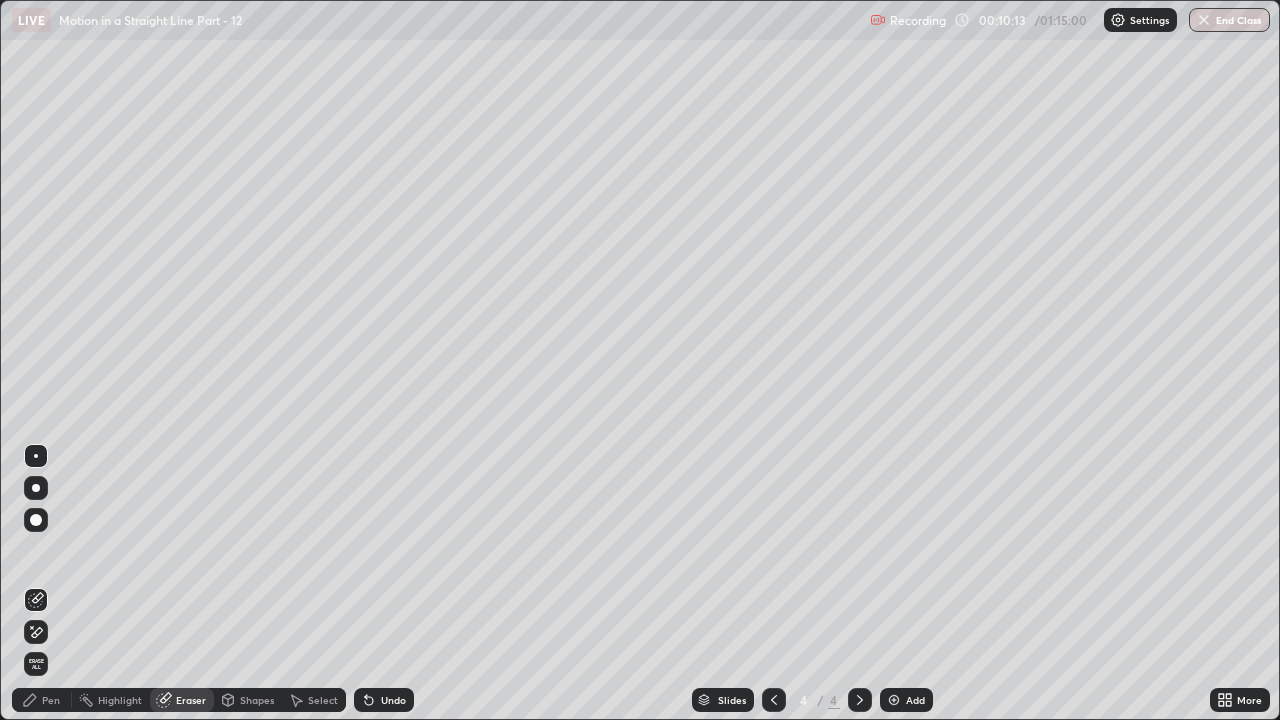 click 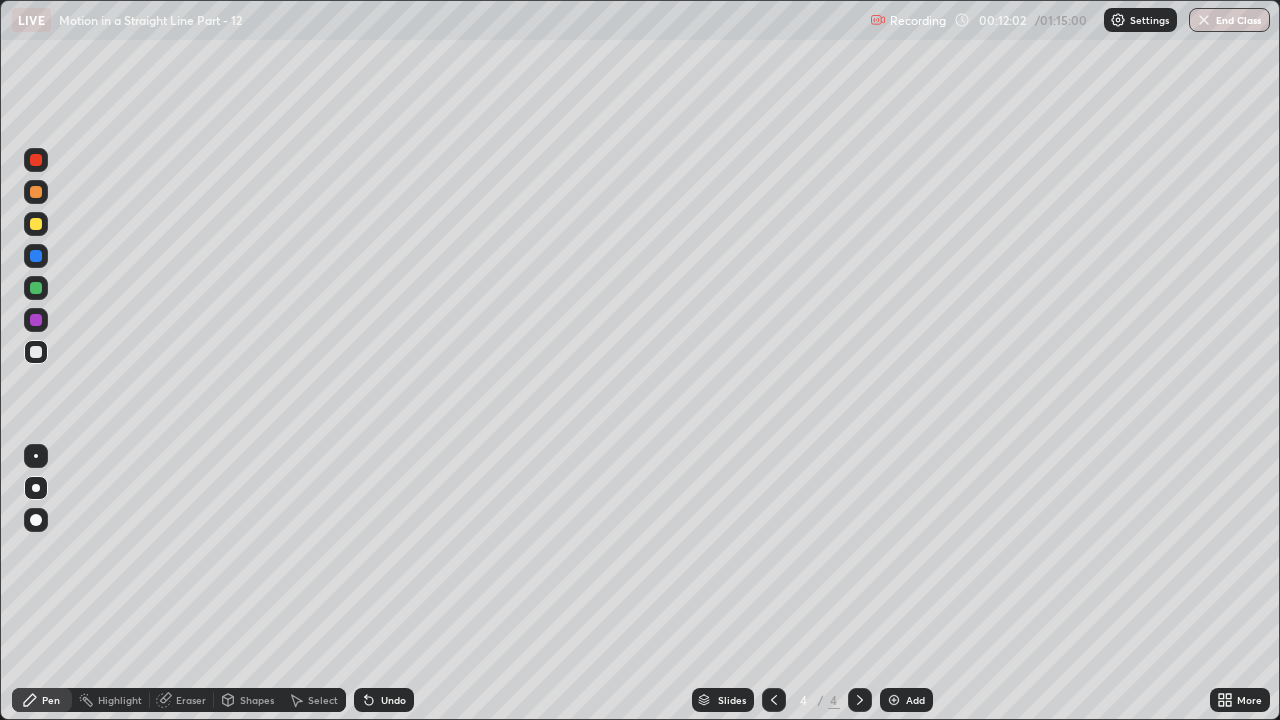 click at bounding box center (36, 288) 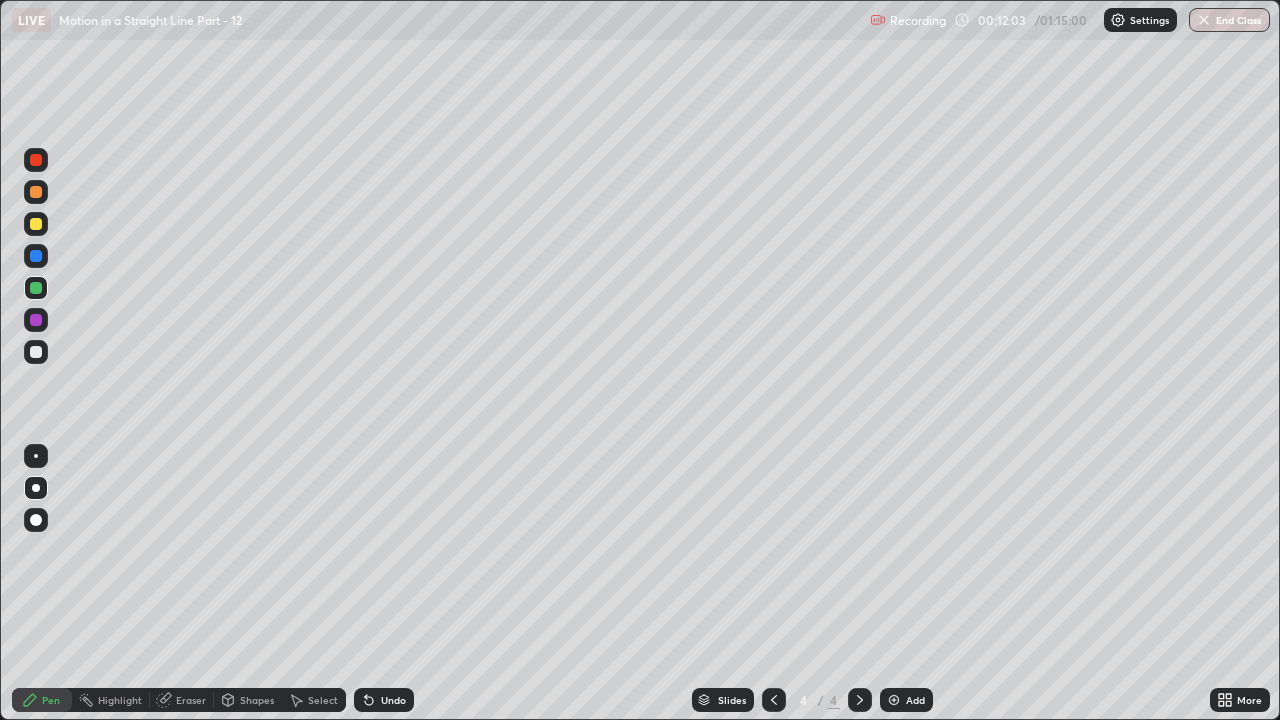 click at bounding box center [36, 288] 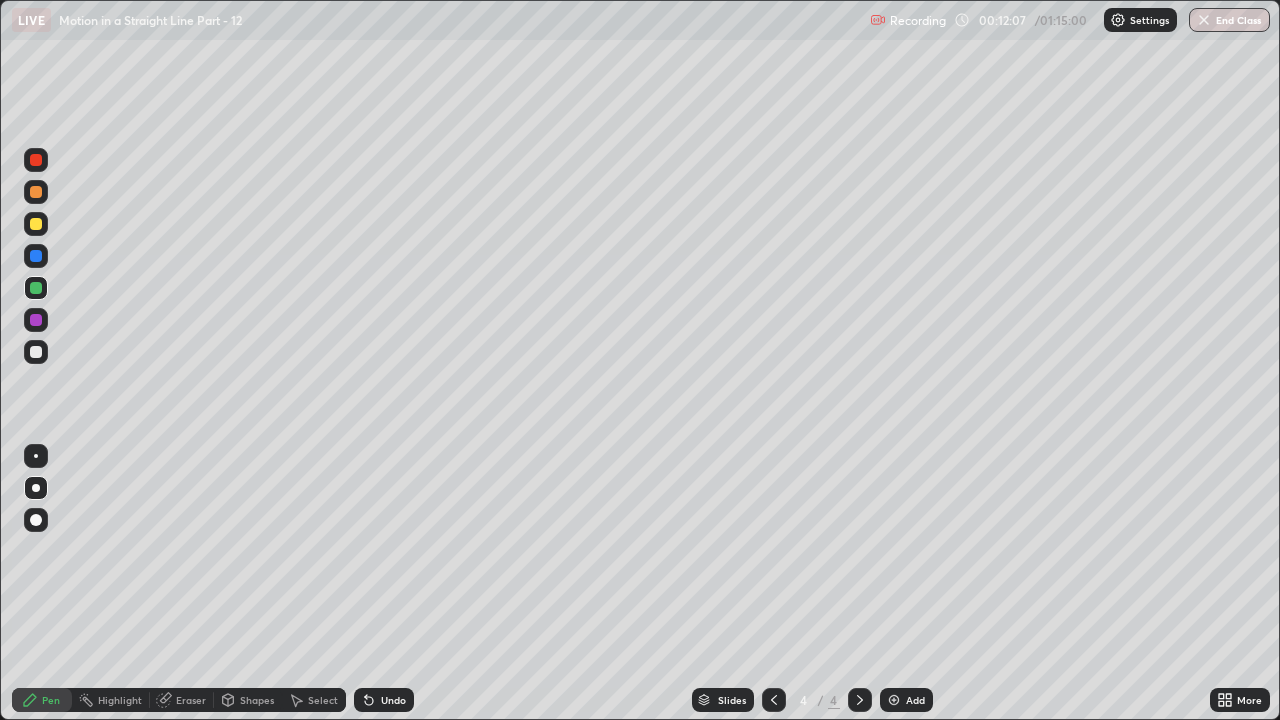 click on "Eraser" at bounding box center (191, 700) 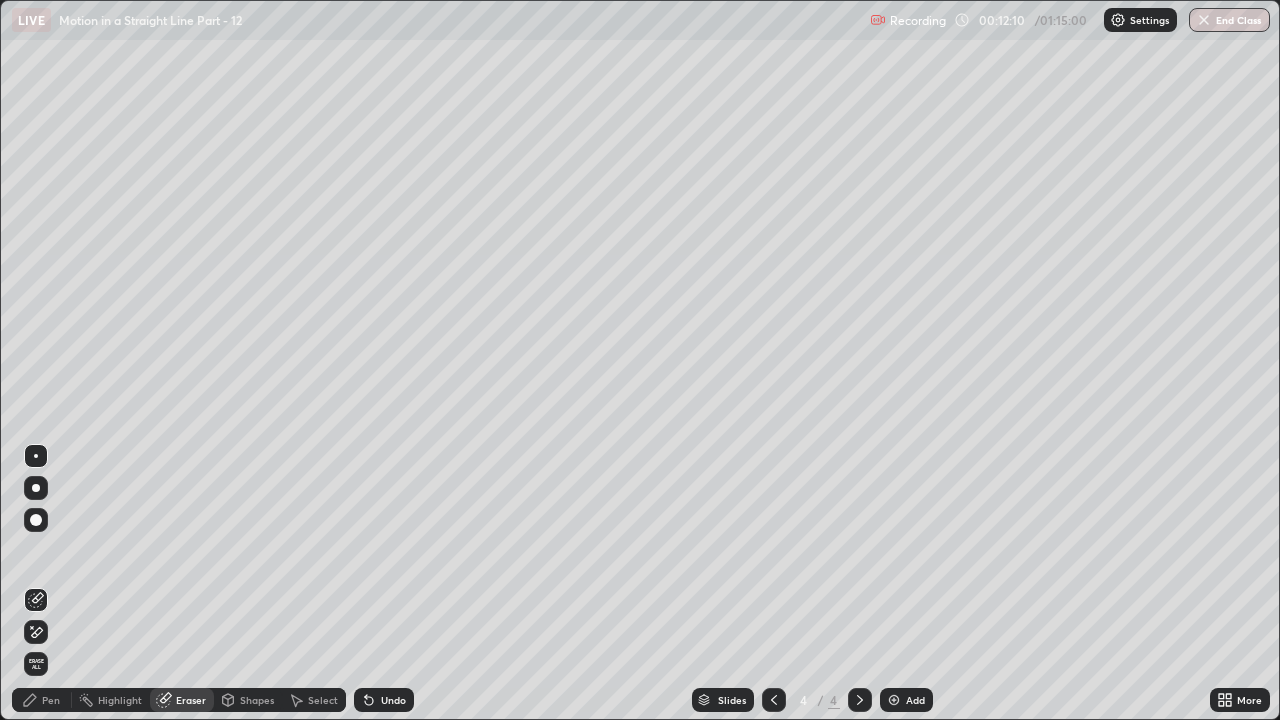 click on "Pen" at bounding box center (42, 700) 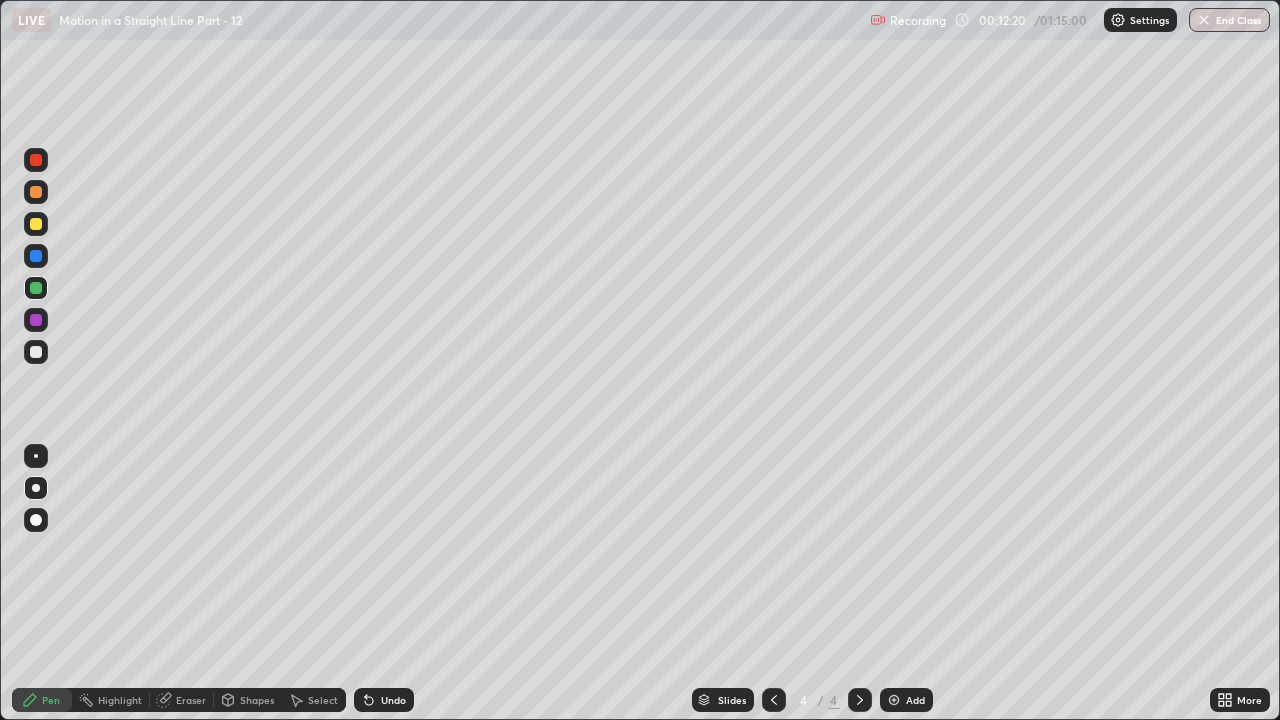 click at bounding box center (36, 256) 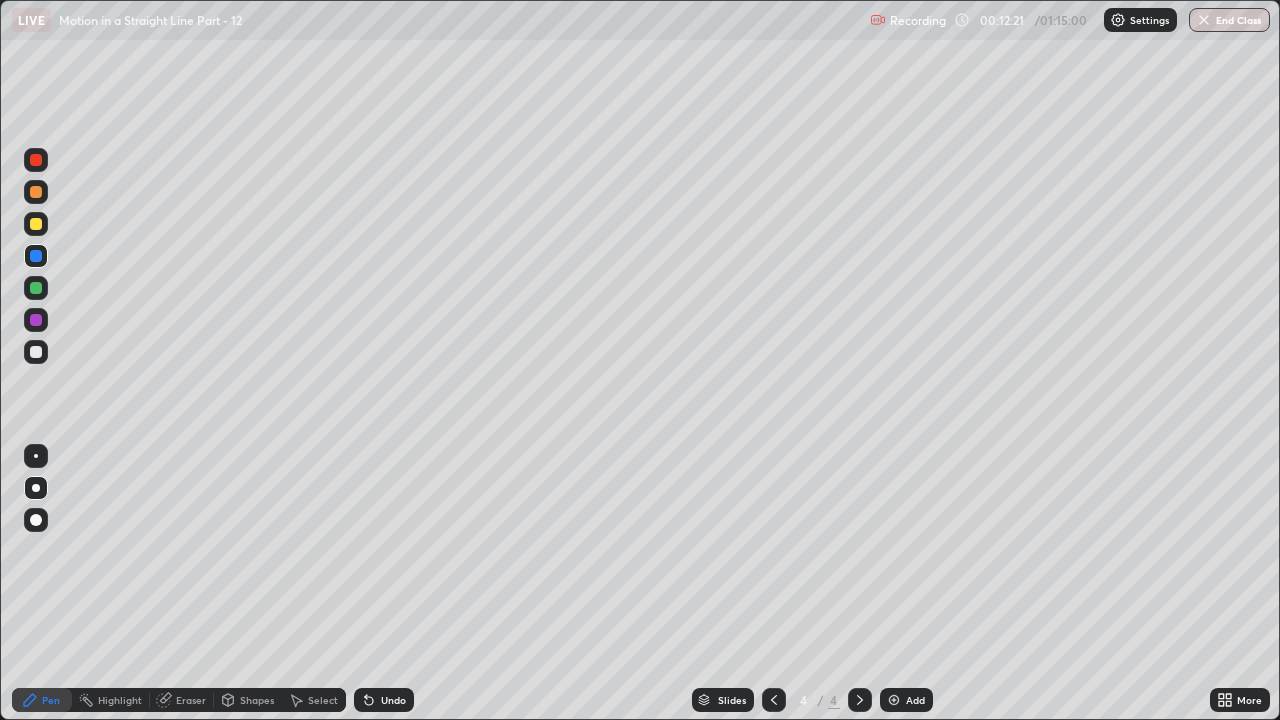click at bounding box center (36, 288) 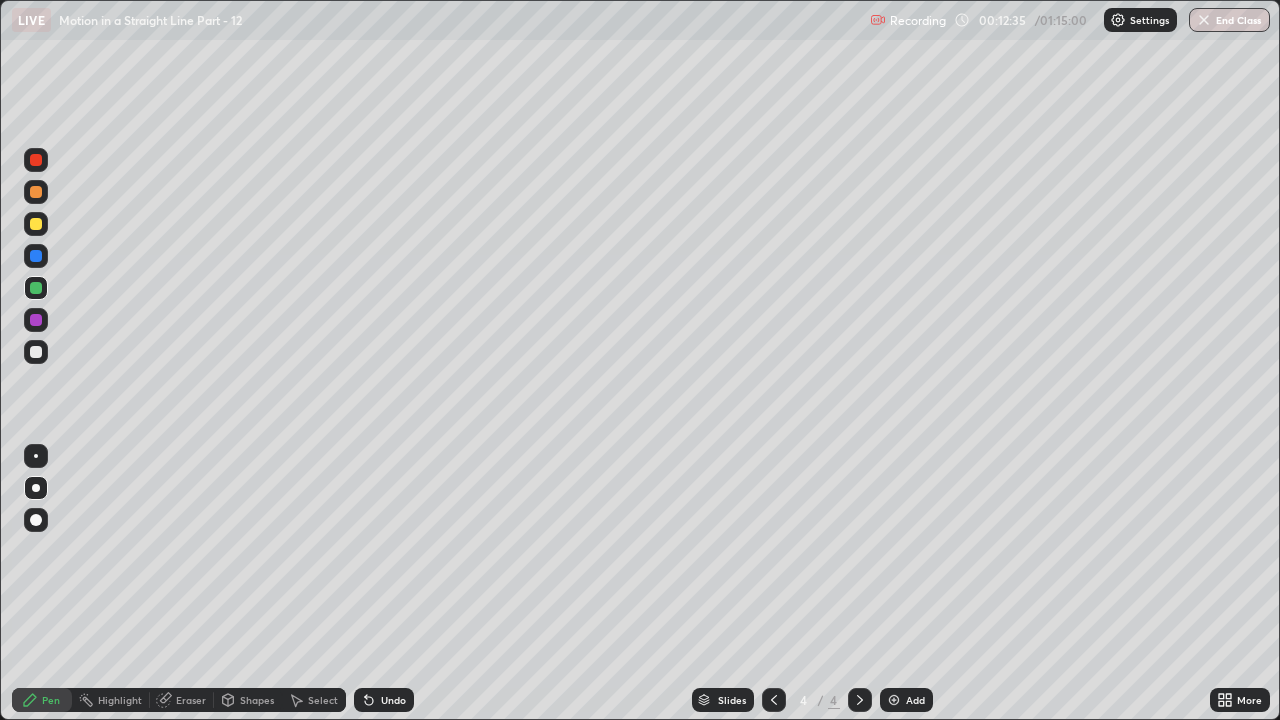click at bounding box center [36, 320] 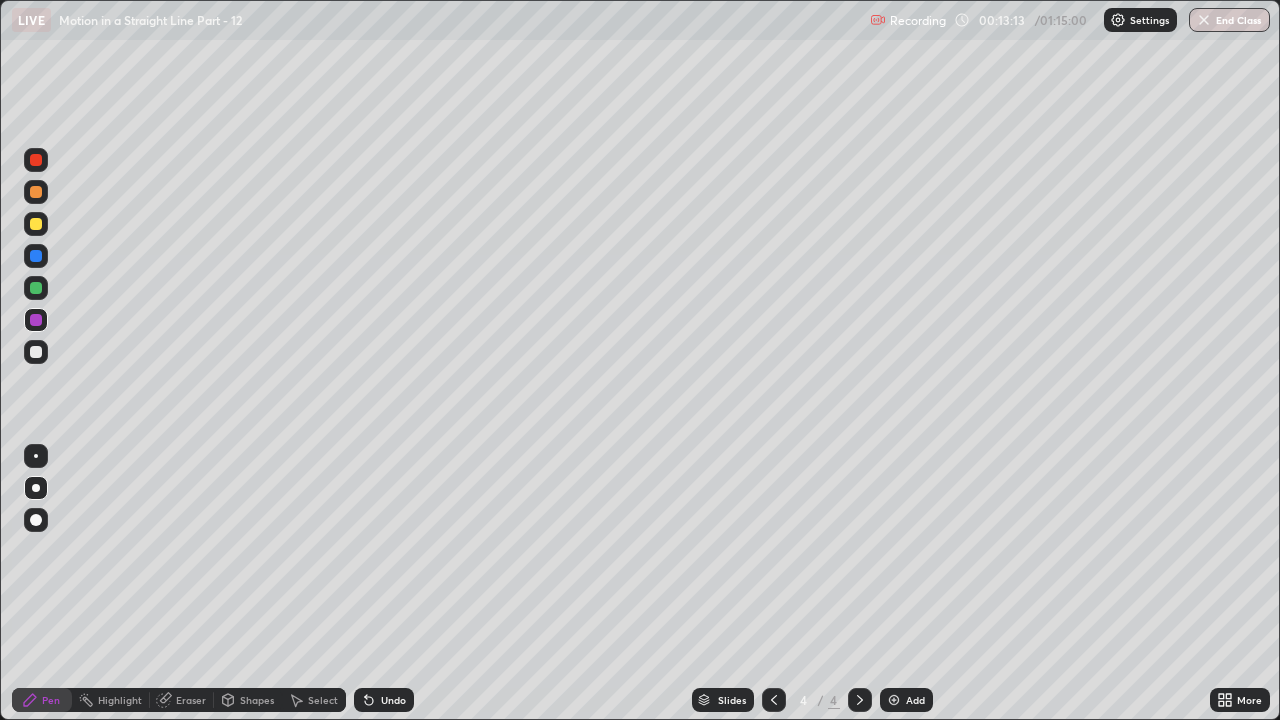 click at bounding box center [36, 288] 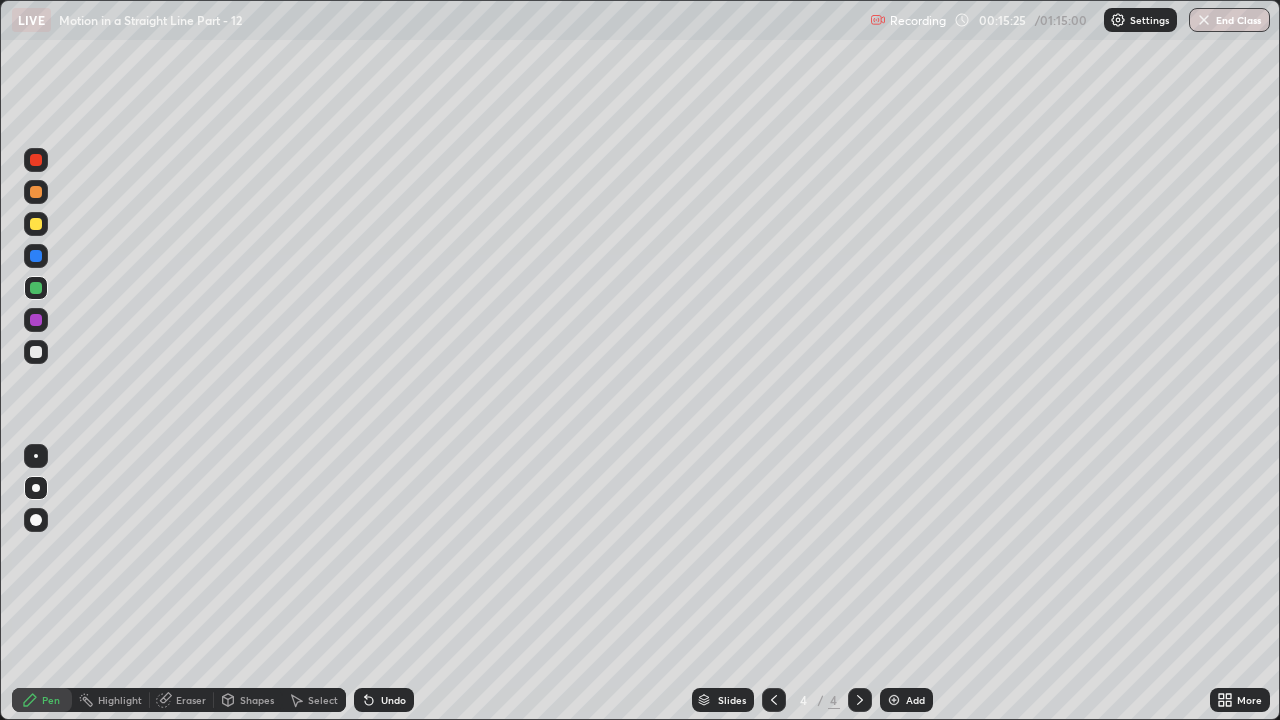 click on "Add" at bounding box center [906, 700] 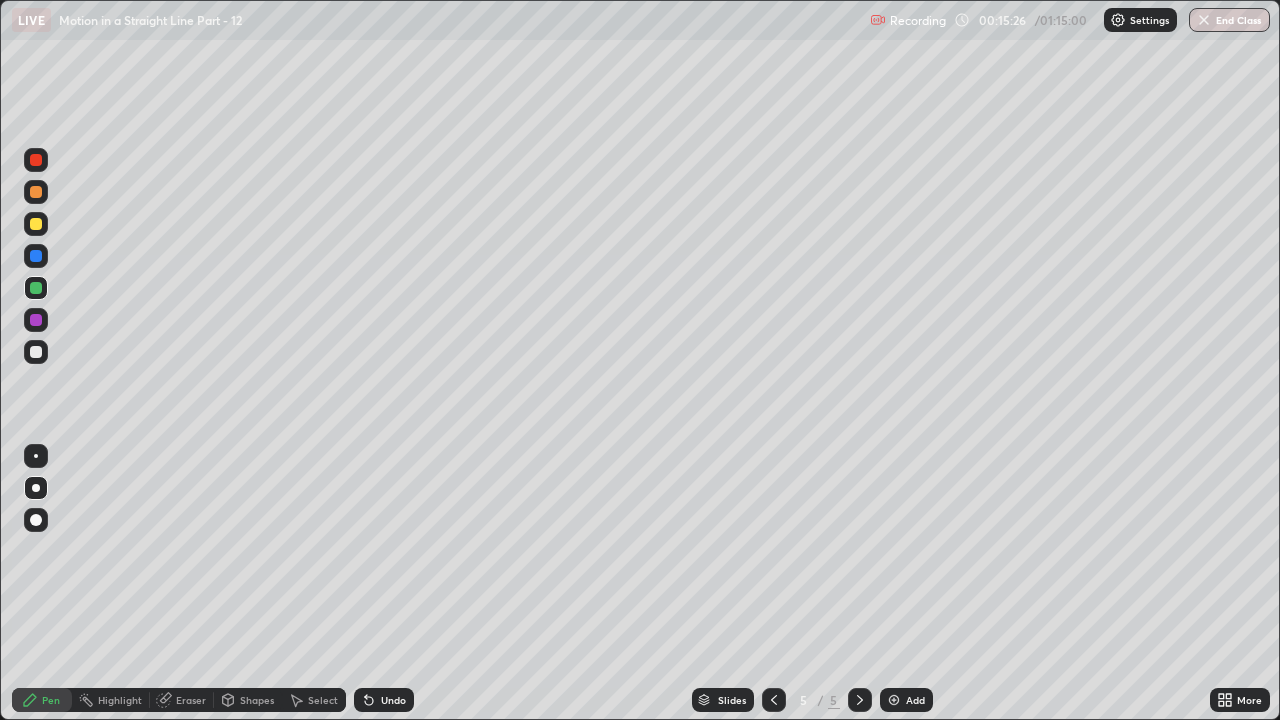 click at bounding box center (36, 224) 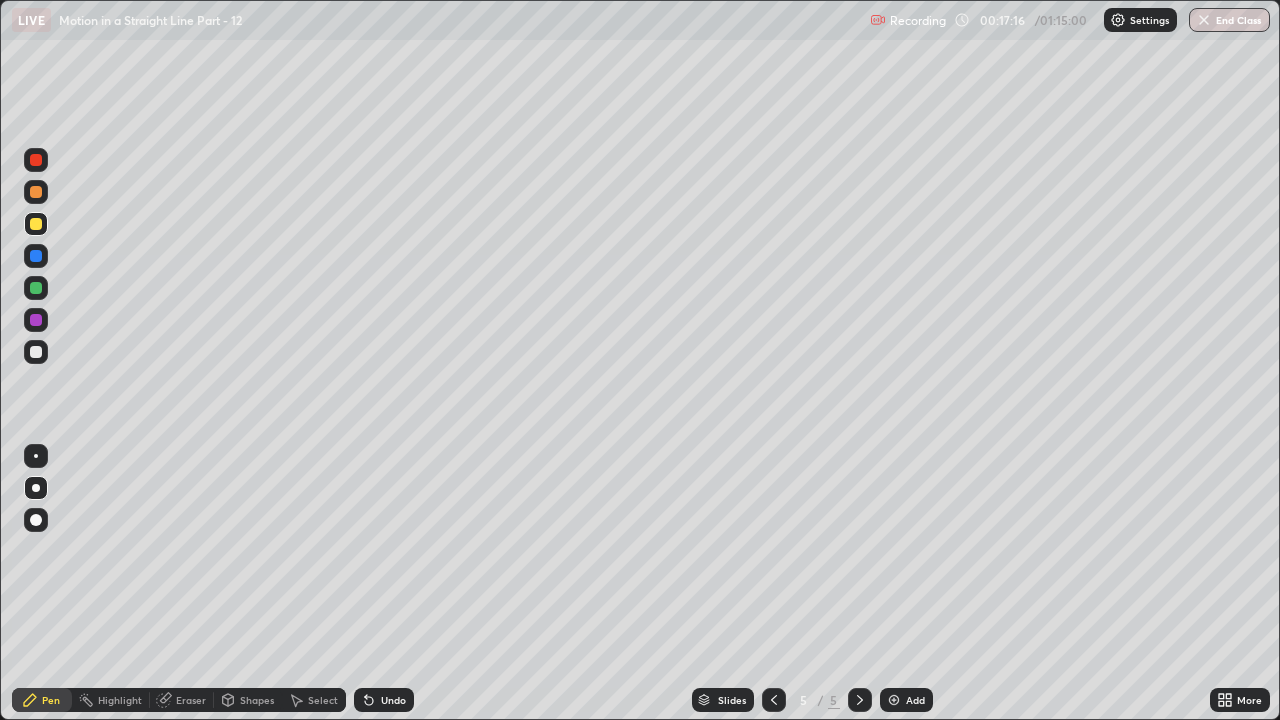 click at bounding box center (36, 352) 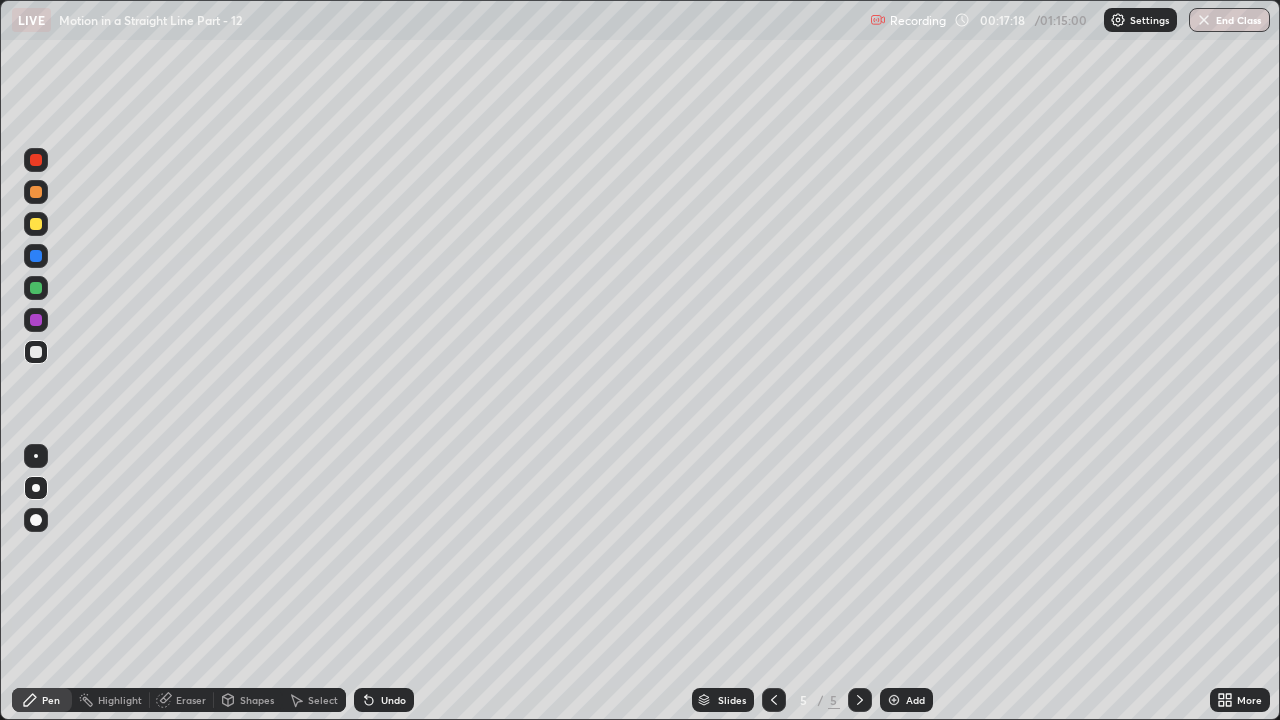 click on "Undo" at bounding box center [384, 700] 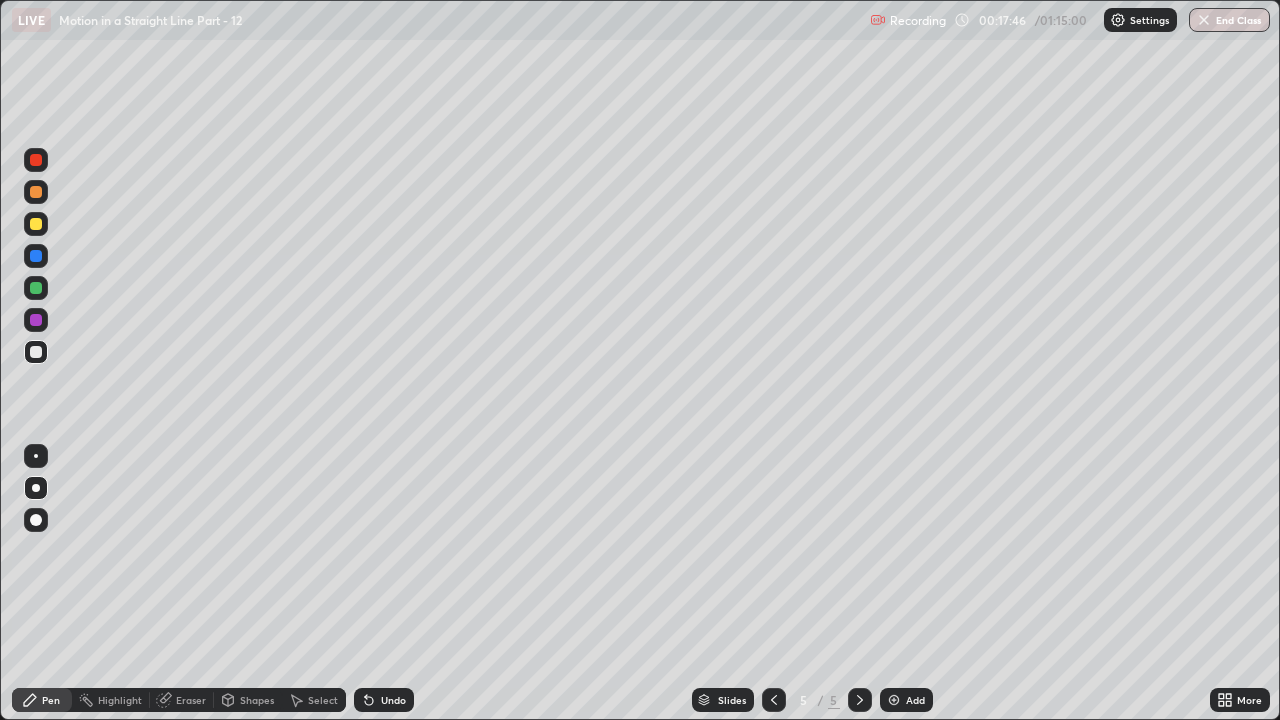 click on "5" at bounding box center [804, 700] 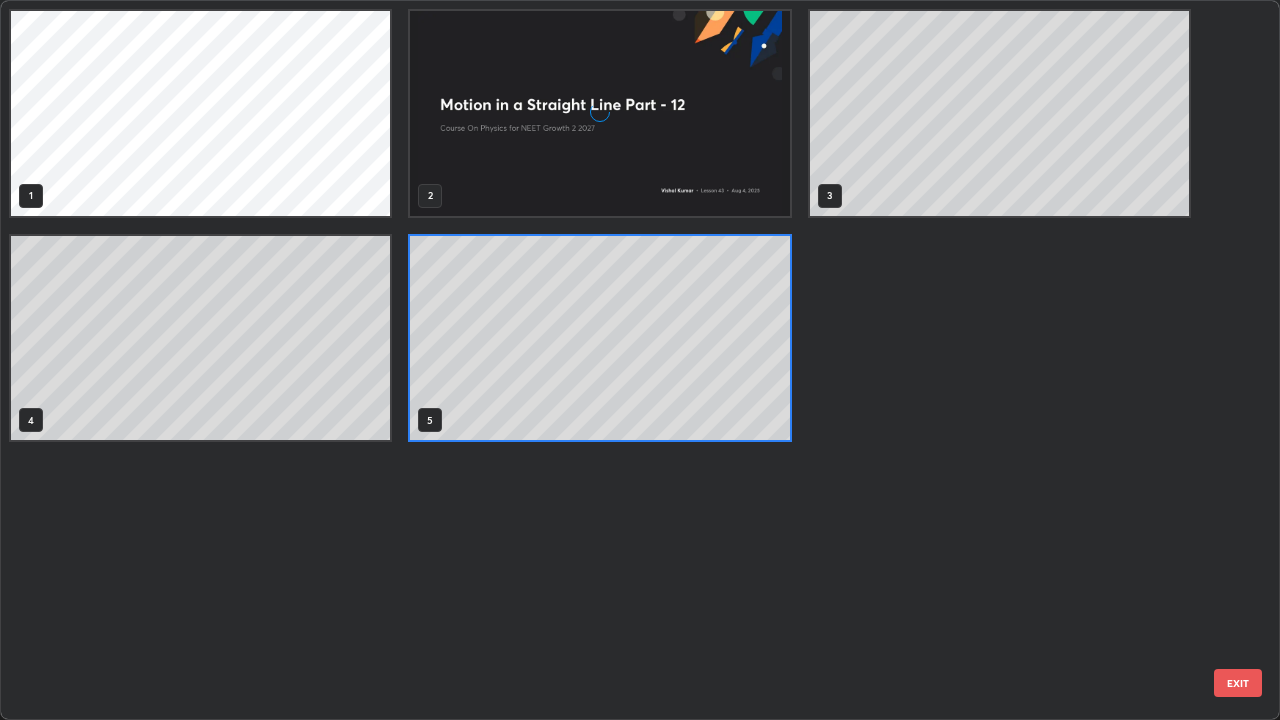 scroll, scrollTop: 7, scrollLeft: 11, axis: both 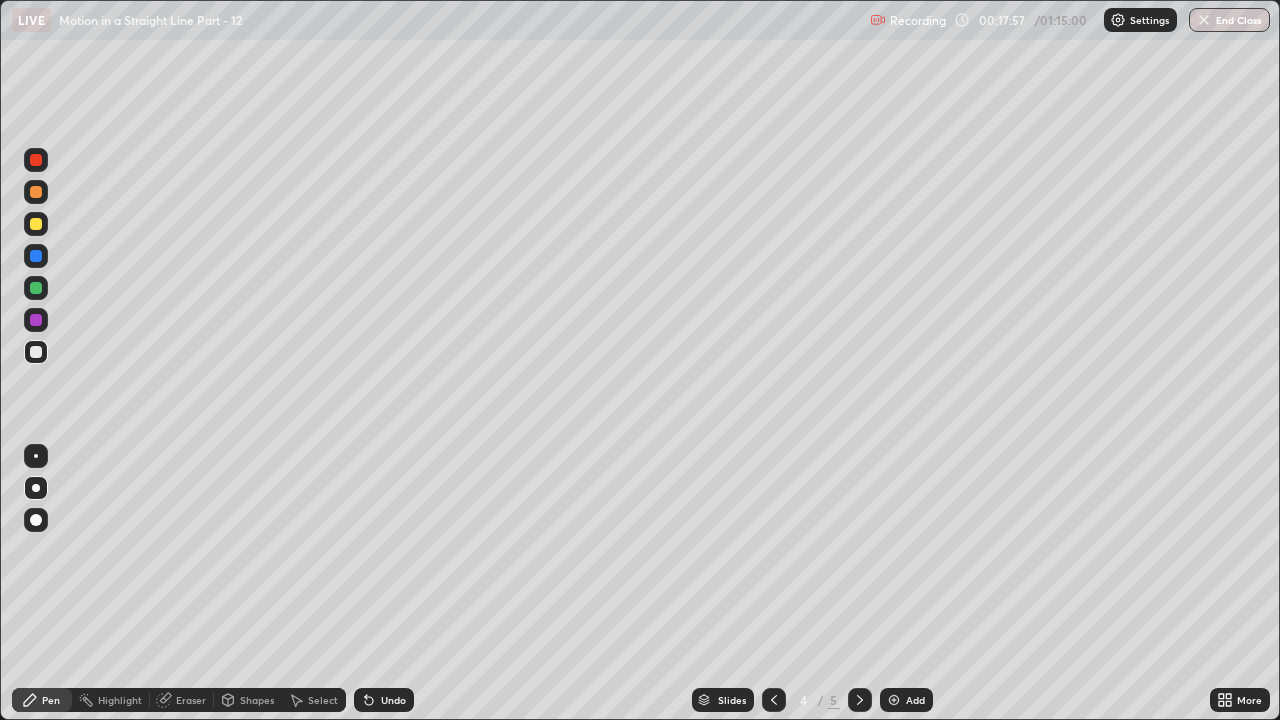 click on "Eraser" at bounding box center [191, 700] 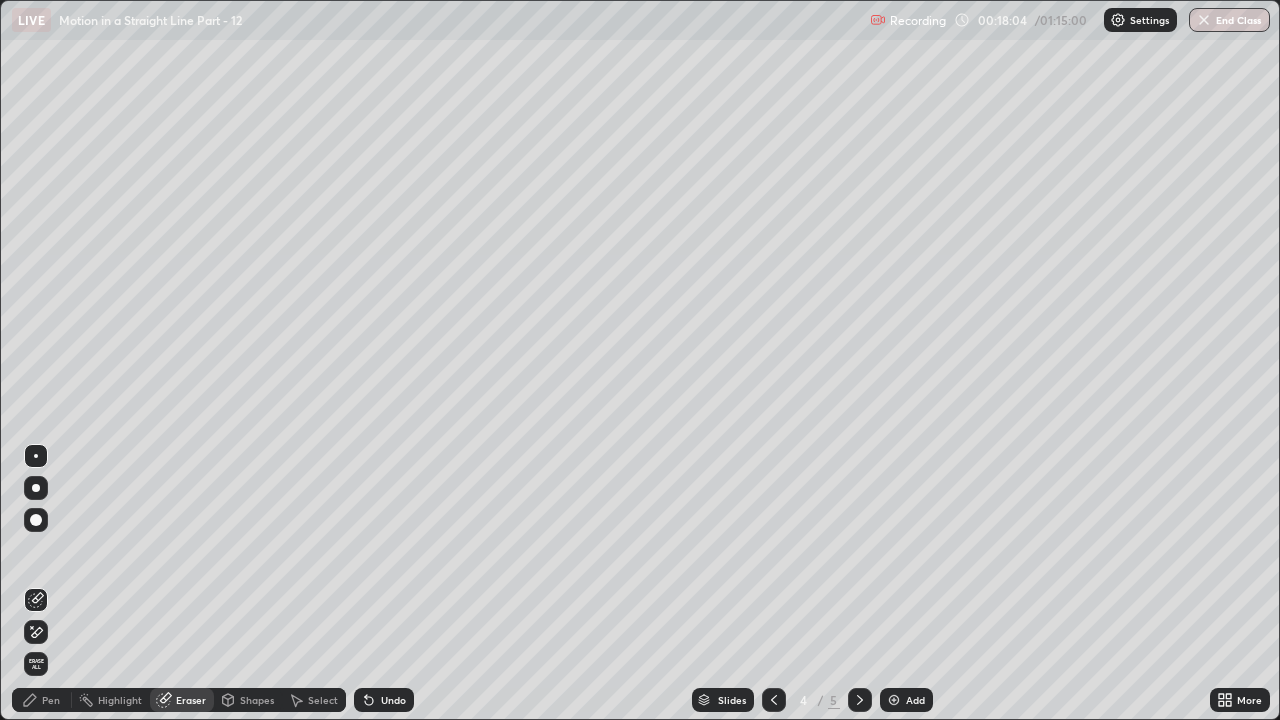 click on "Pen" at bounding box center [42, 700] 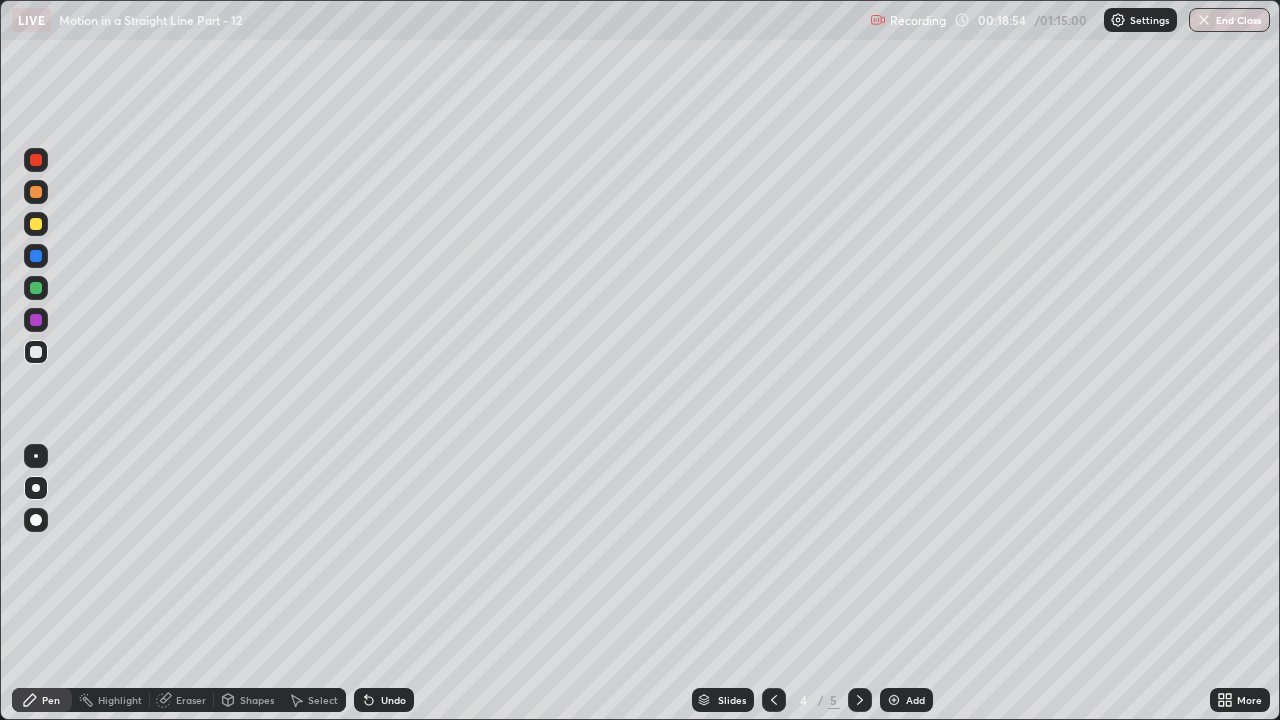 click 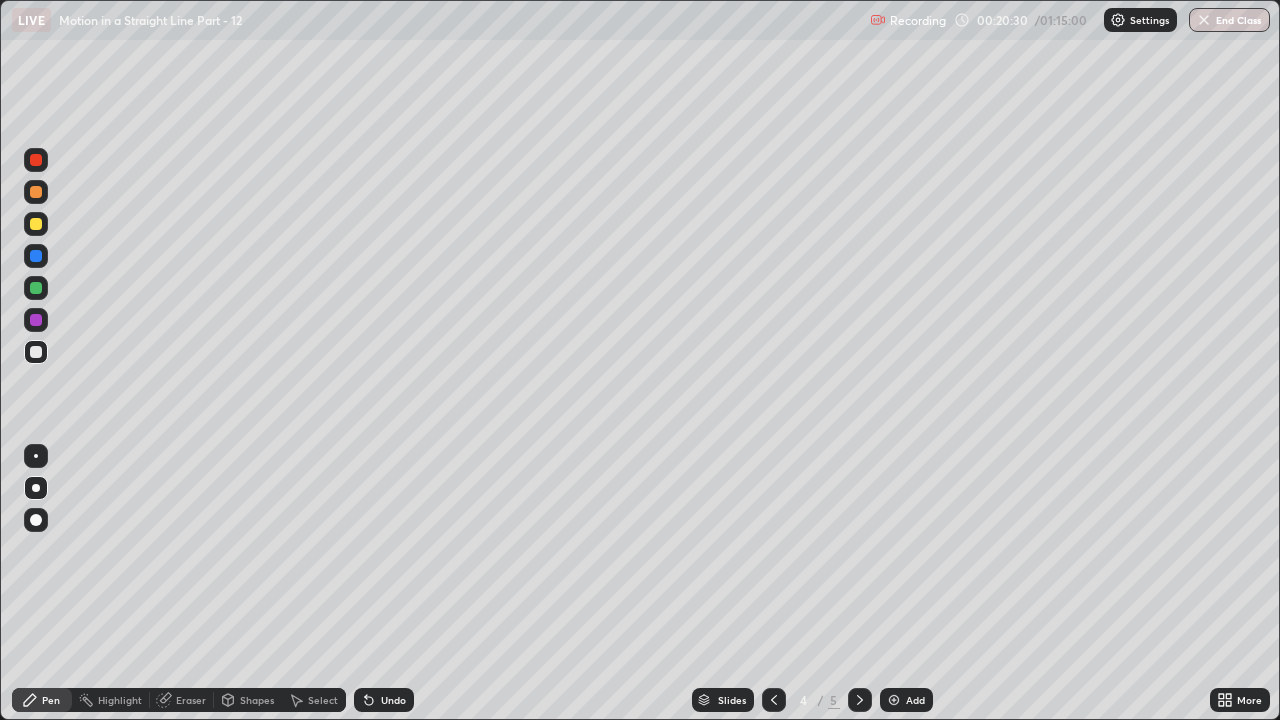 click 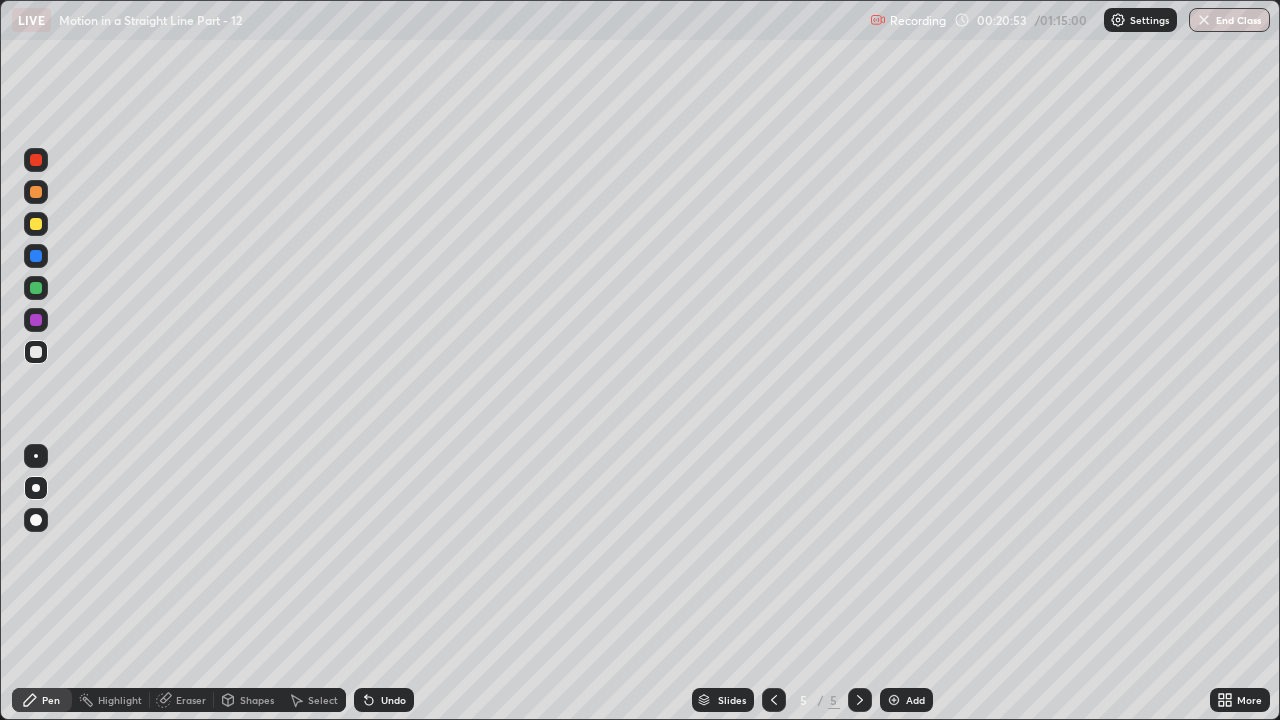 click at bounding box center (36, 224) 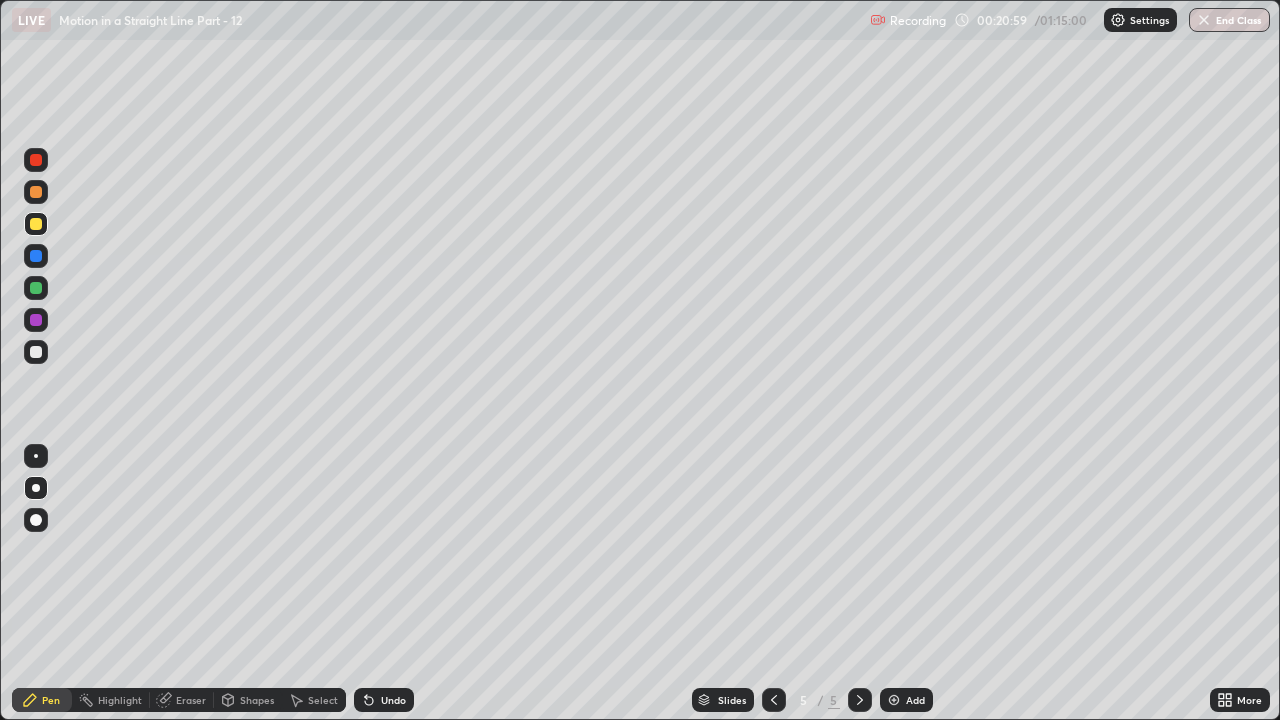 click at bounding box center [36, 288] 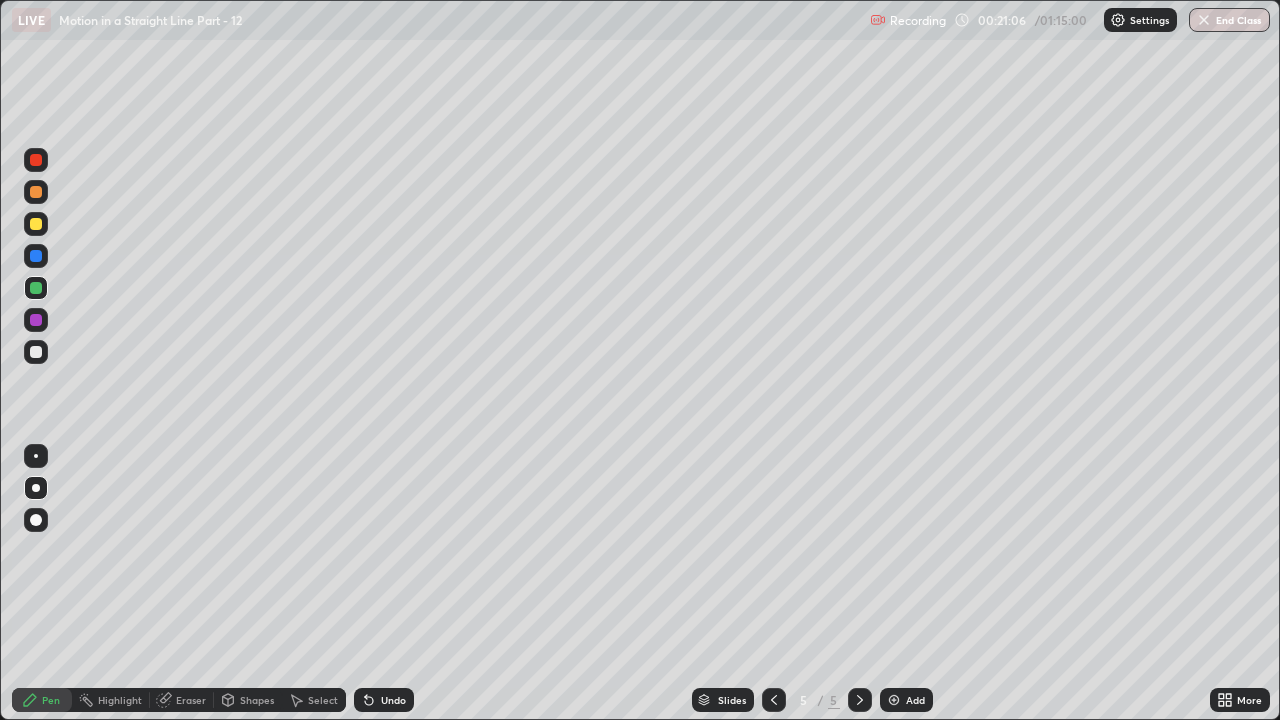 click at bounding box center (36, 320) 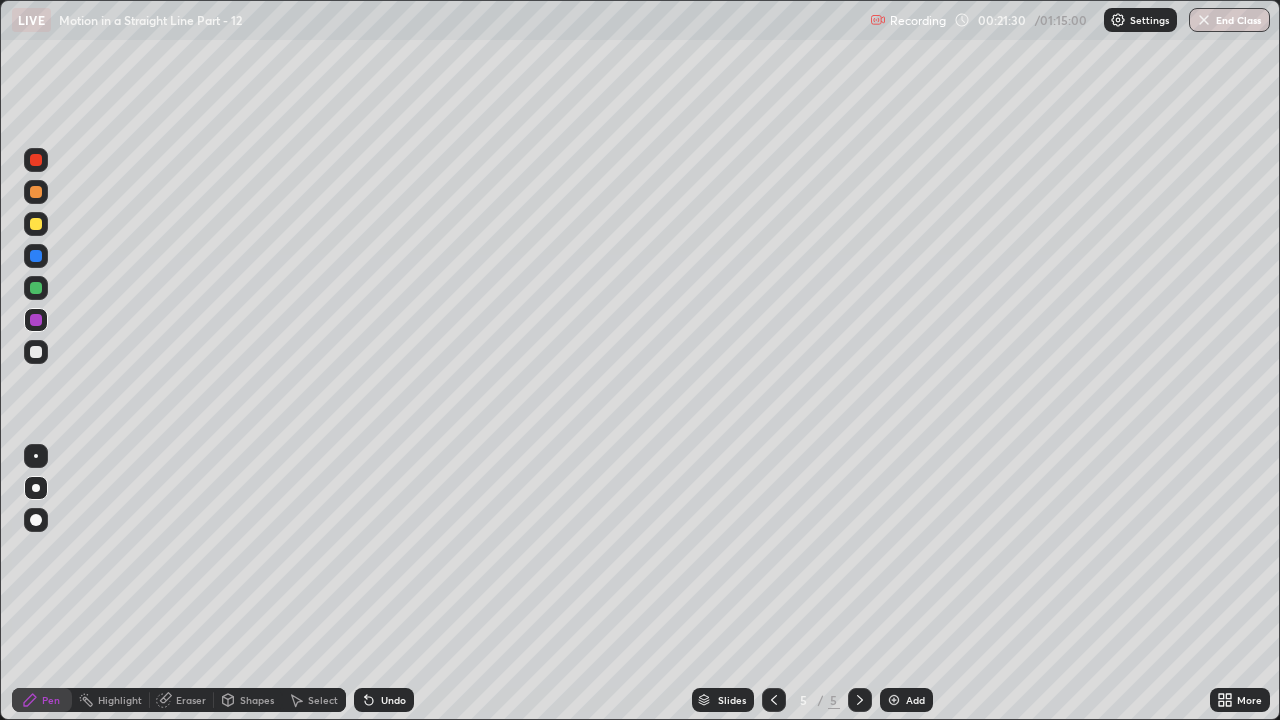 click at bounding box center [774, 700] 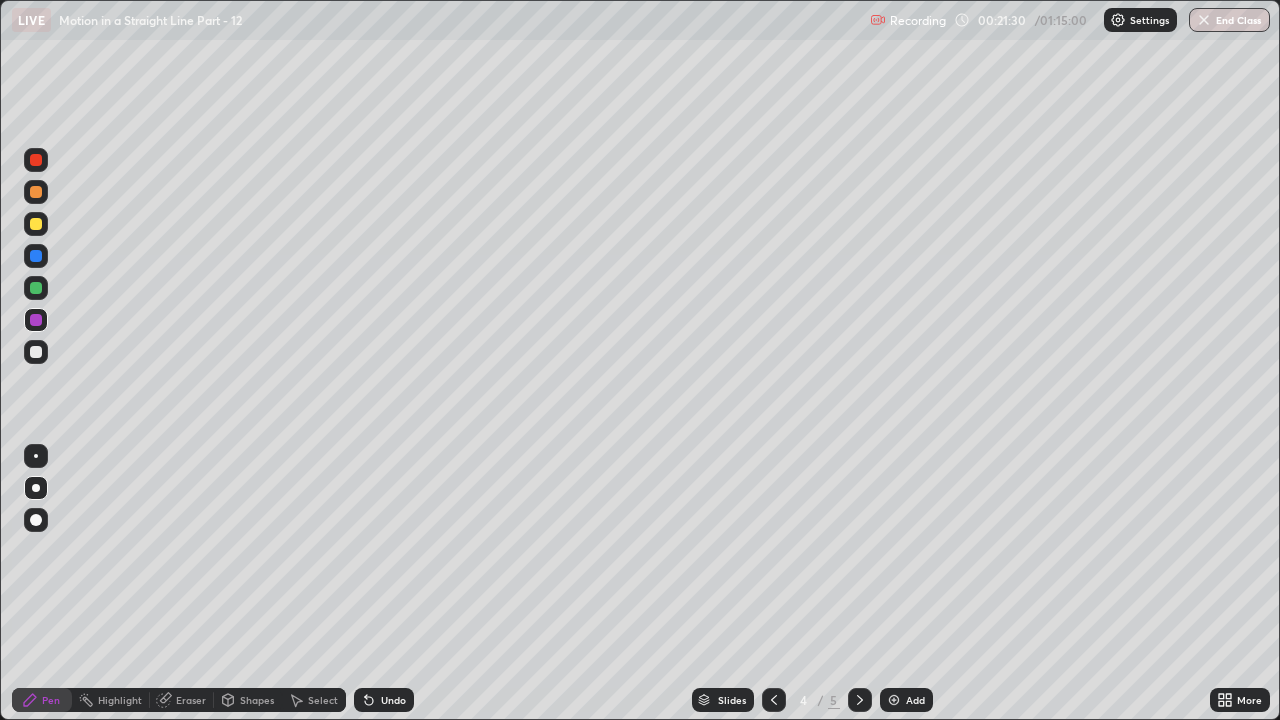 click 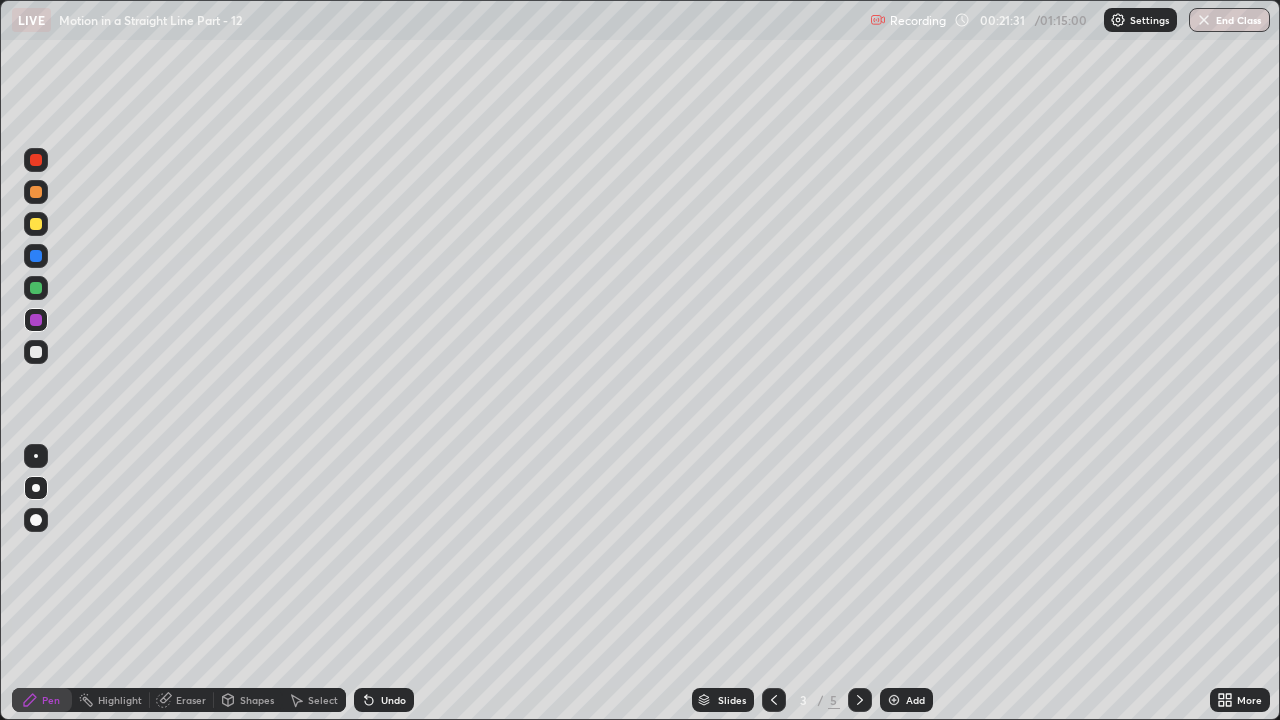 click 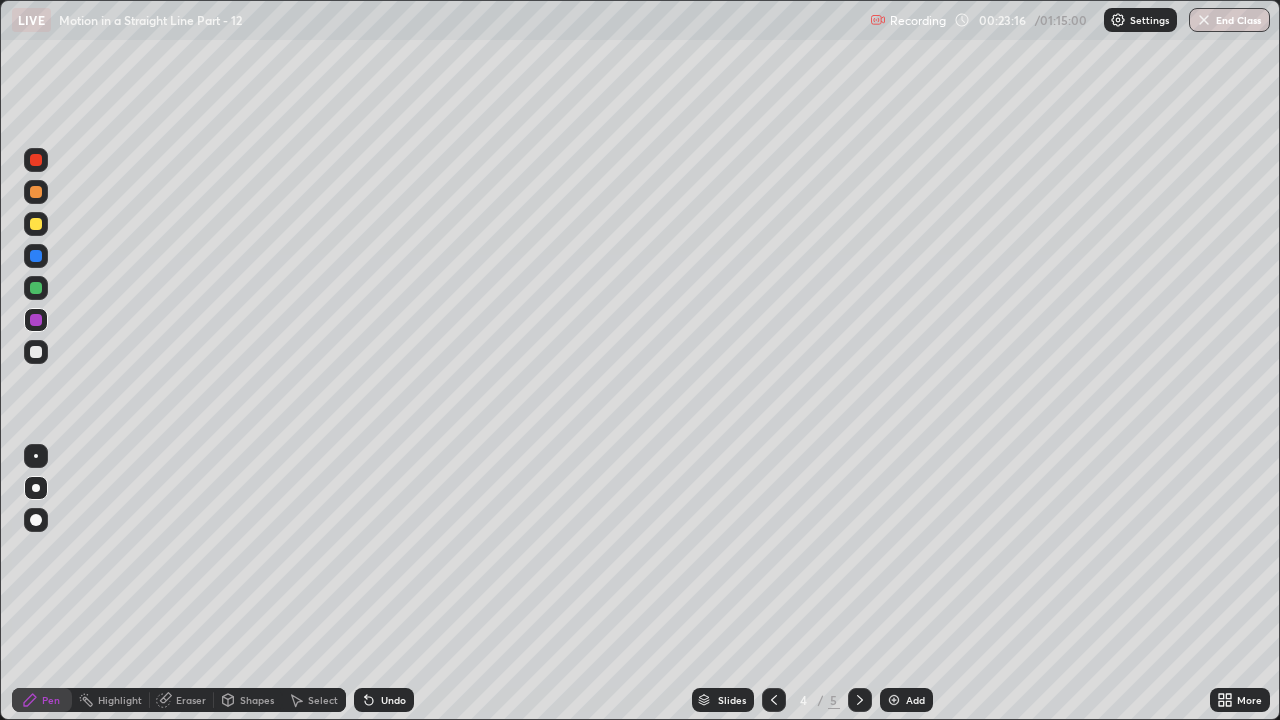 click 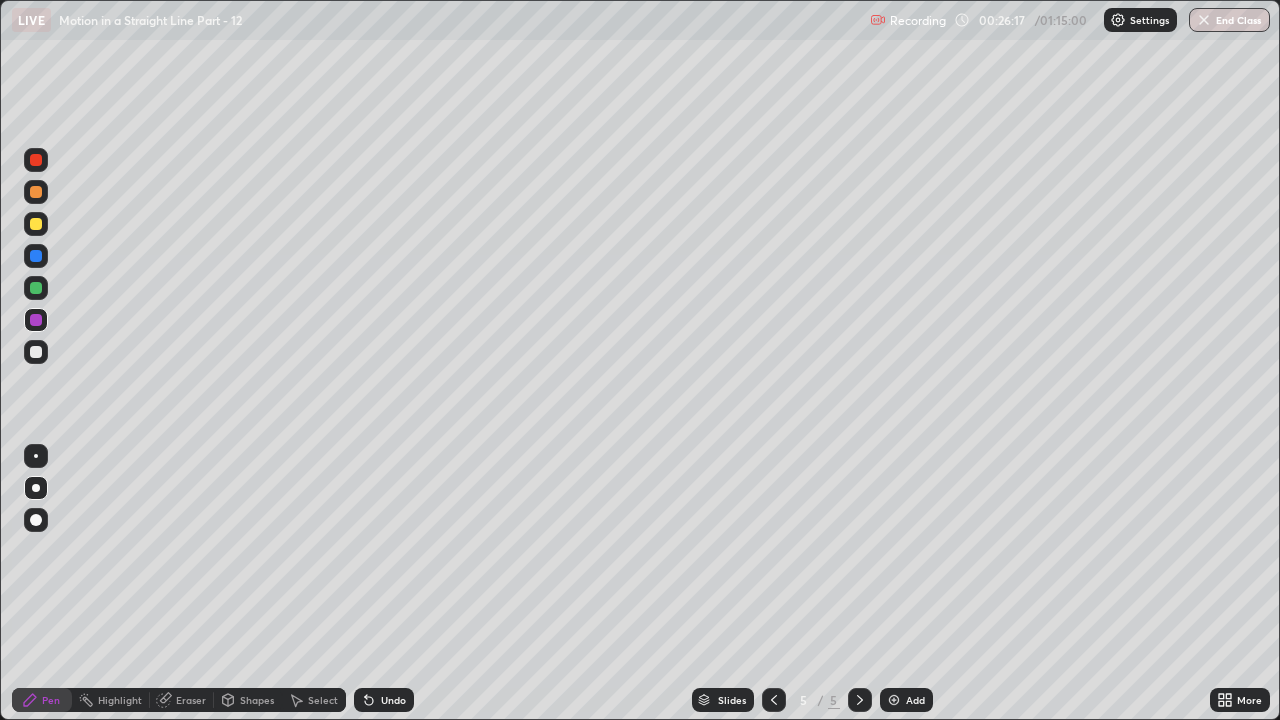 click on "Add" at bounding box center [915, 700] 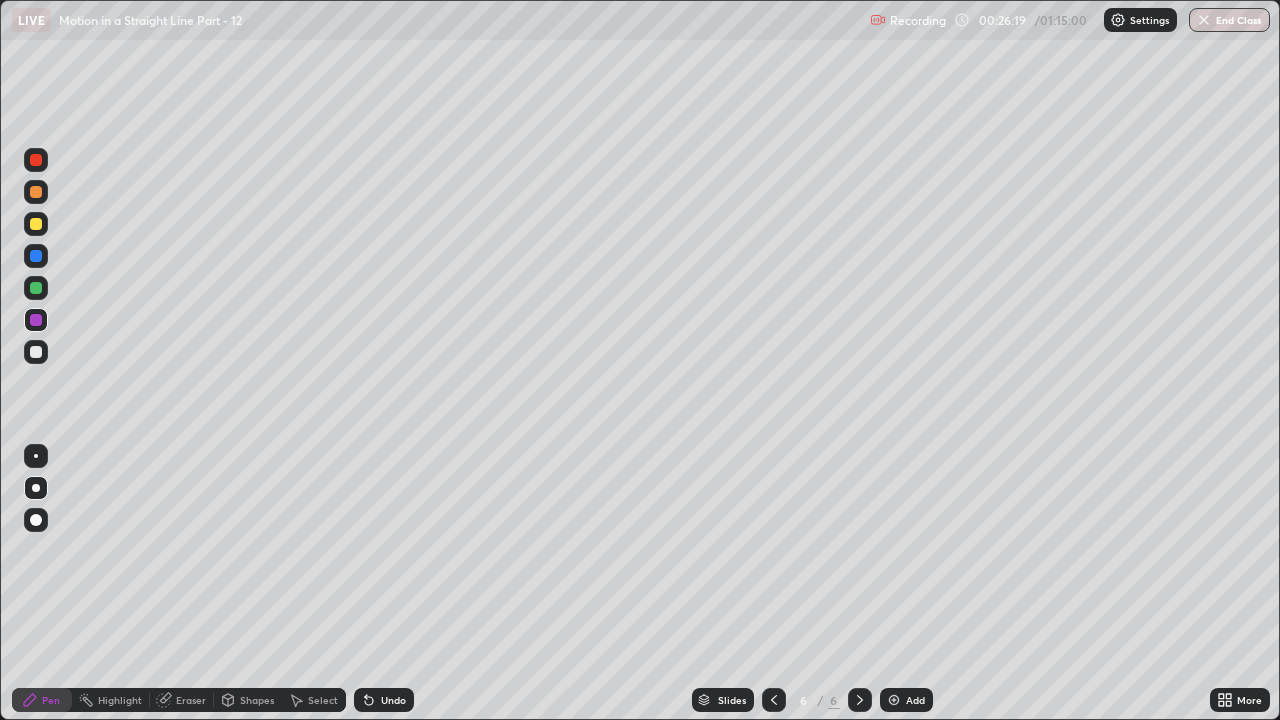 click at bounding box center (36, 224) 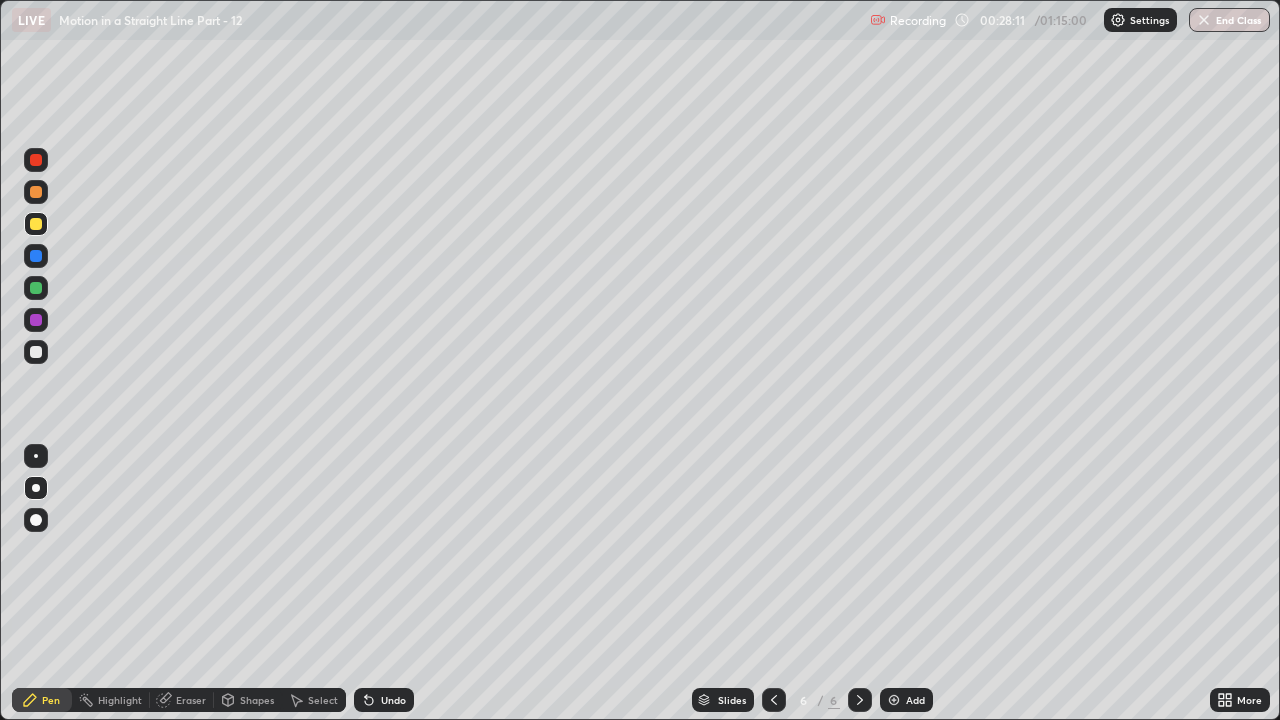 click at bounding box center [36, 352] 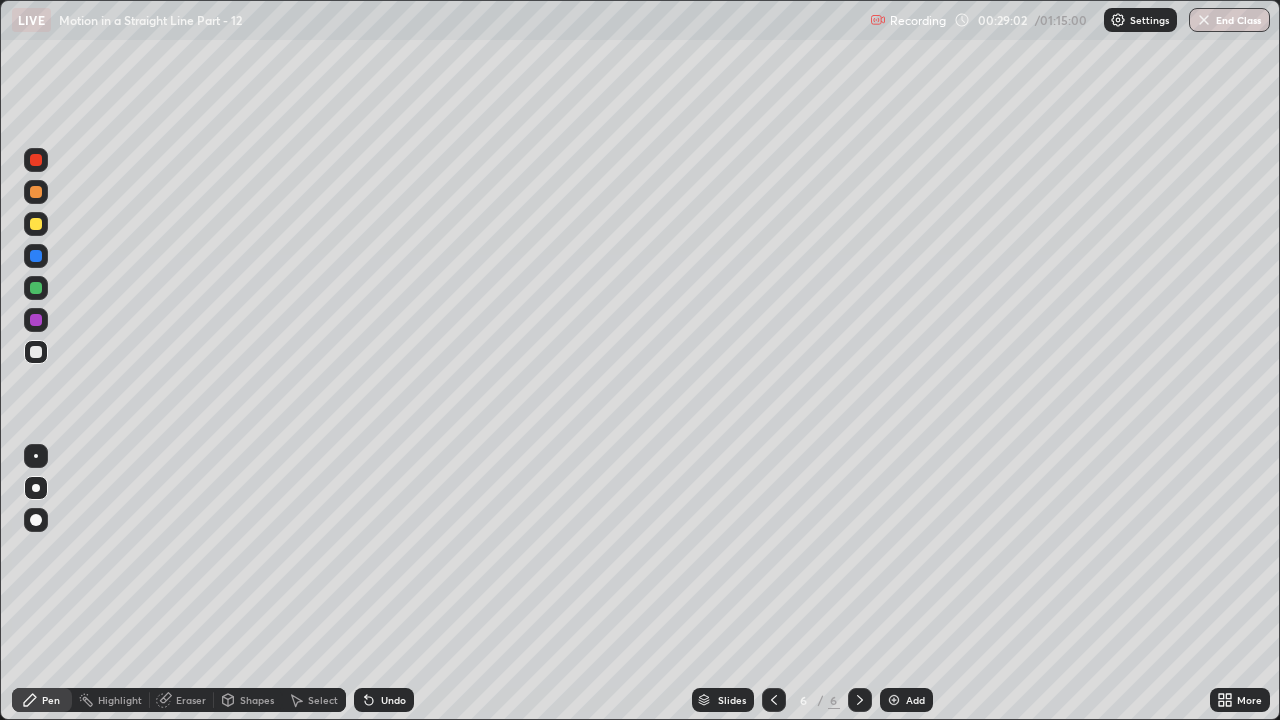 click on "Undo" at bounding box center [393, 700] 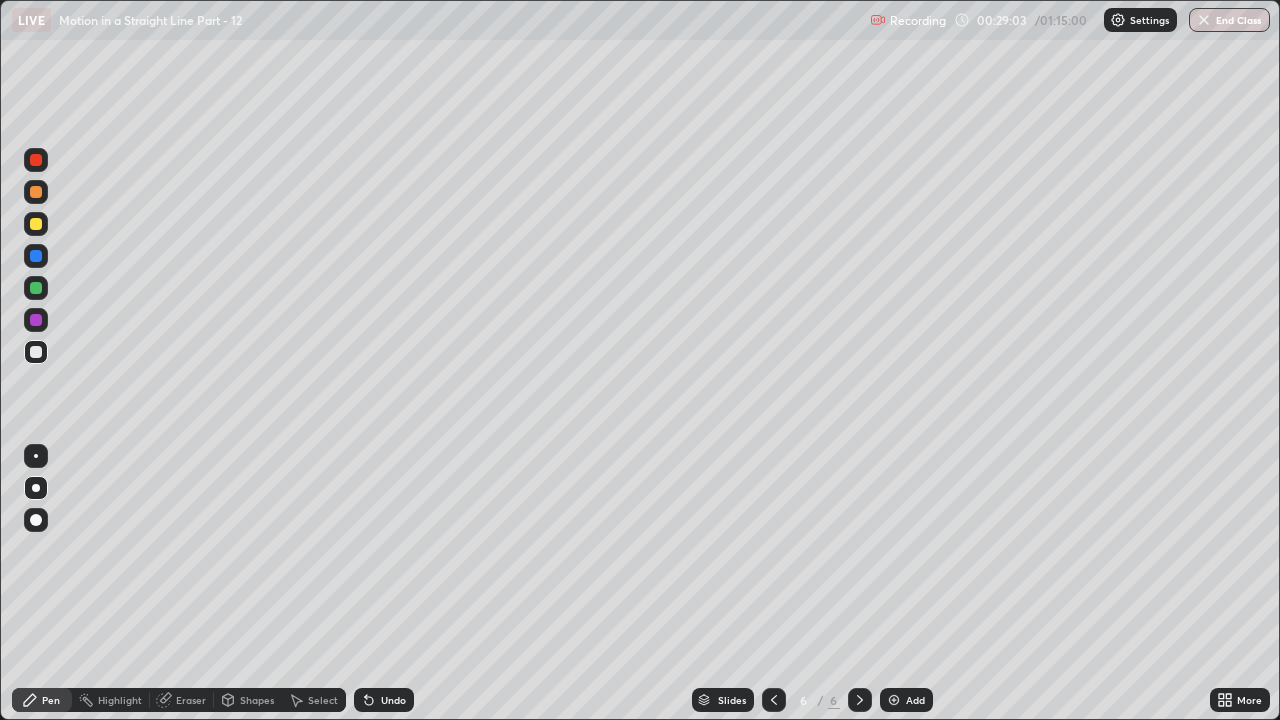 click on "Undo" at bounding box center [384, 700] 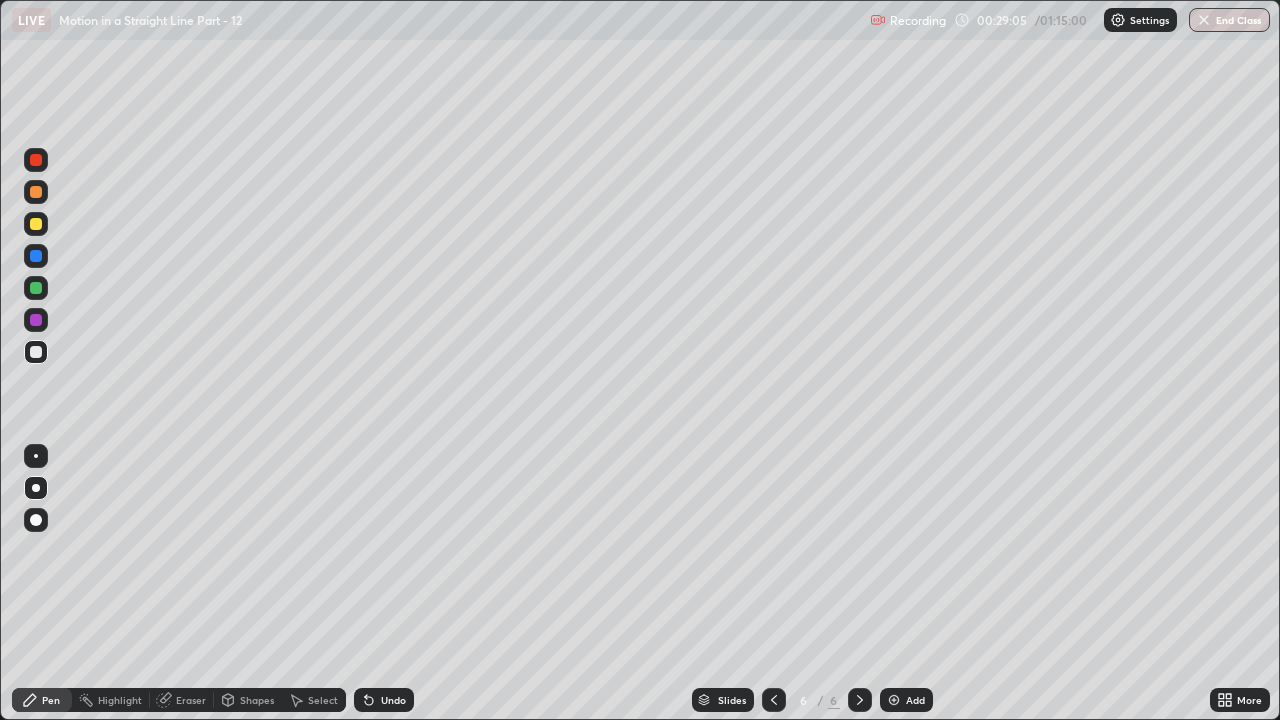 click at bounding box center (36, 320) 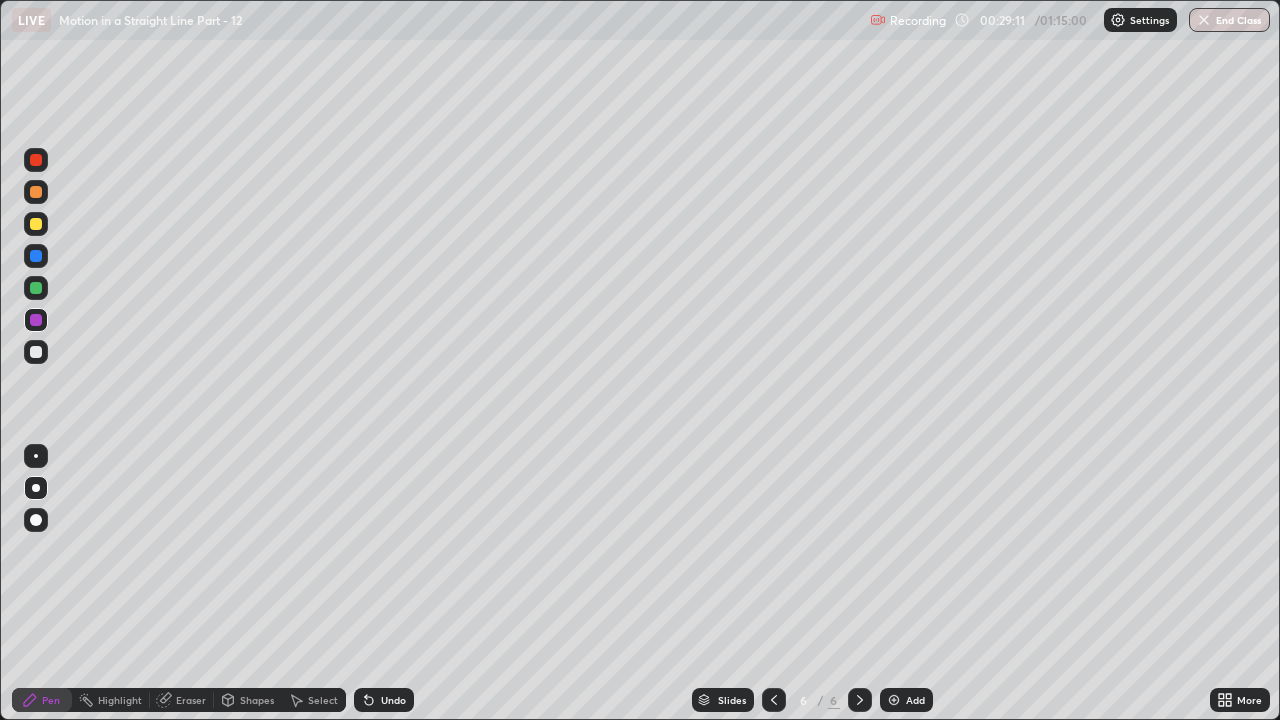 click at bounding box center [36, 288] 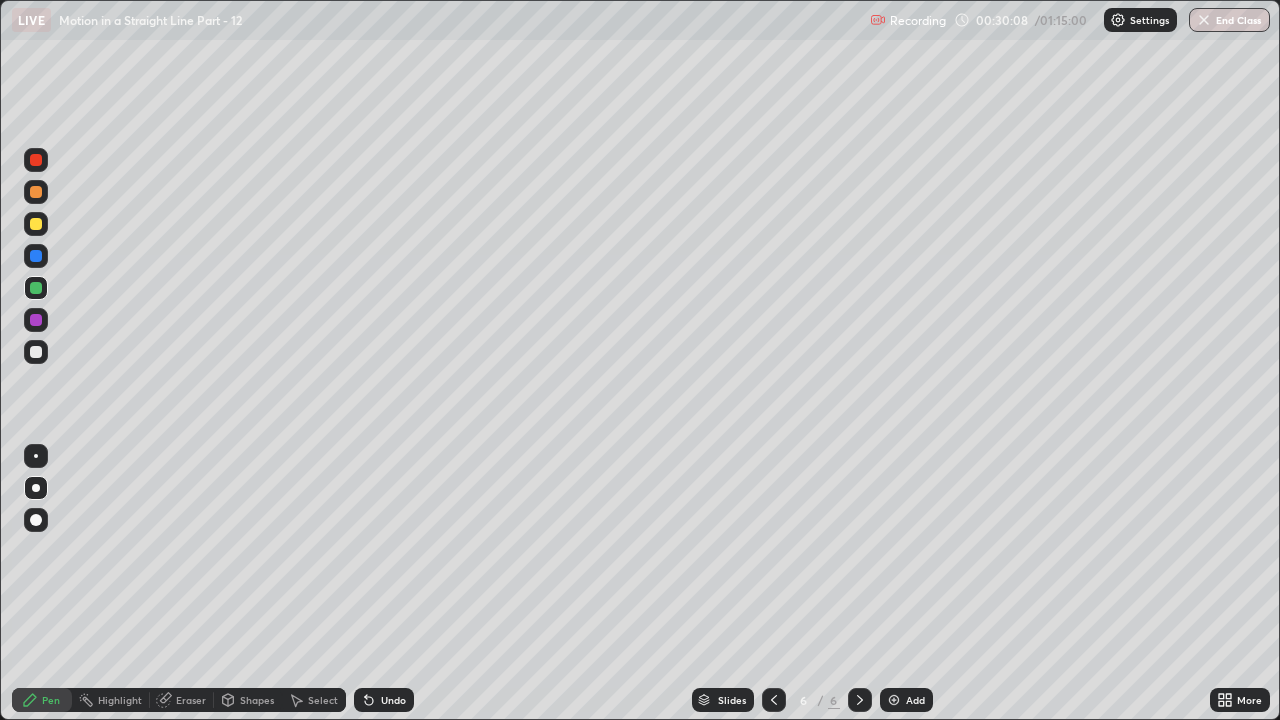 click on "Add" at bounding box center (915, 700) 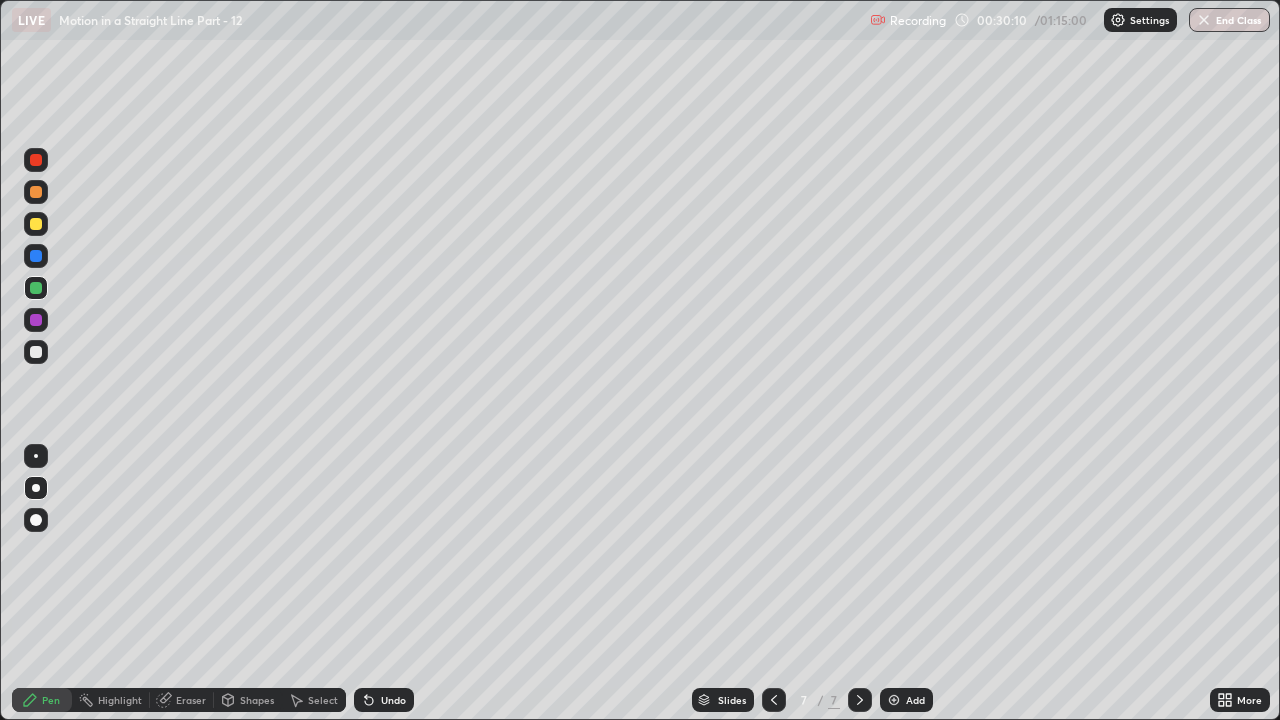 click at bounding box center (36, 288) 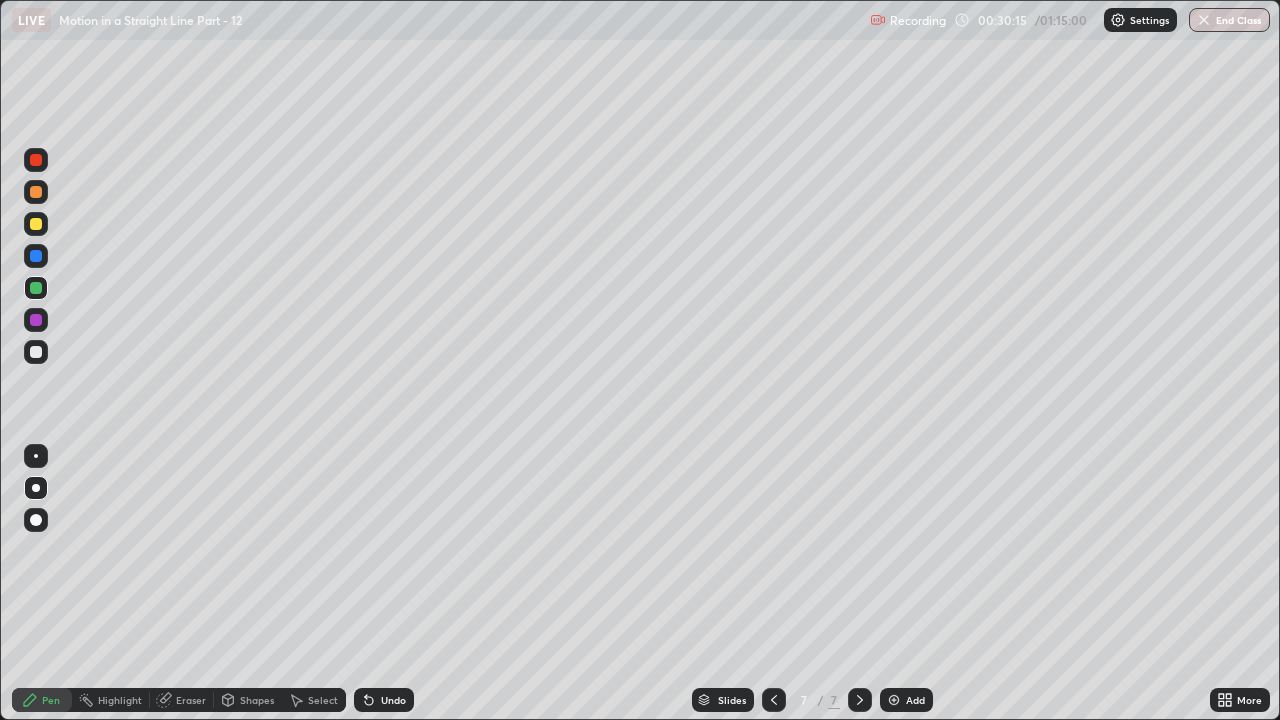 click at bounding box center (36, 352) 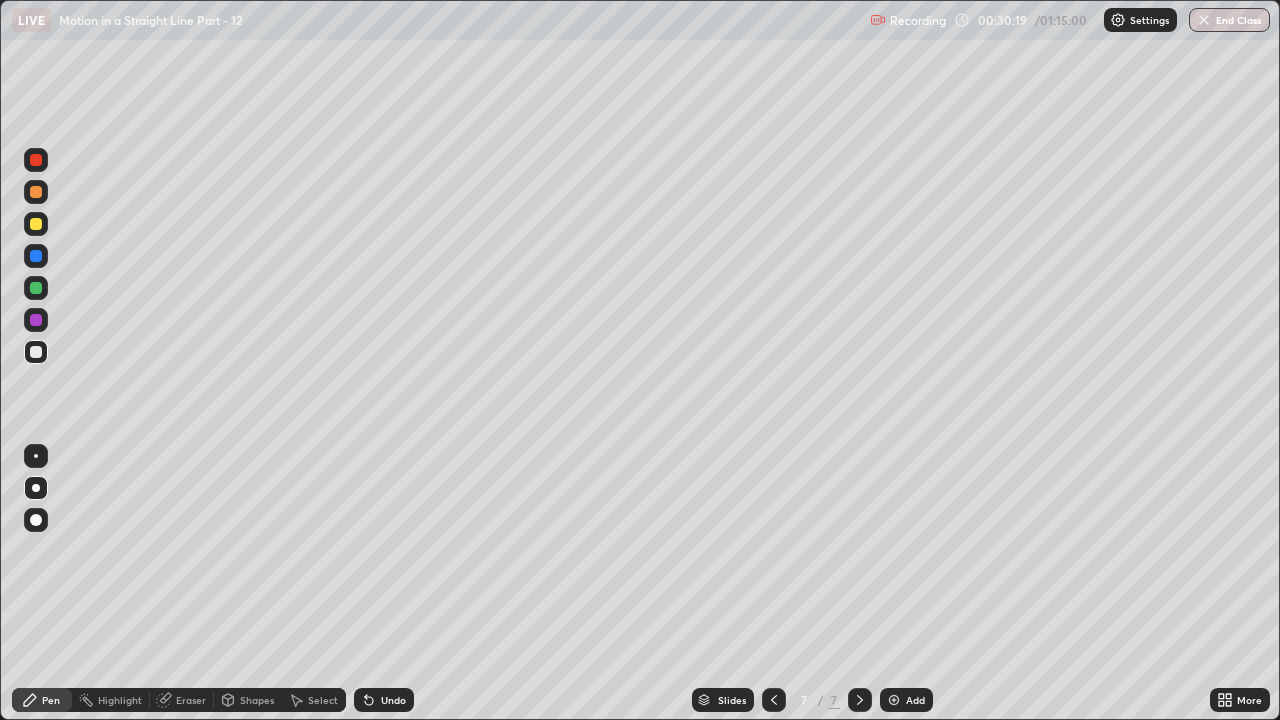 click on "Eraser" at bounding box center (182, 700) 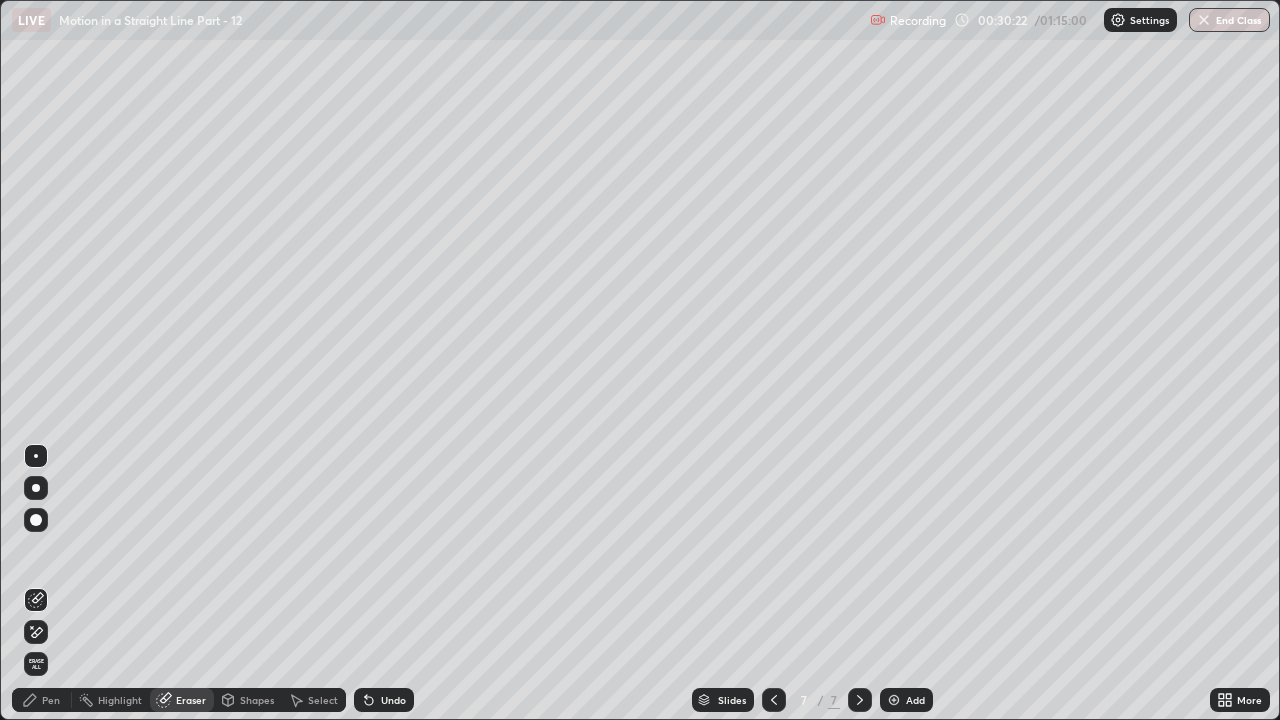 click on "Pen" at bounding box center [42, 700] 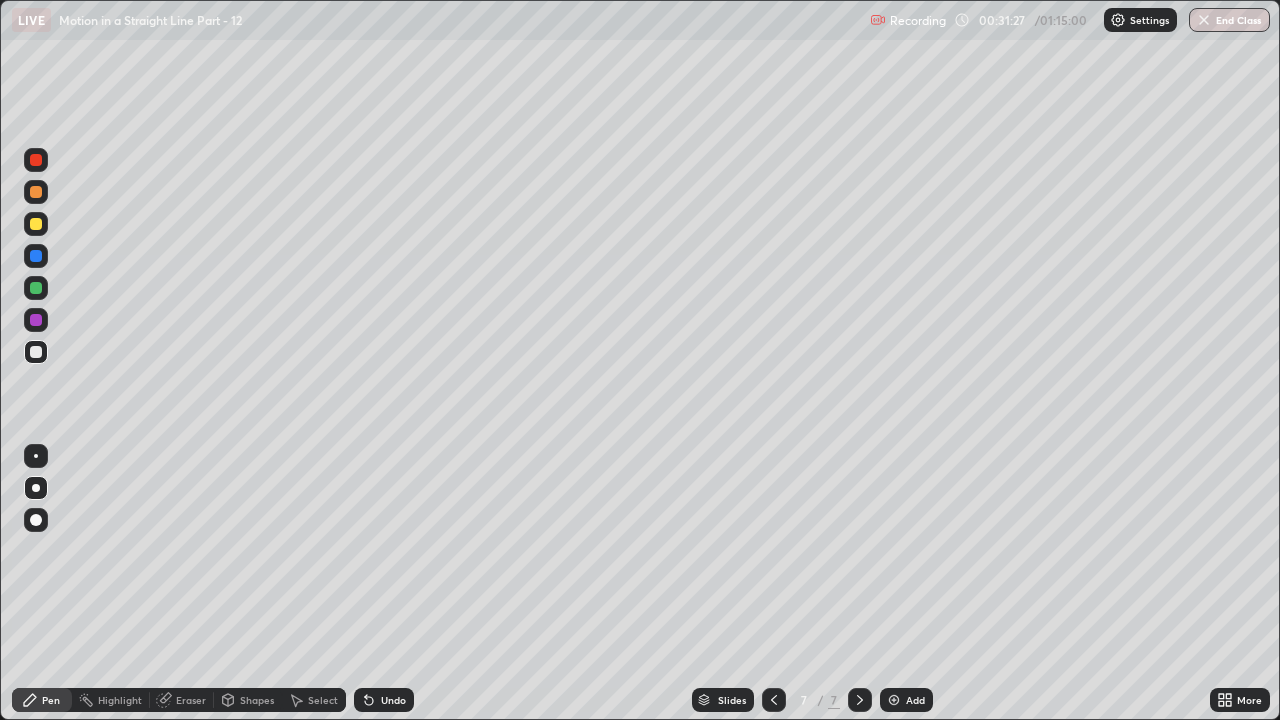 click on "Undo" at bounding box center [393, 700] 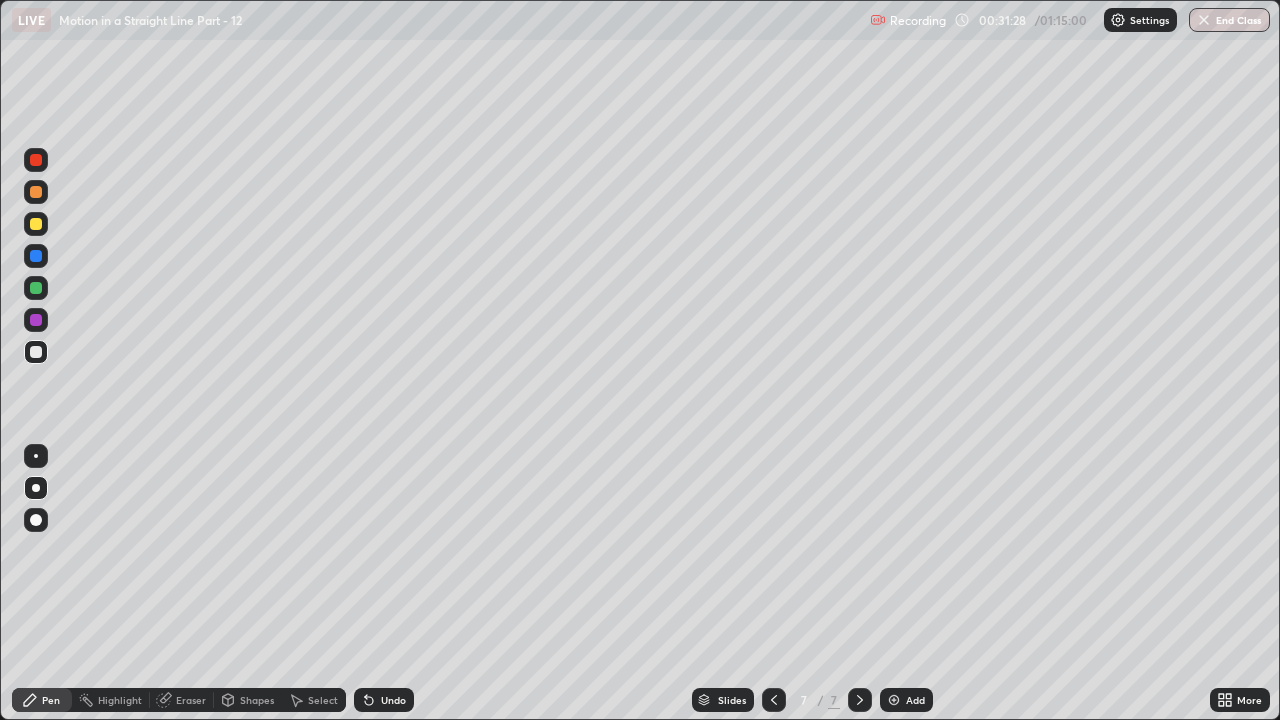 click on "Undo" at bounding box center (393, 700) 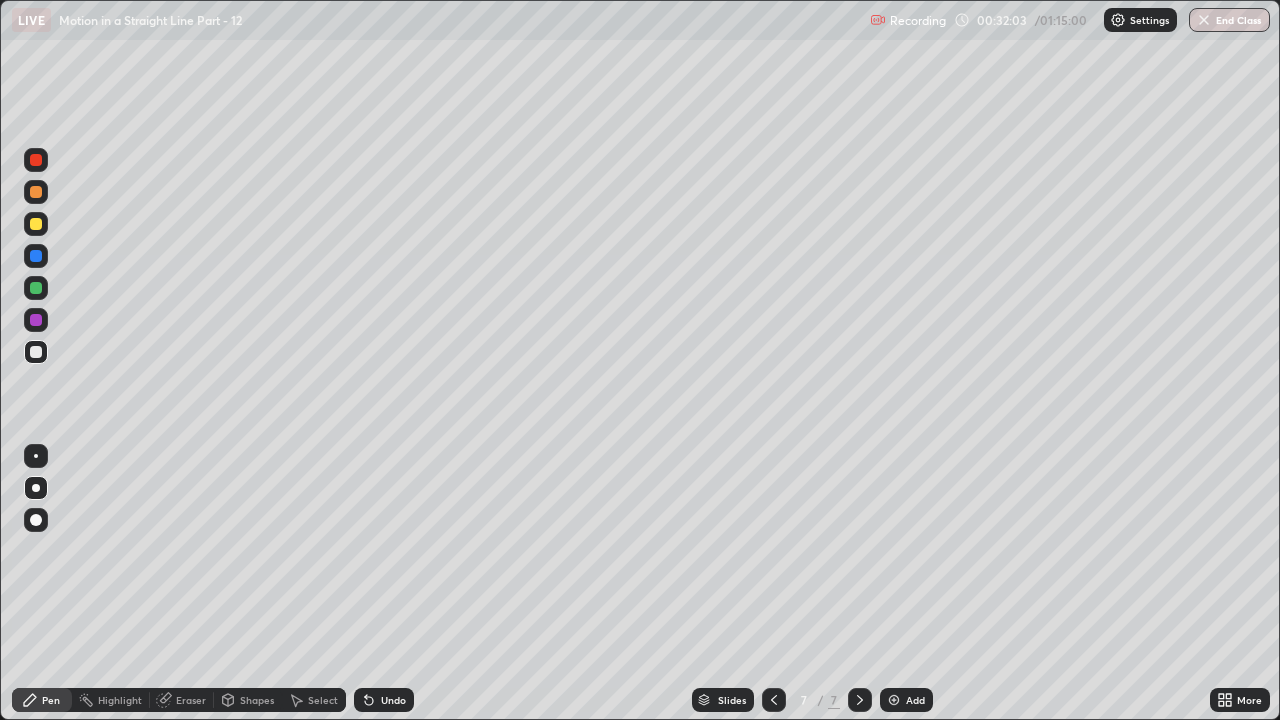 click at bounding box center (36, 224) 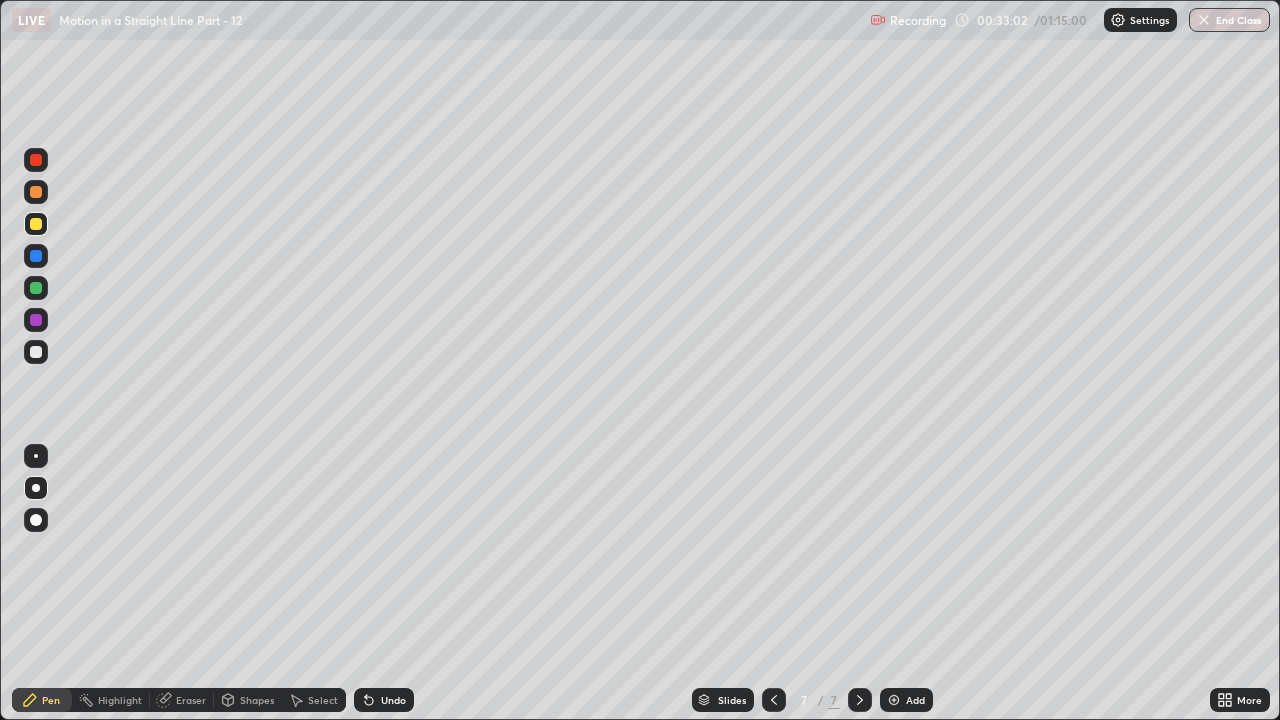 click on "Add" at bounding box center [915, 700] 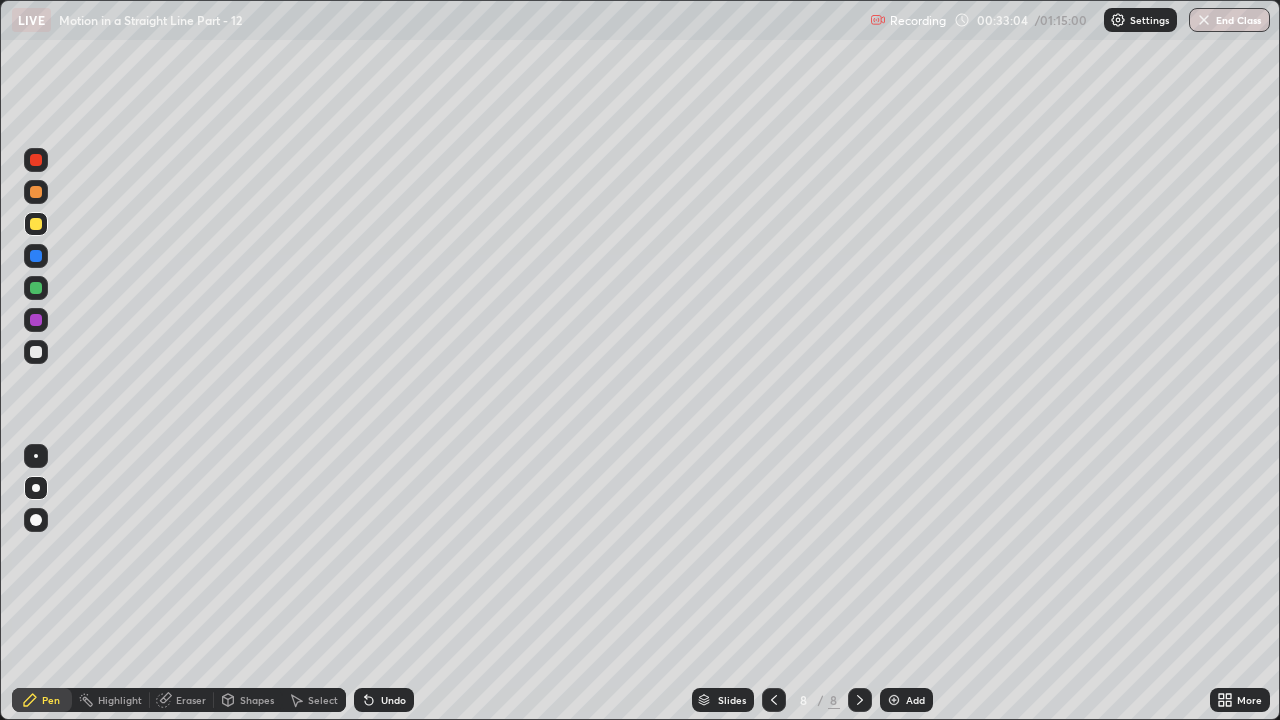 click at bounding box center [36, 288] 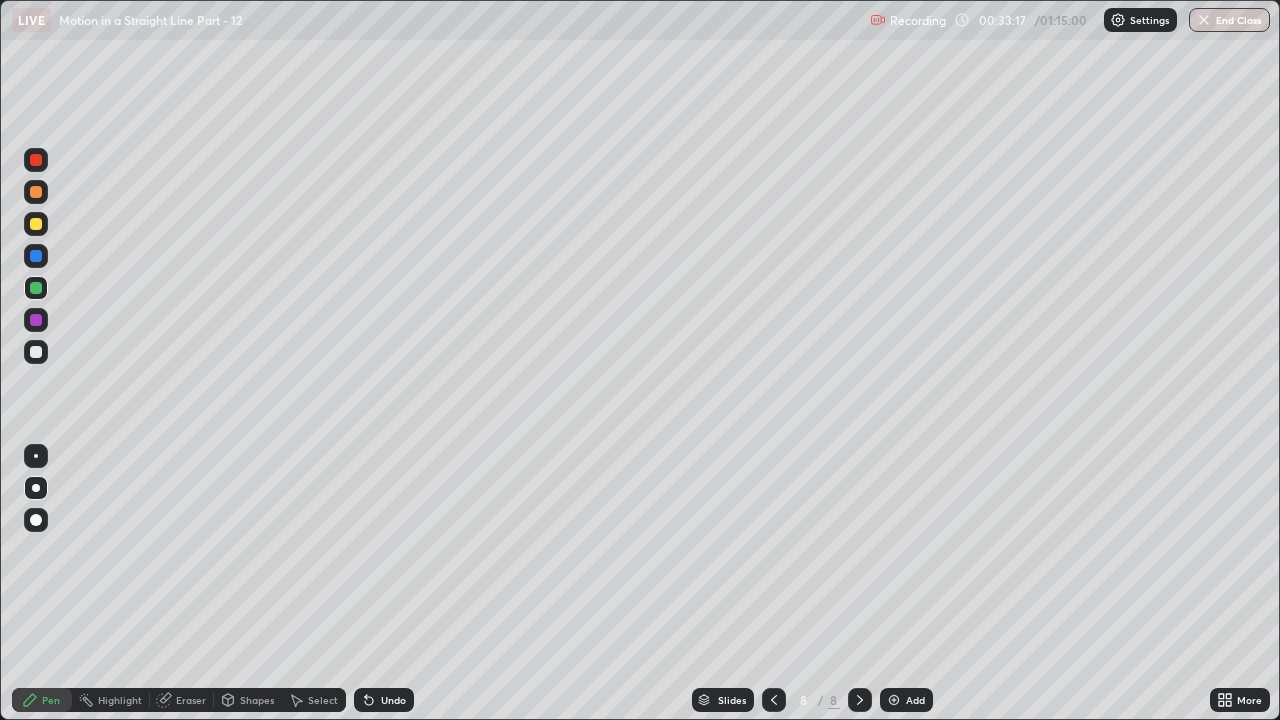 click 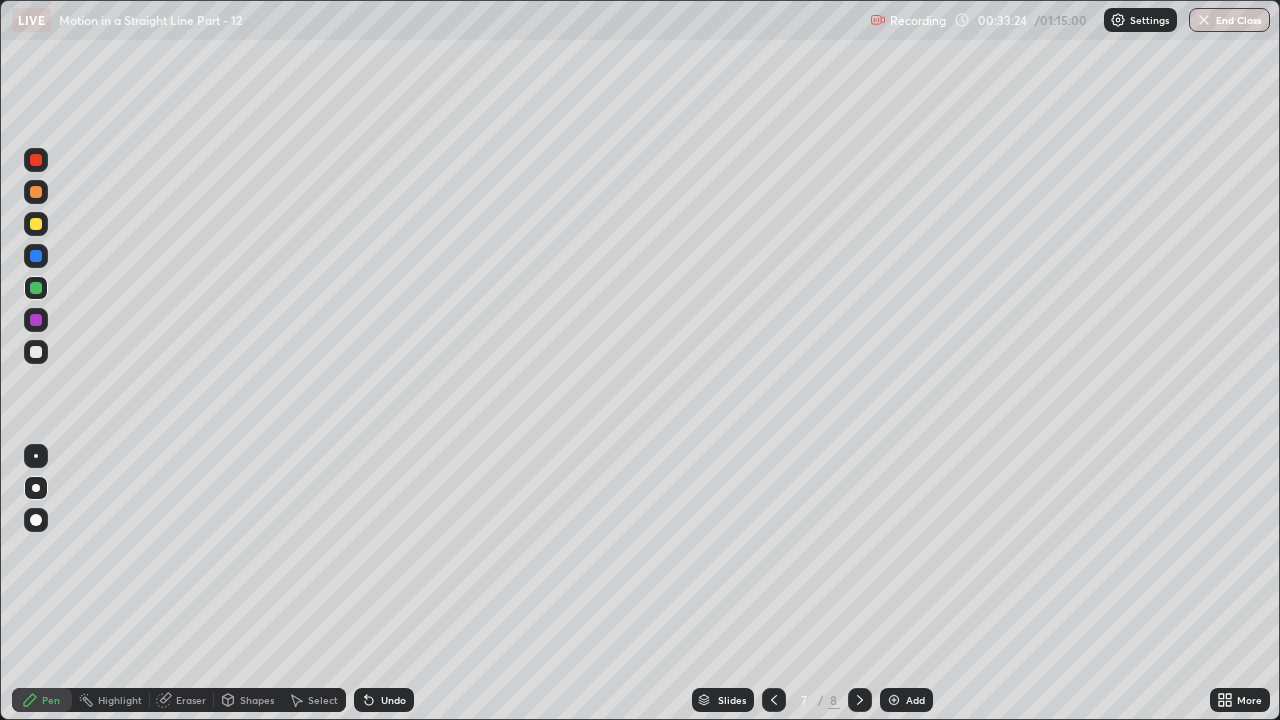 click 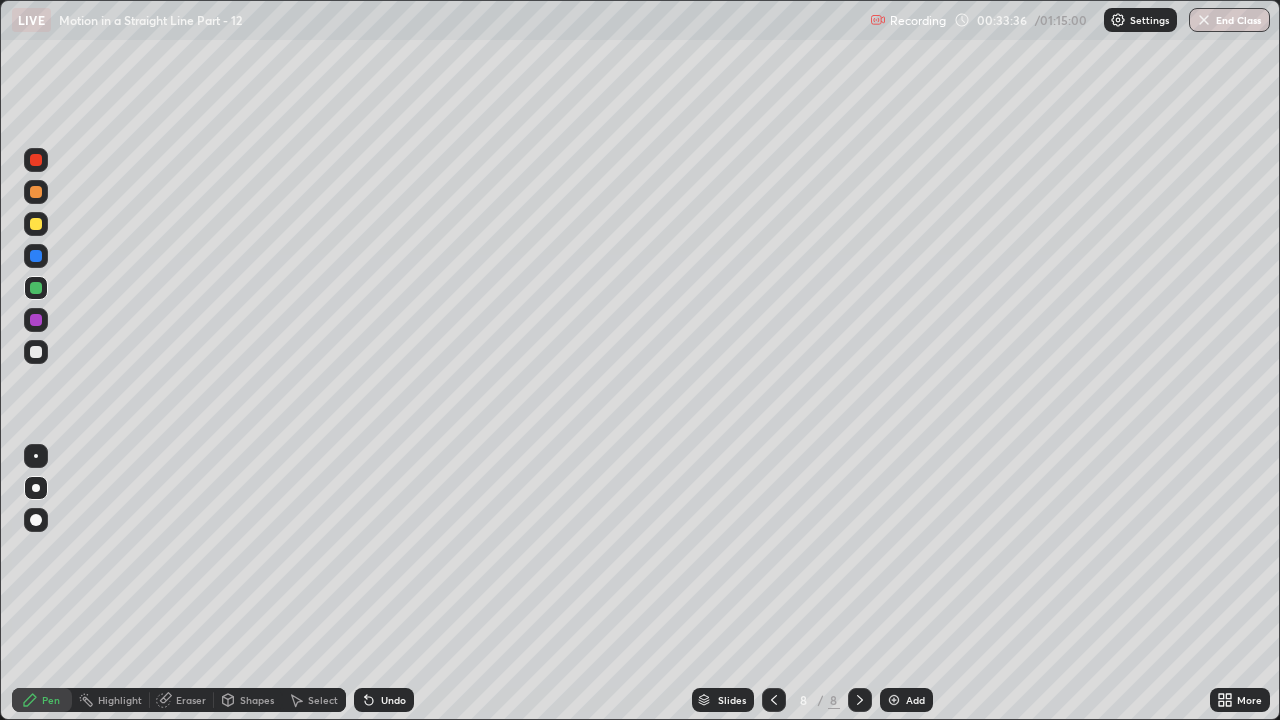 click at bounding box center (36, 224) 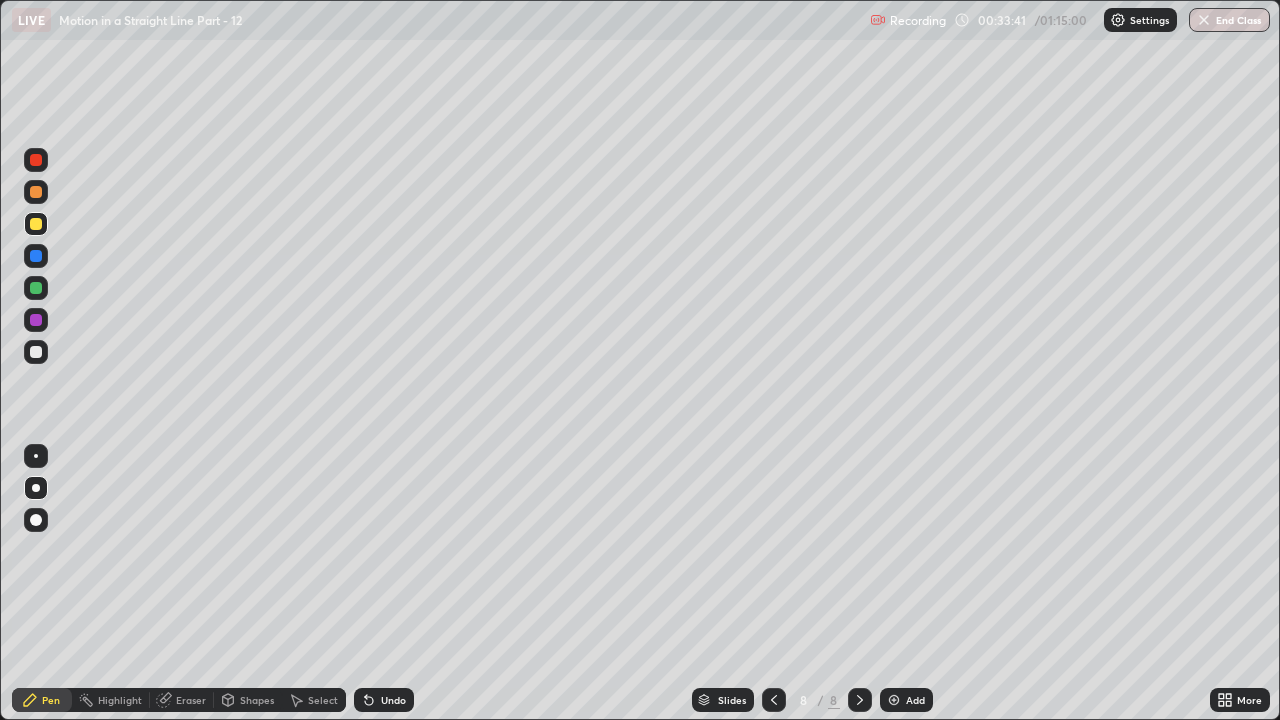 click on "Undo" at bounding box center [393, 700] 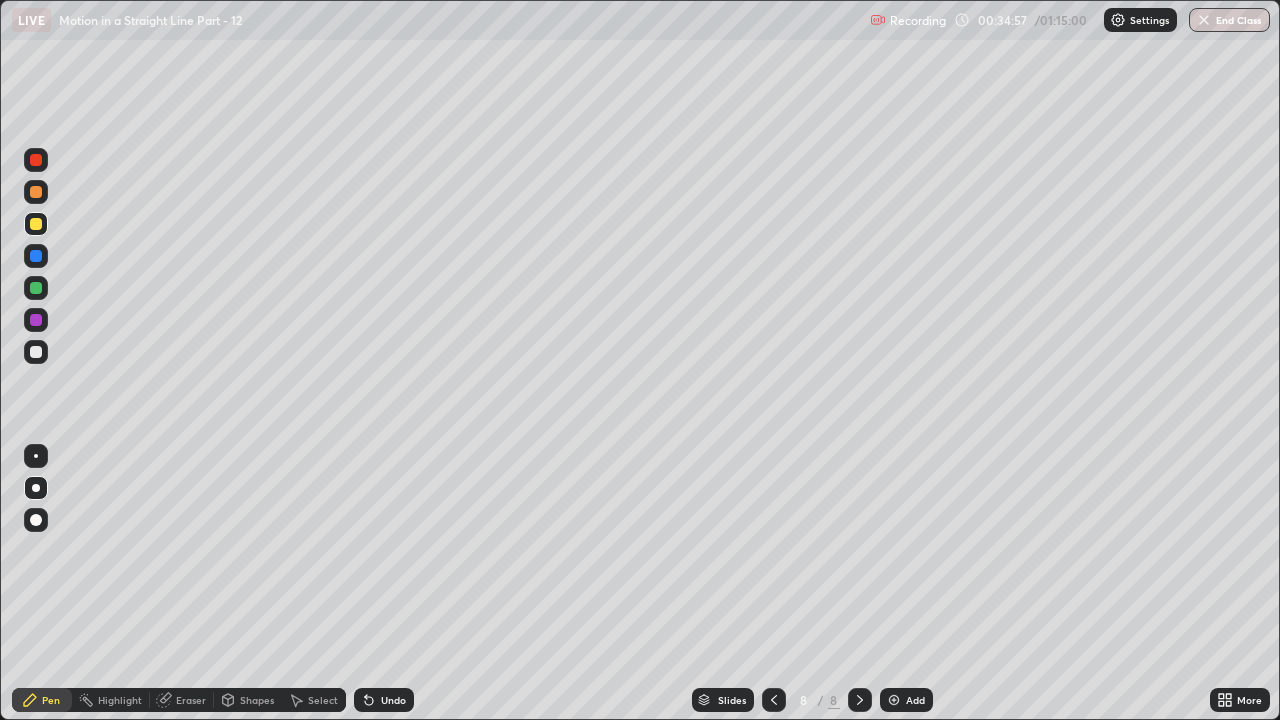 click on "Undo" at bounding box center [393, 700] 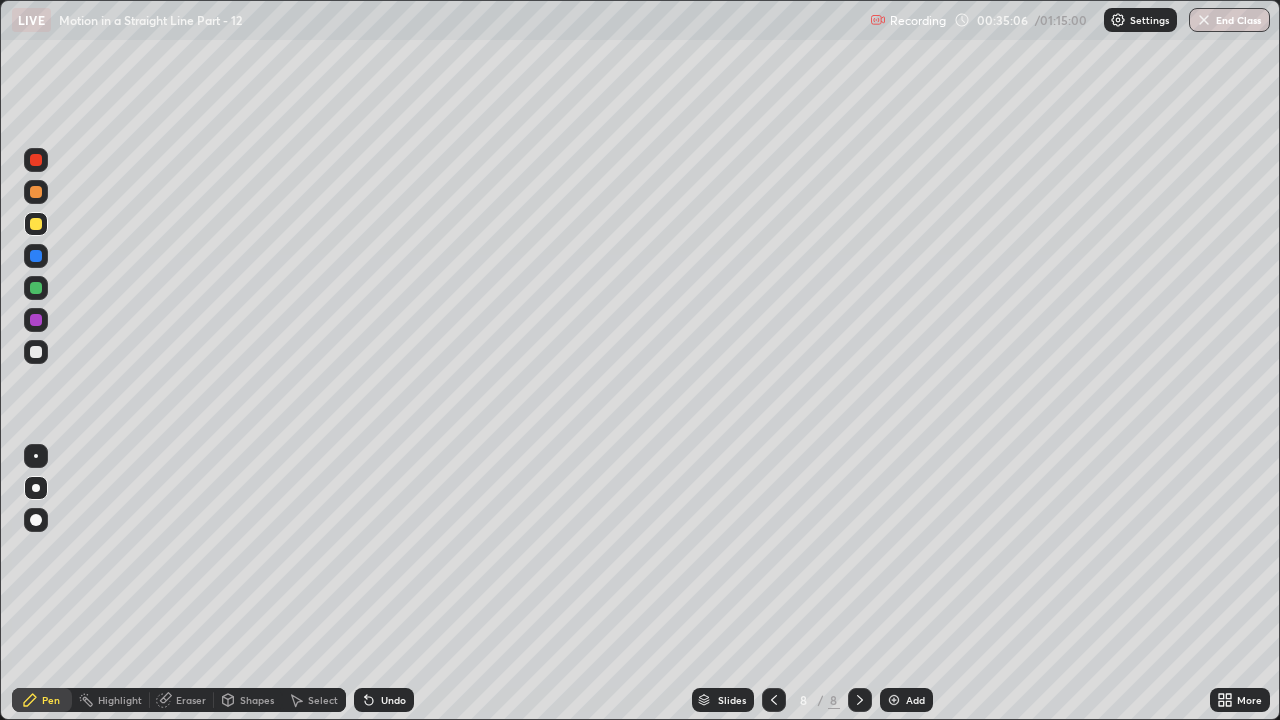 click 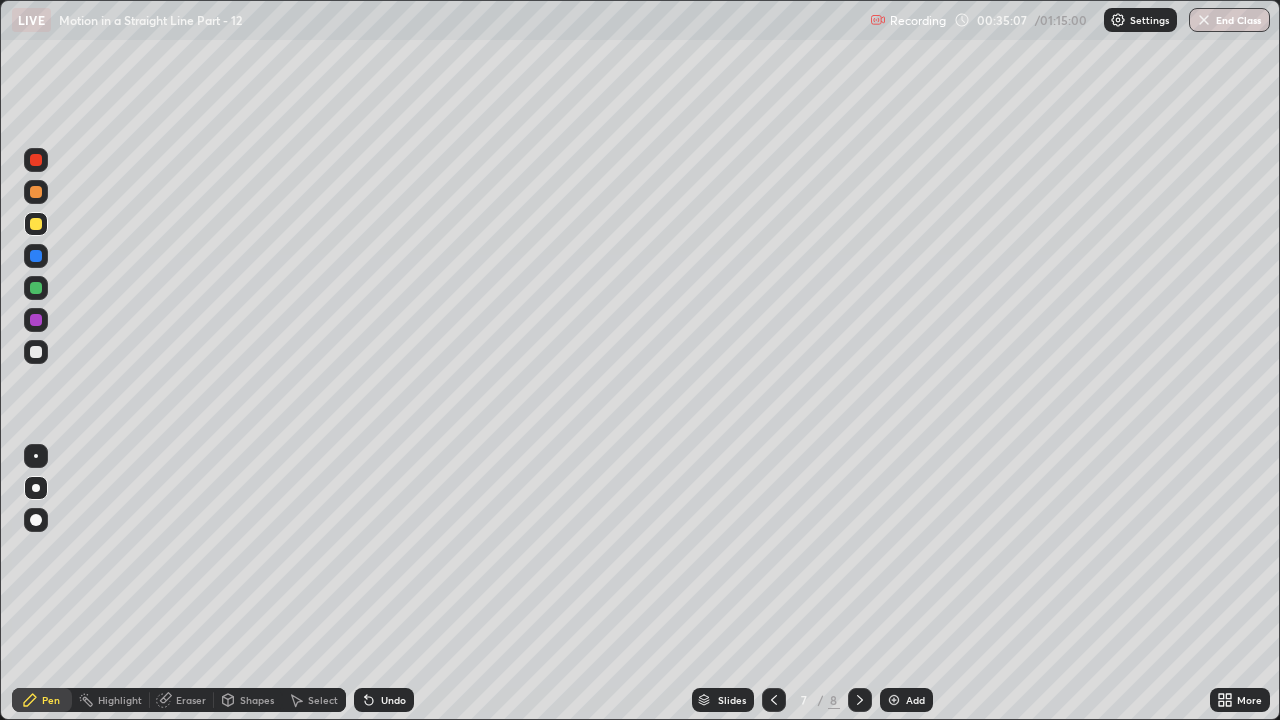 click 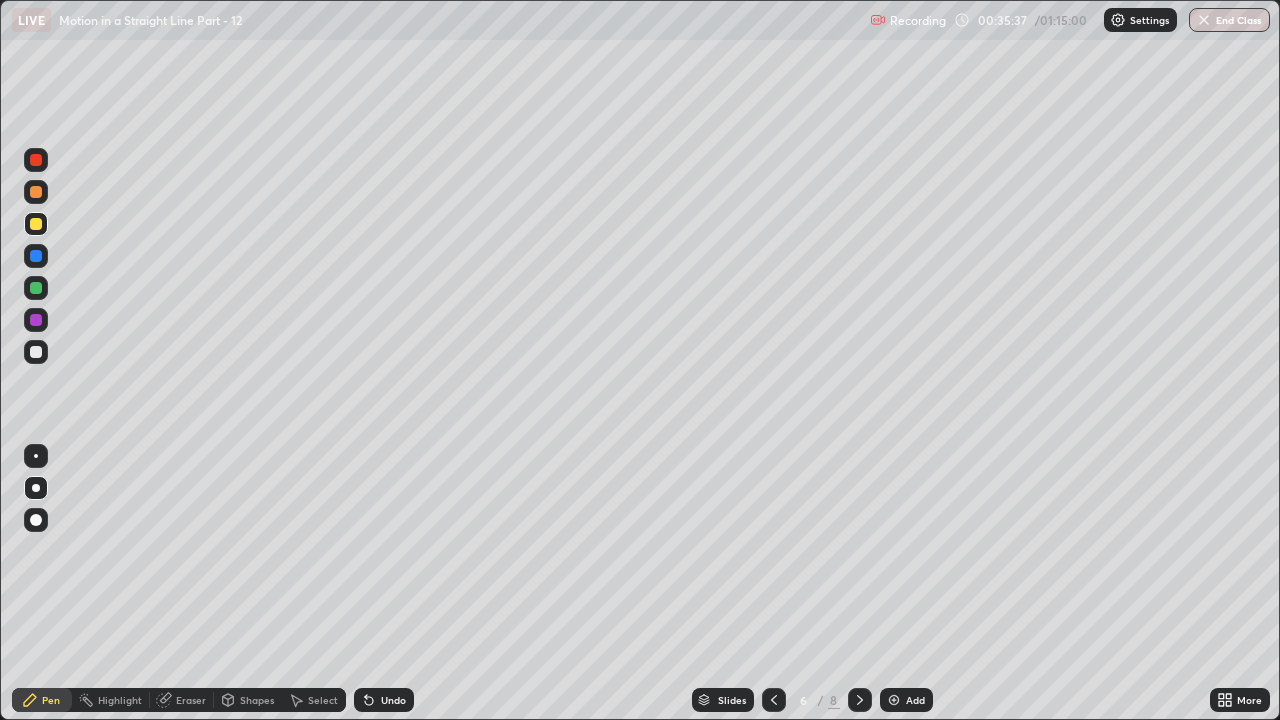 click 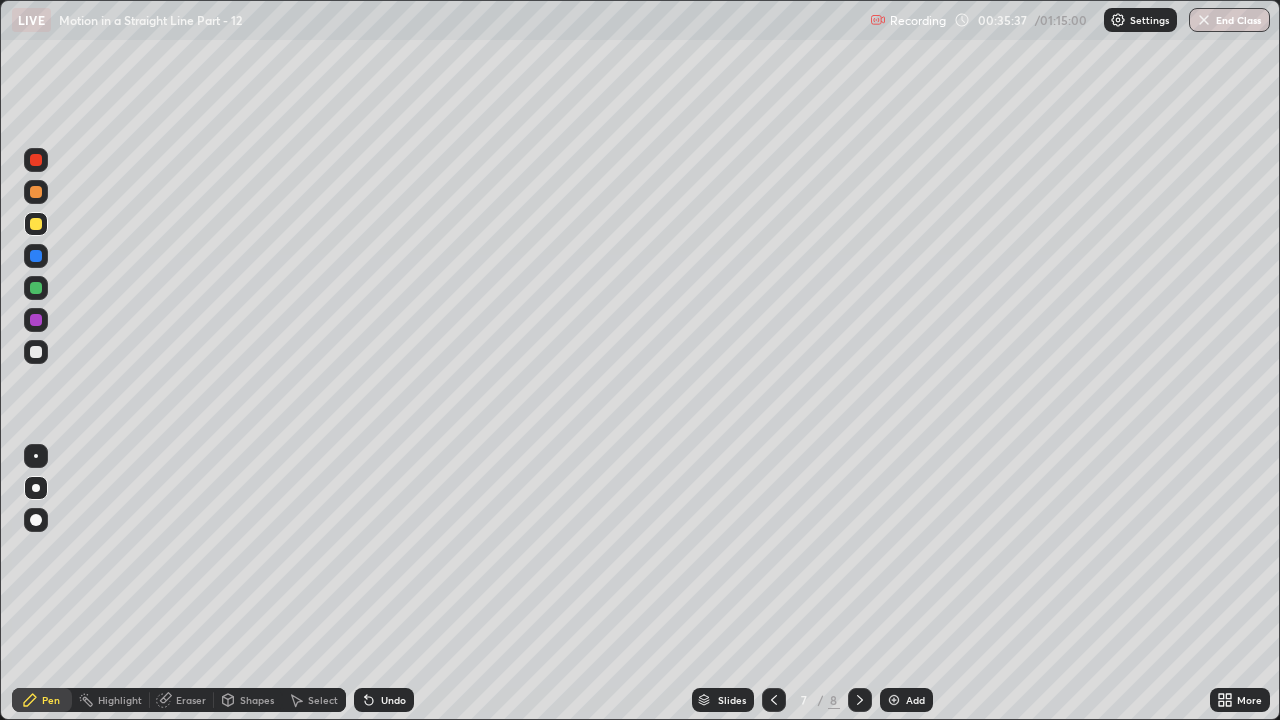 click 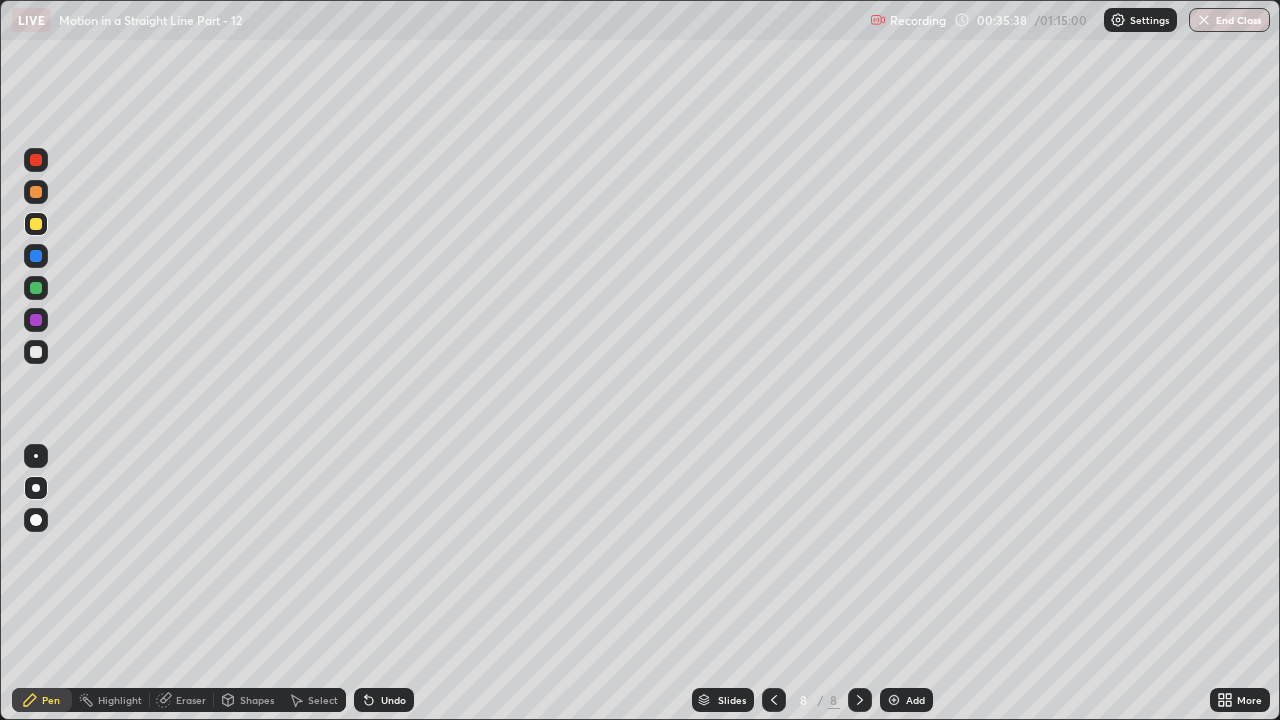 click on "Add" at bounding box center [906, 700] 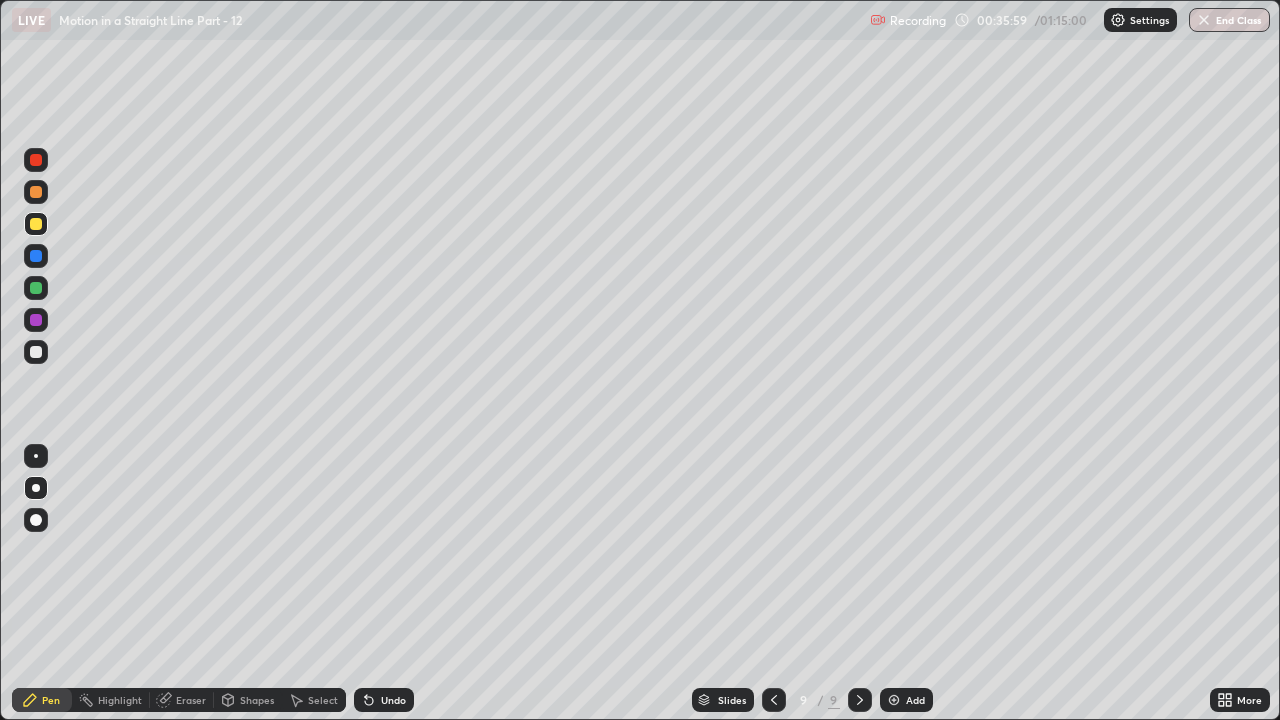 click at bounding box center (36, 288) 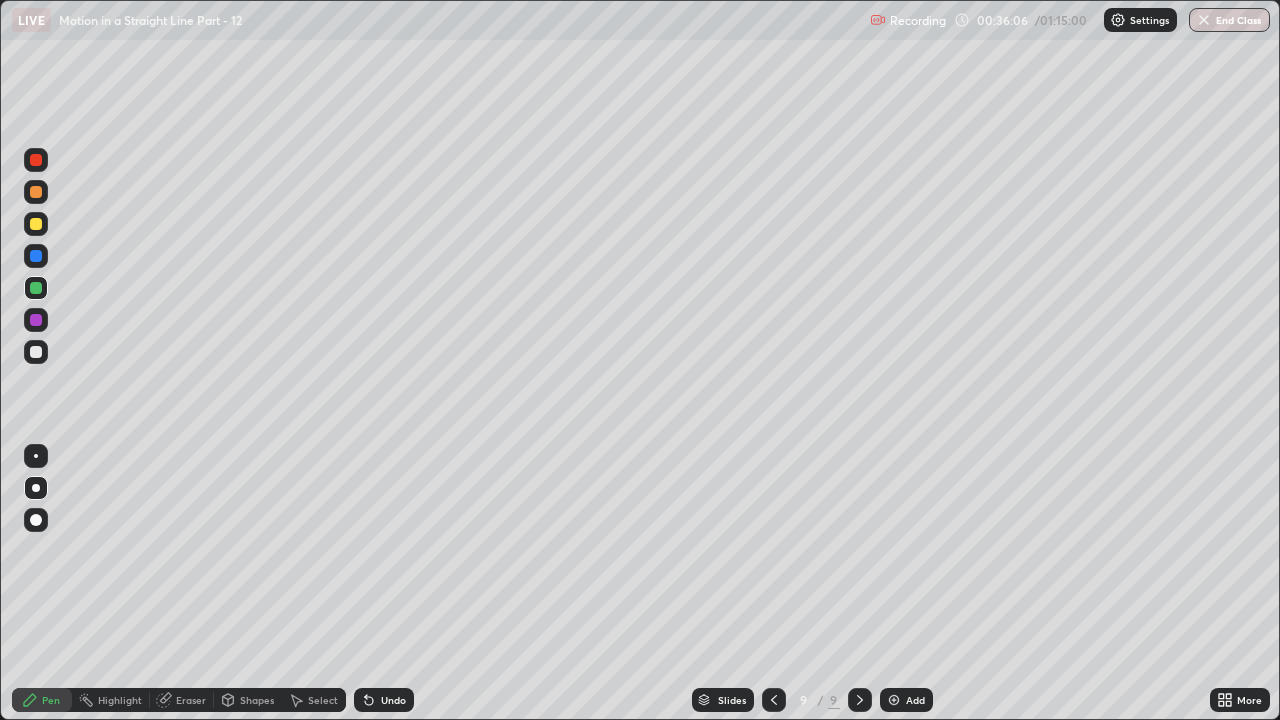 click at bounding box center [36, 352] 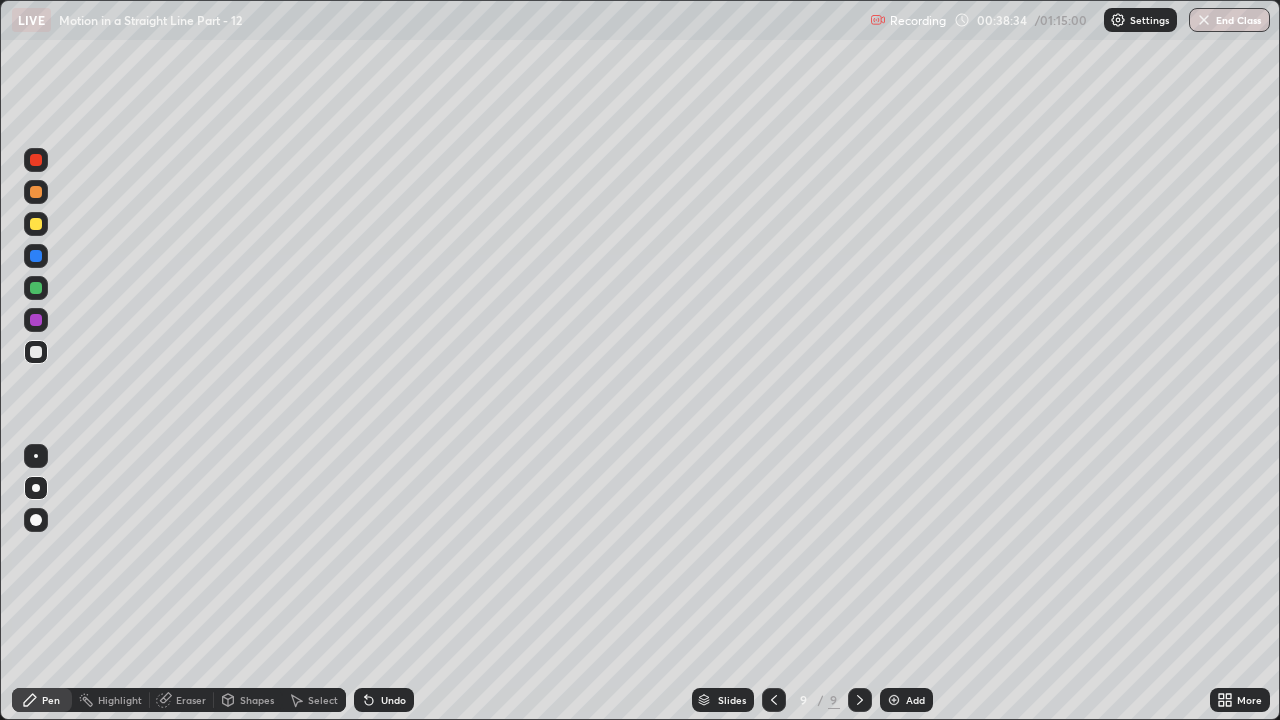 click on "Add" at bounding box center (906, 700) 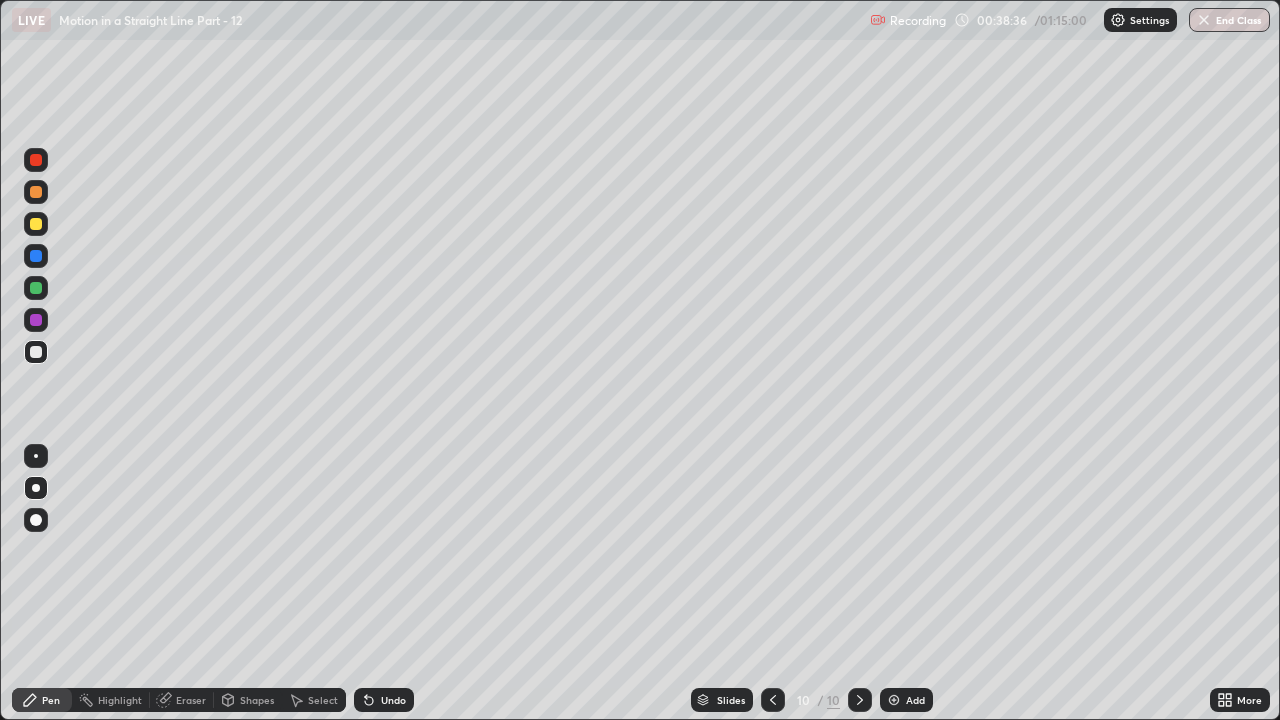 click at bounding box center (36, 224) 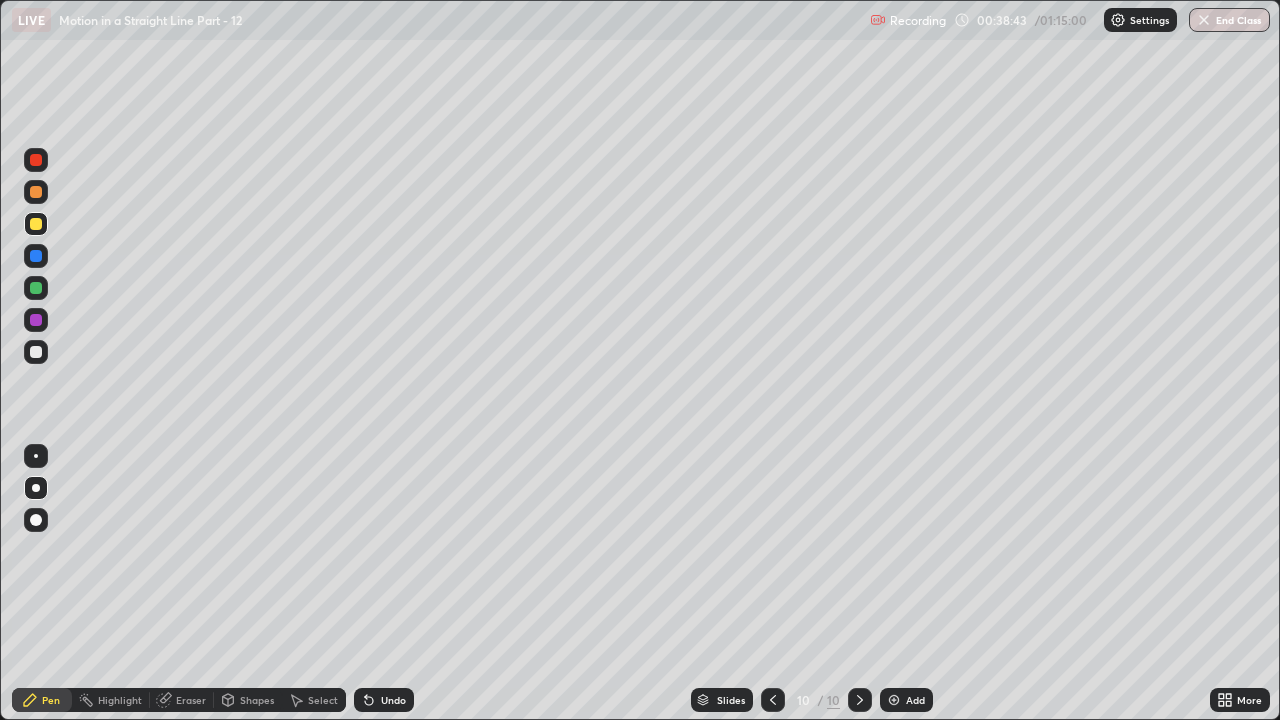 click at bounding box center [36, 256] 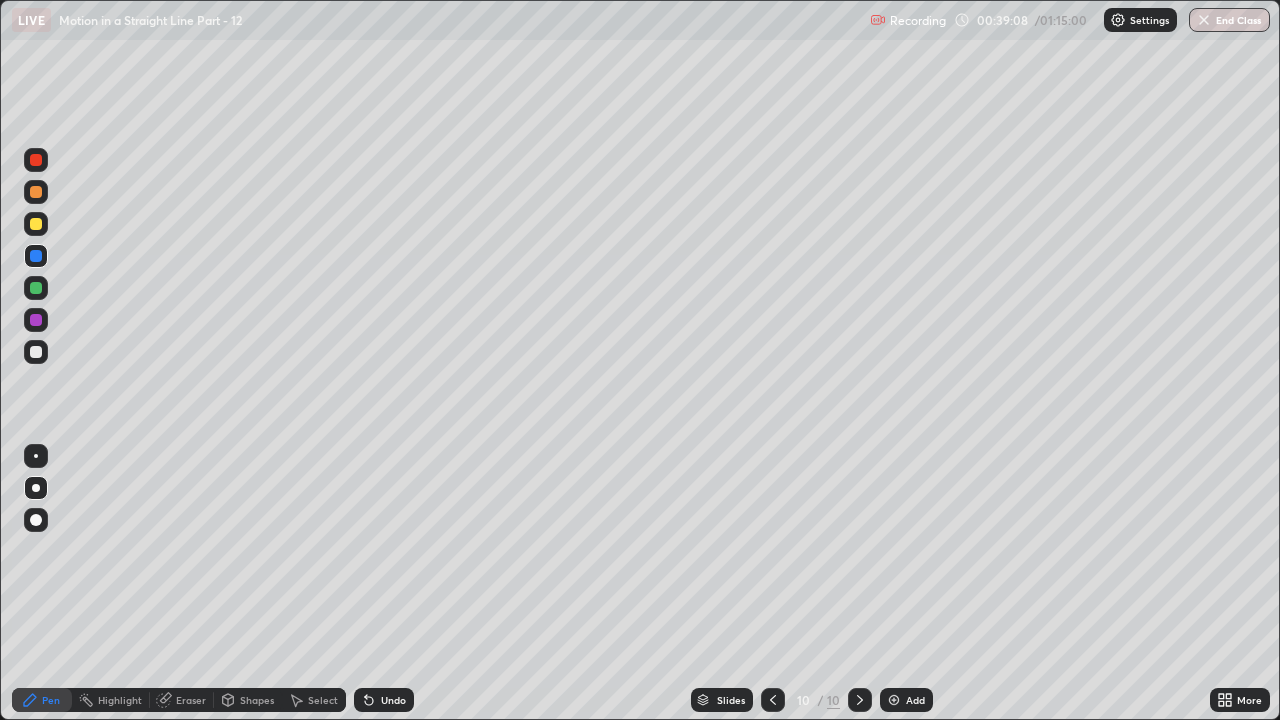 click 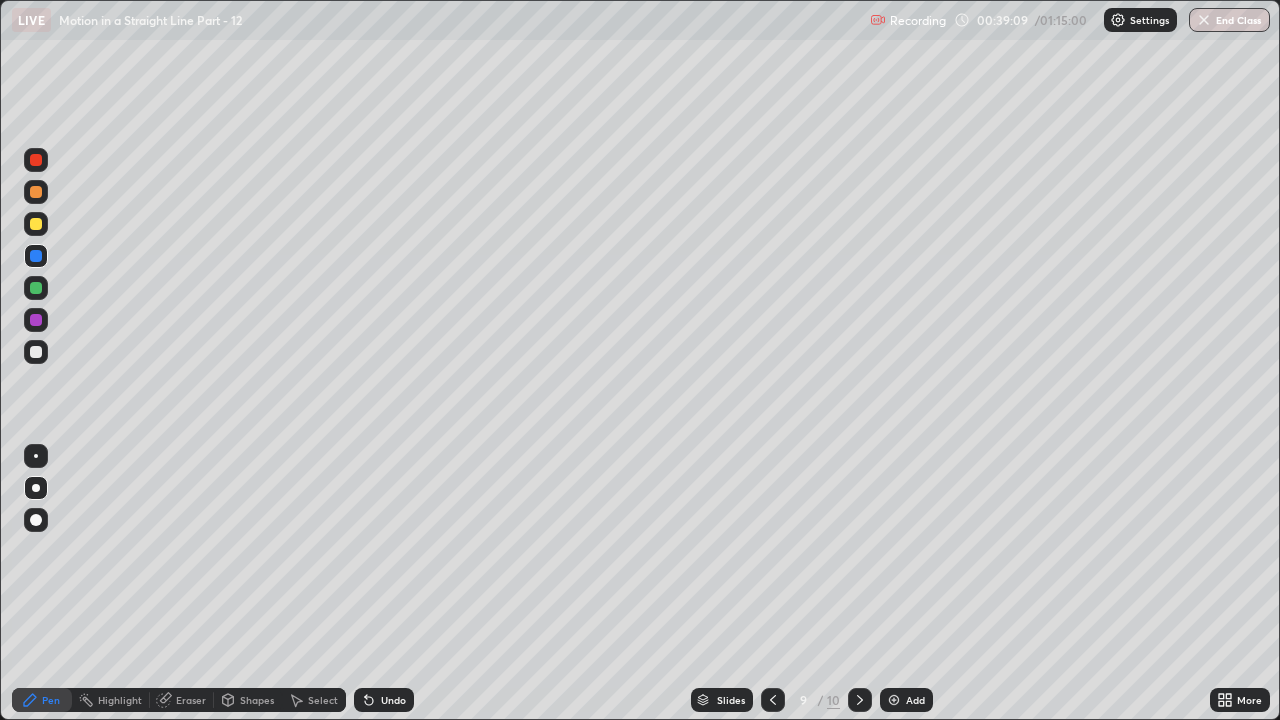 click 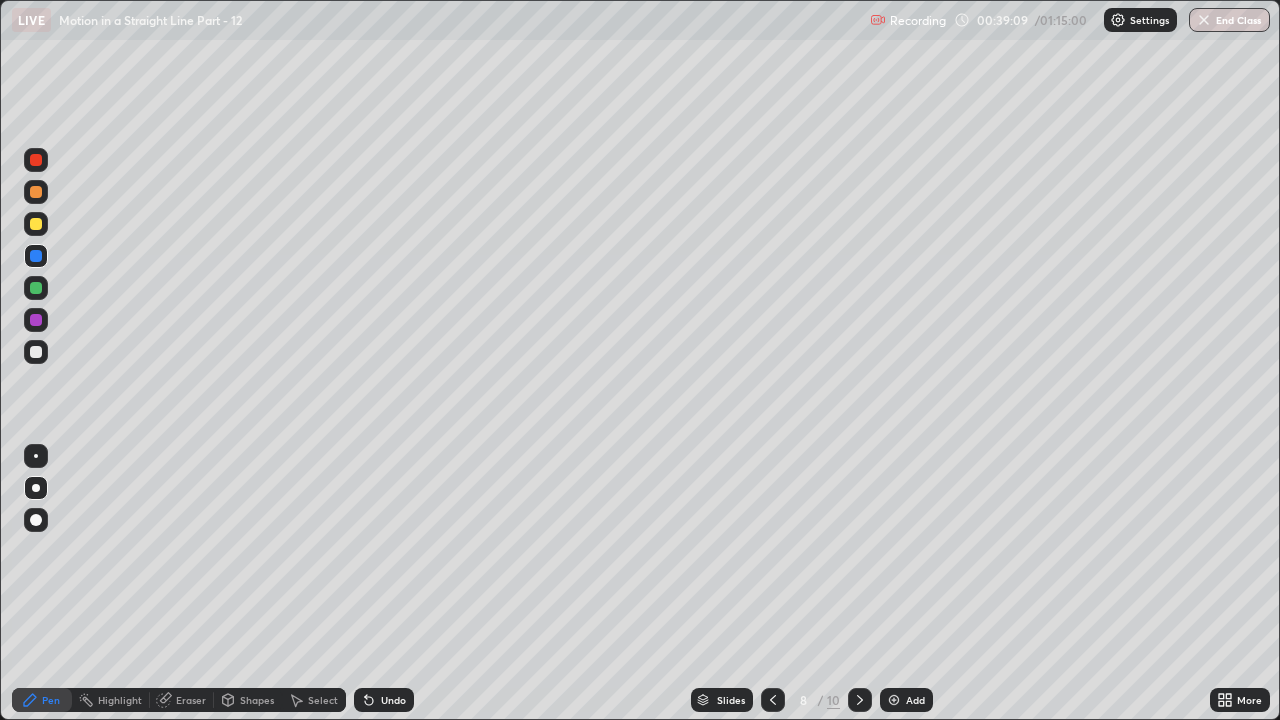 click 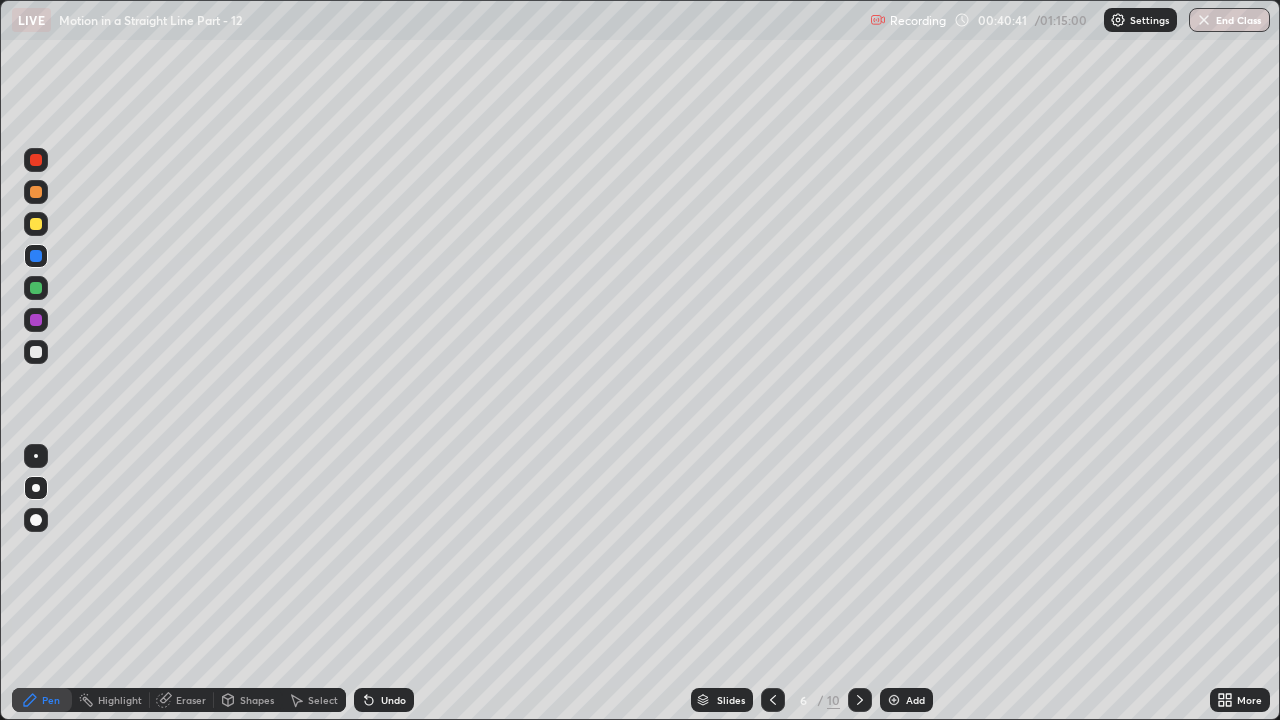 click 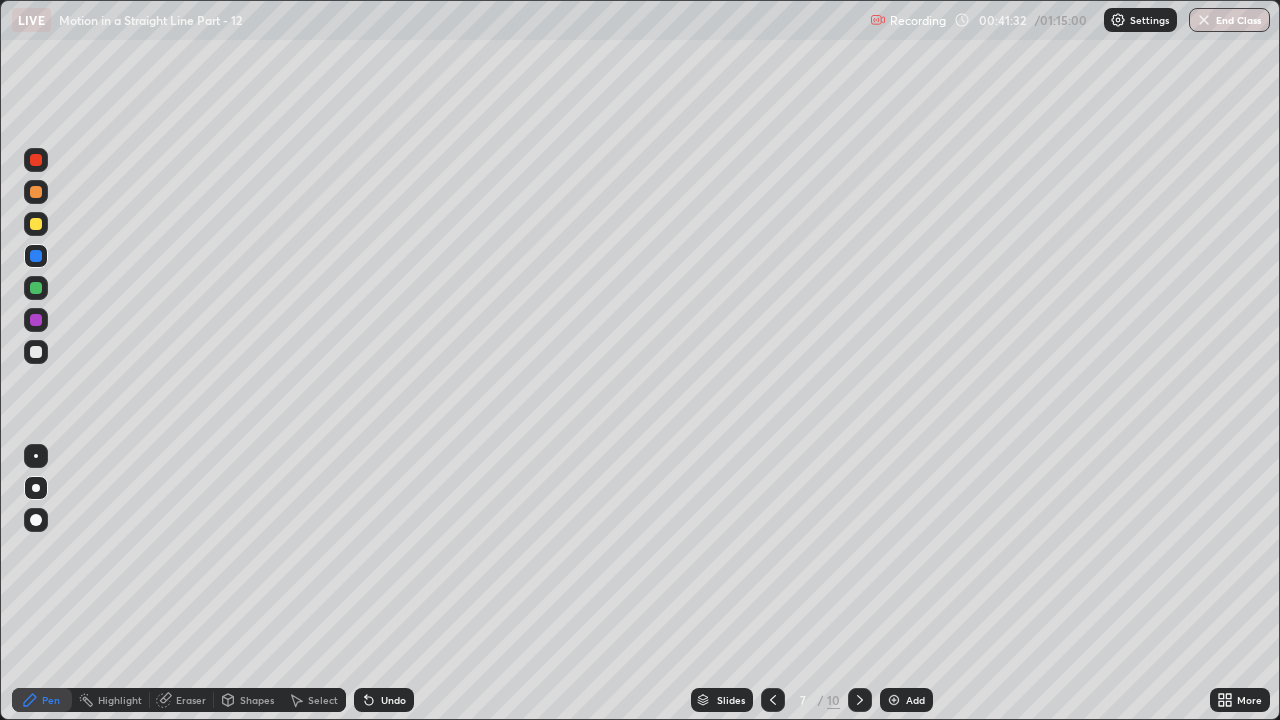 click 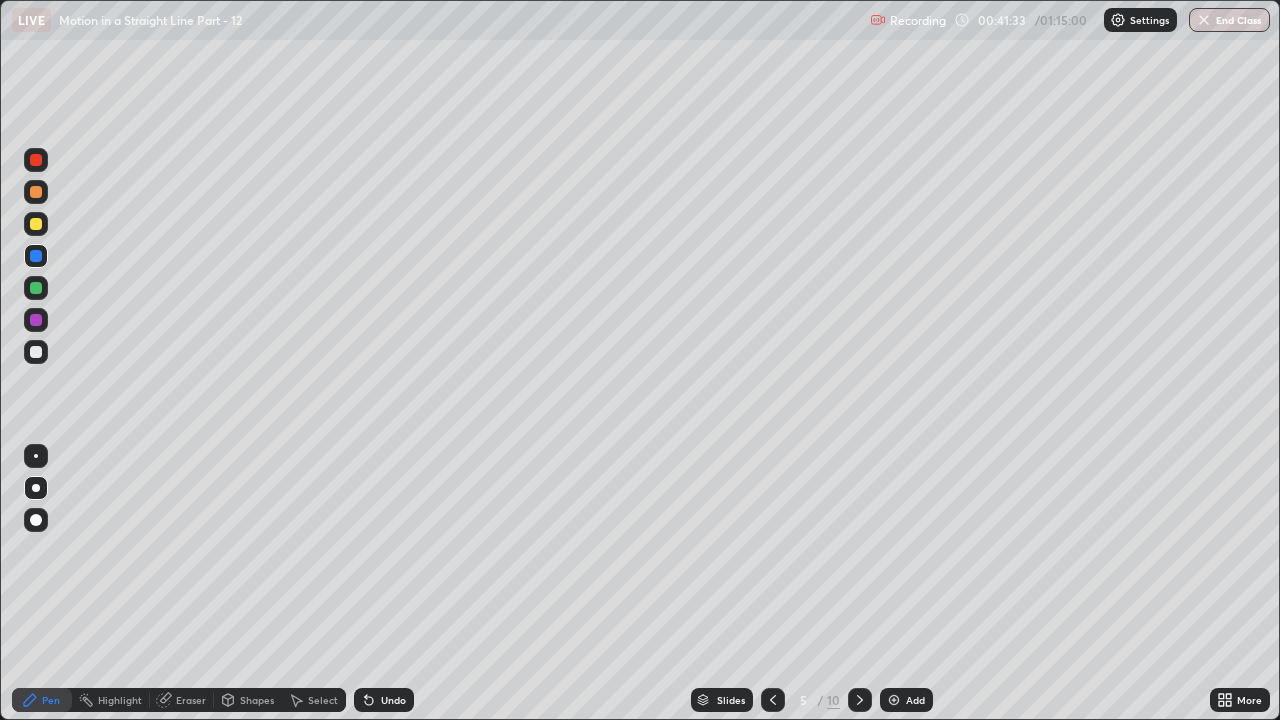 click 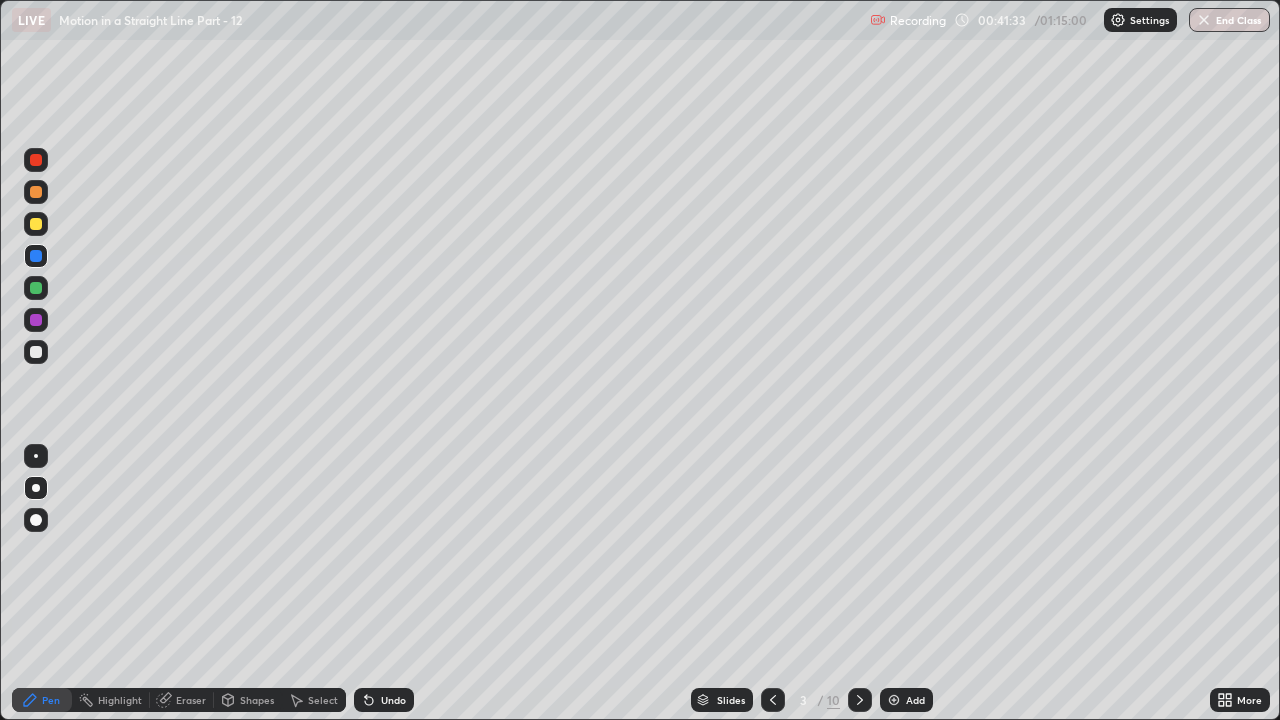 click 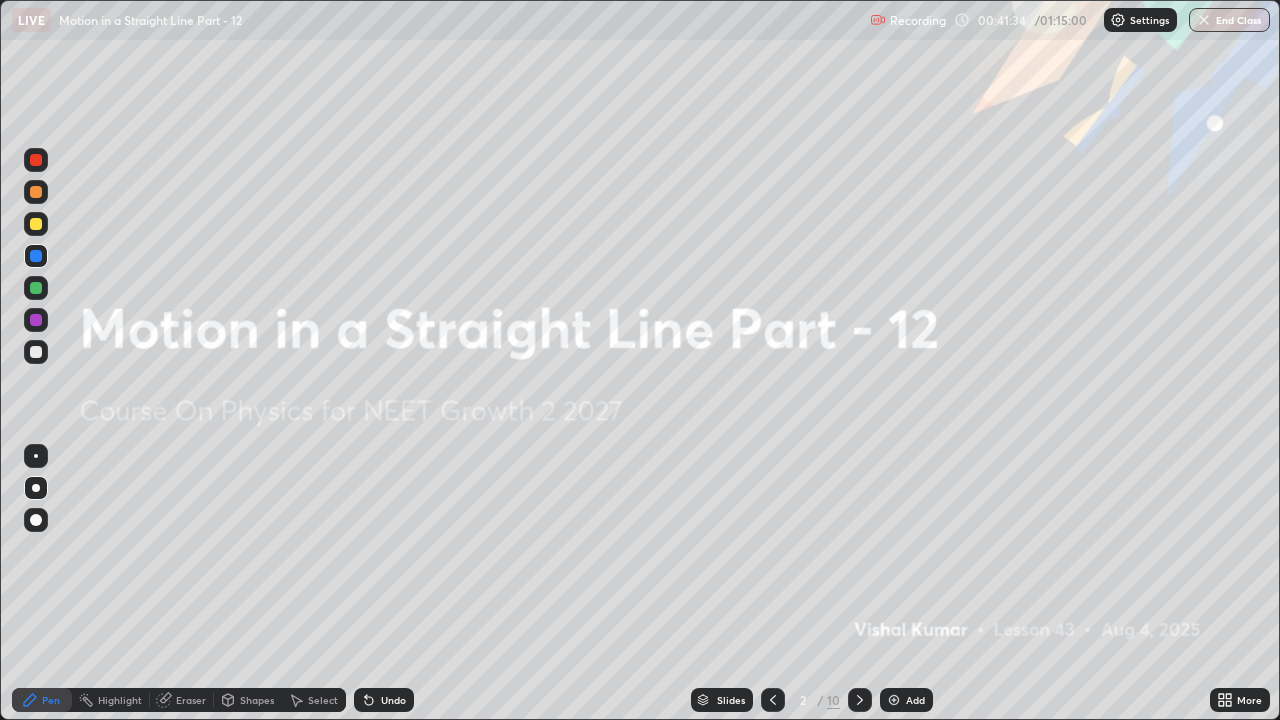 click 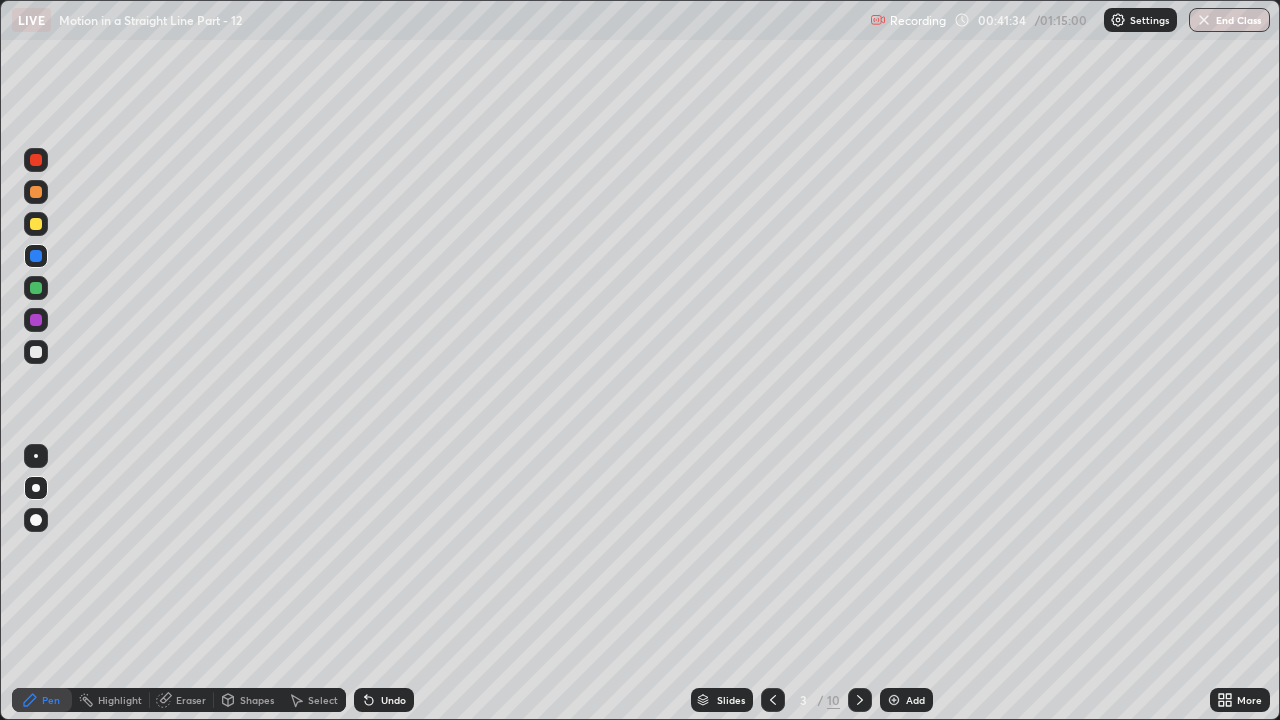 click 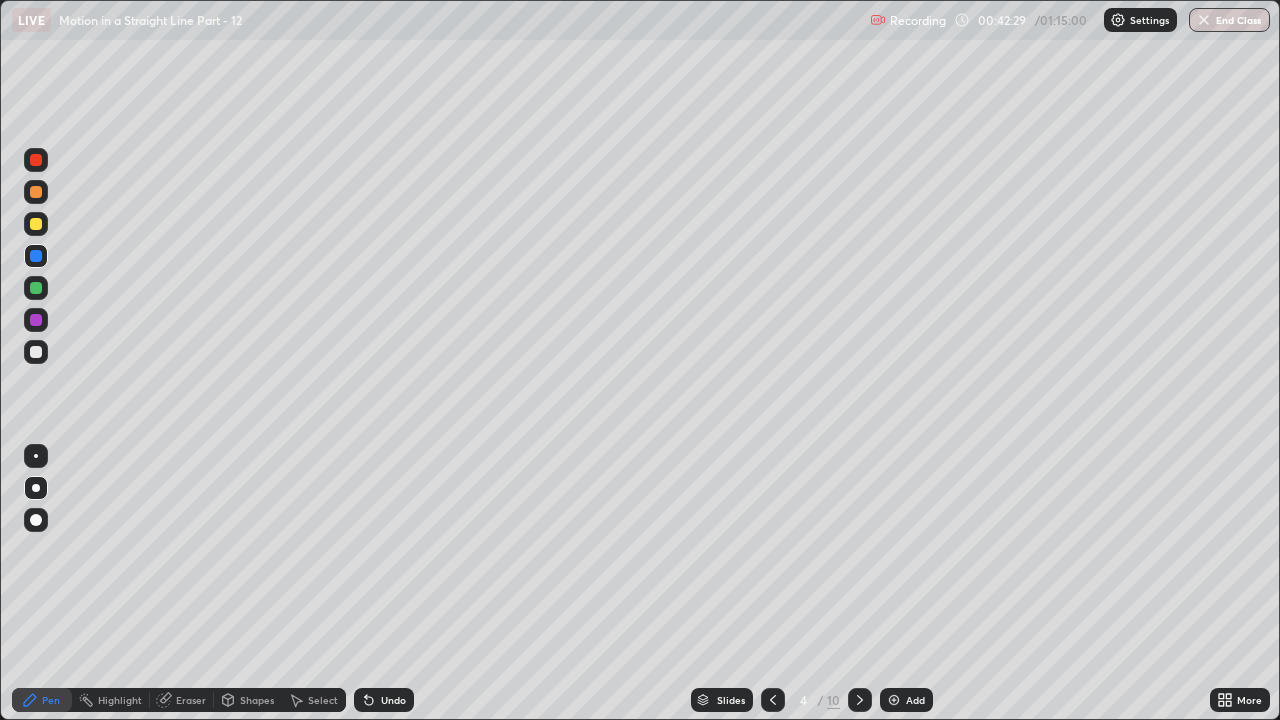 click 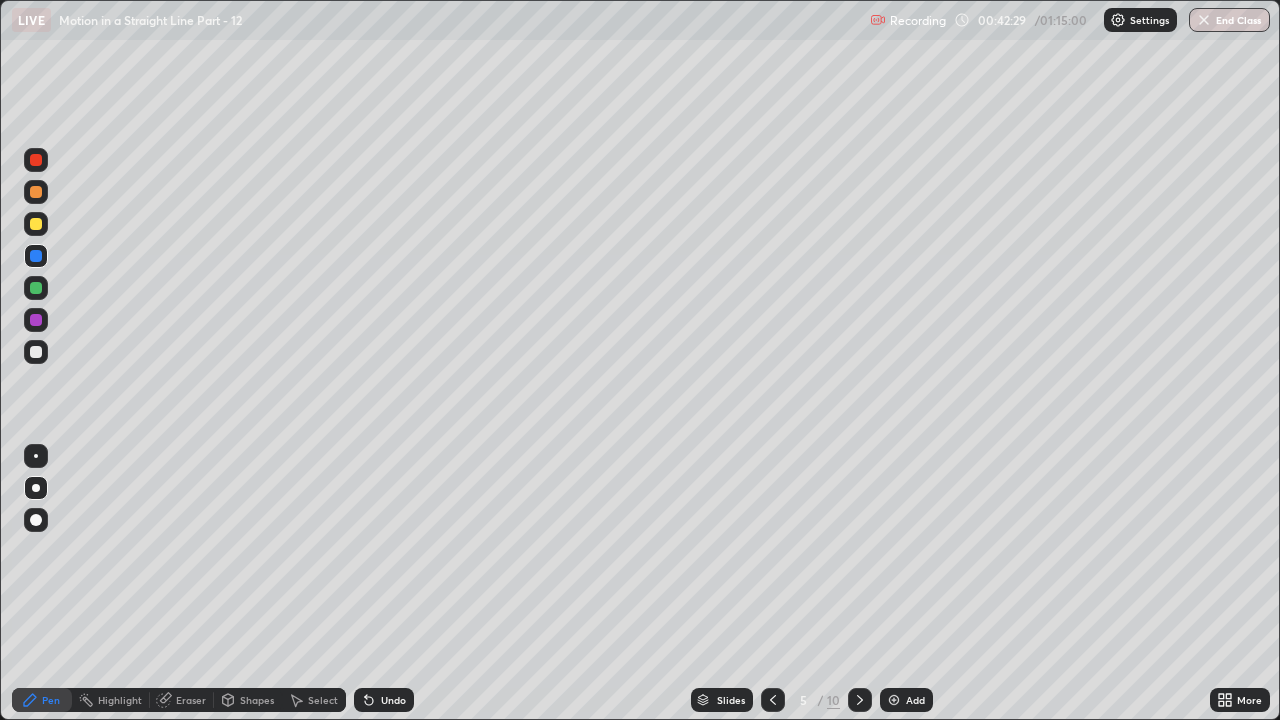 click 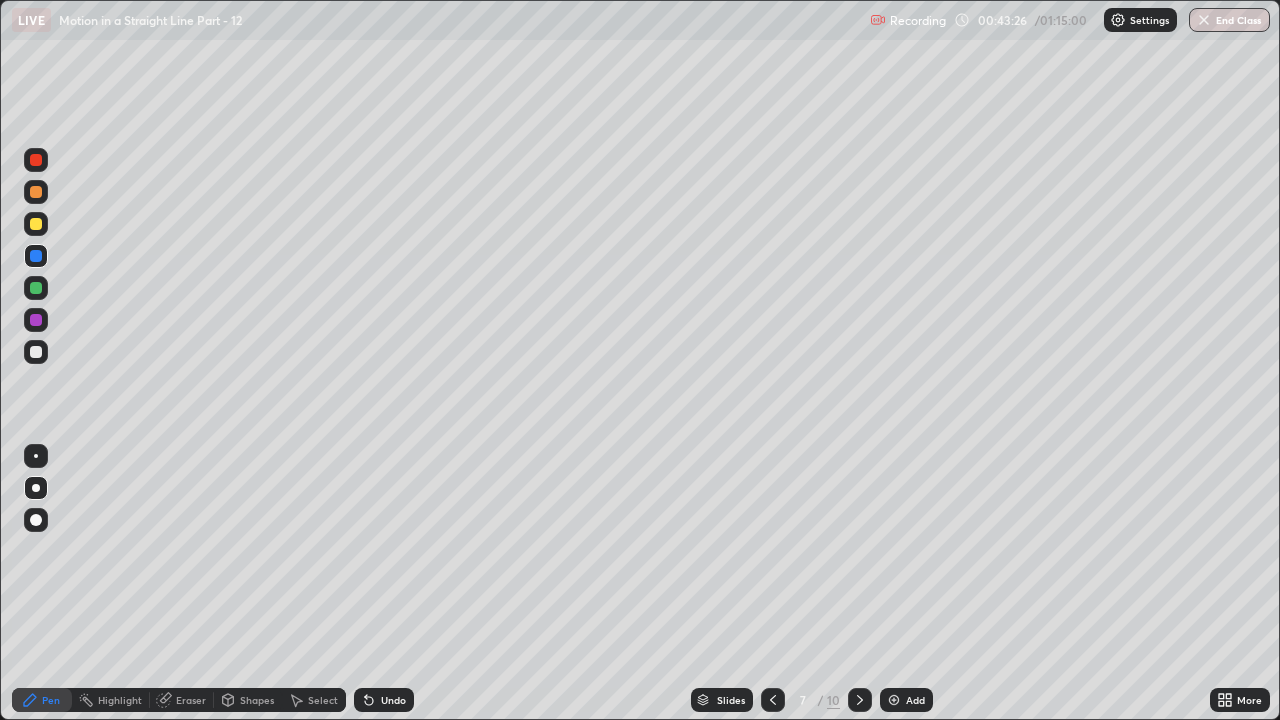 click 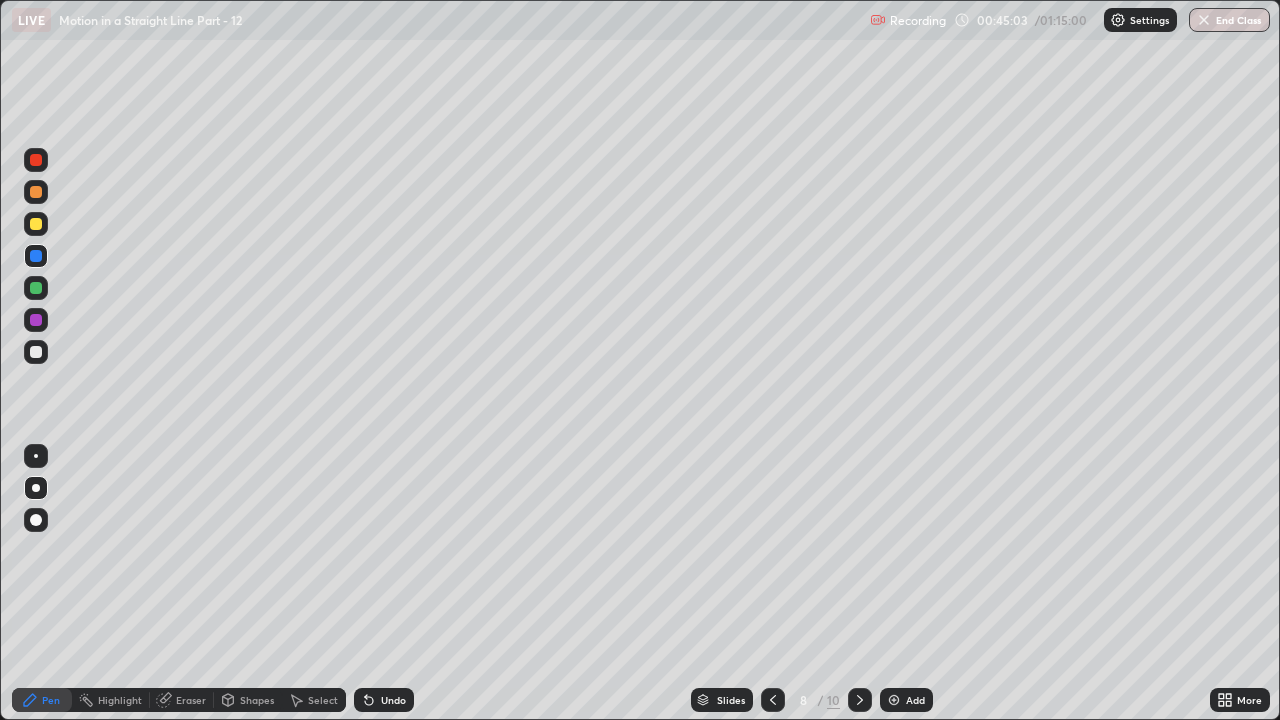 click 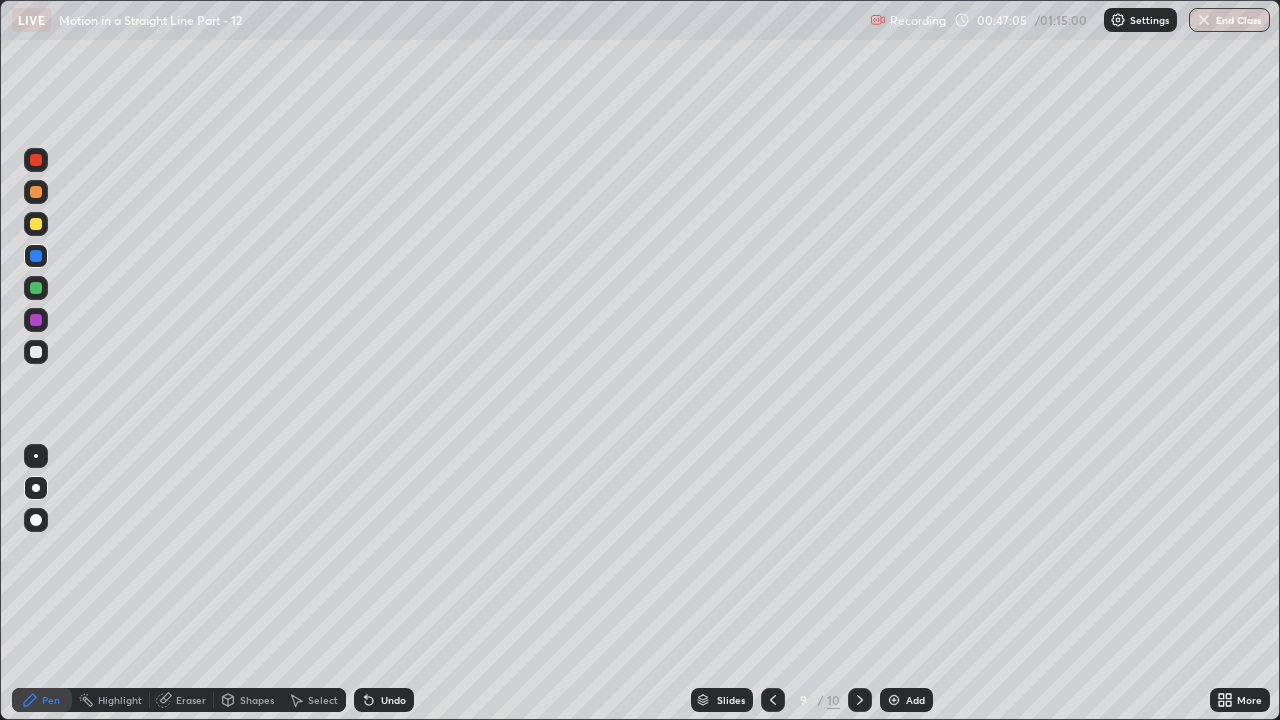 click 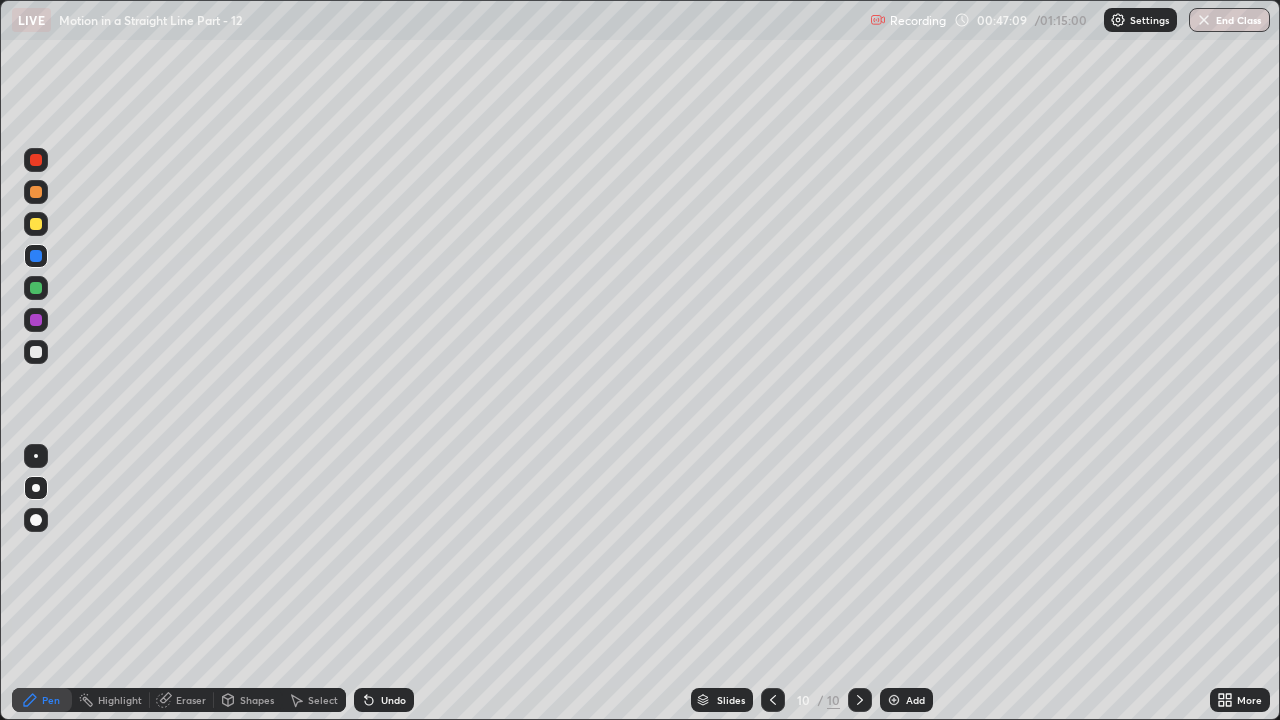click on "Eraser" at bounding box center [191, 700] 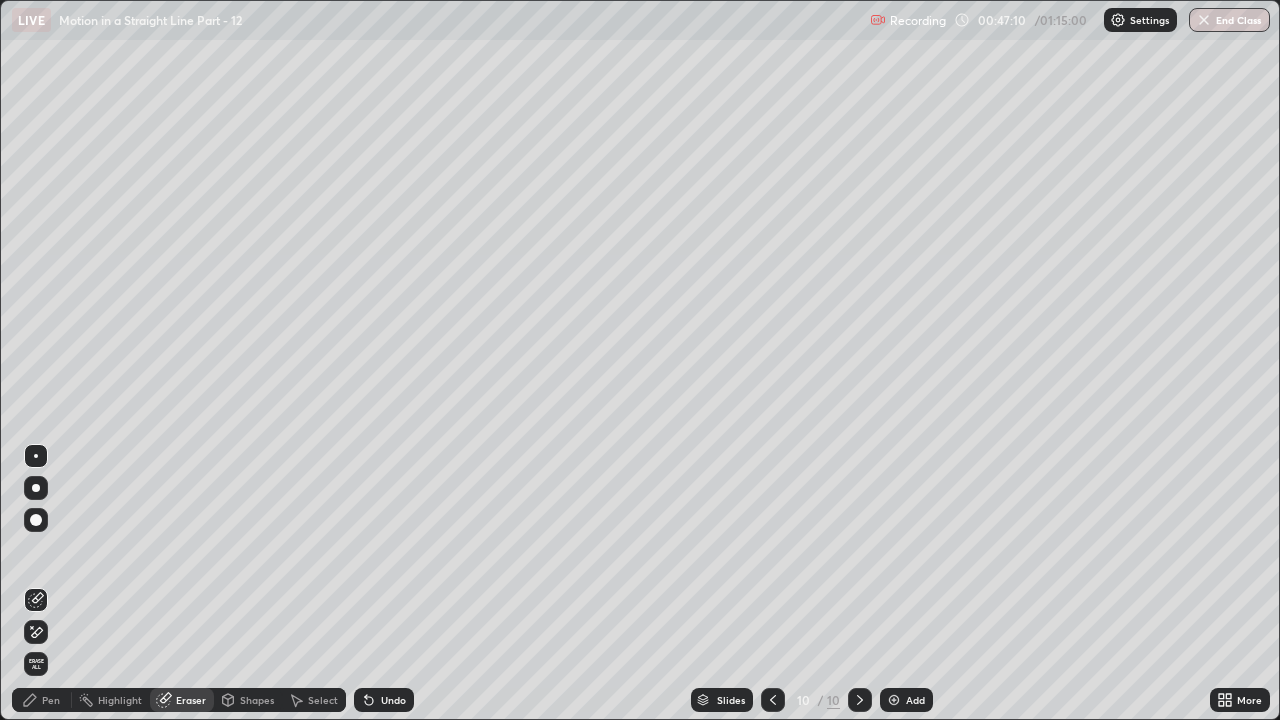 click on "Erase all" at bounding box center (36, 664) 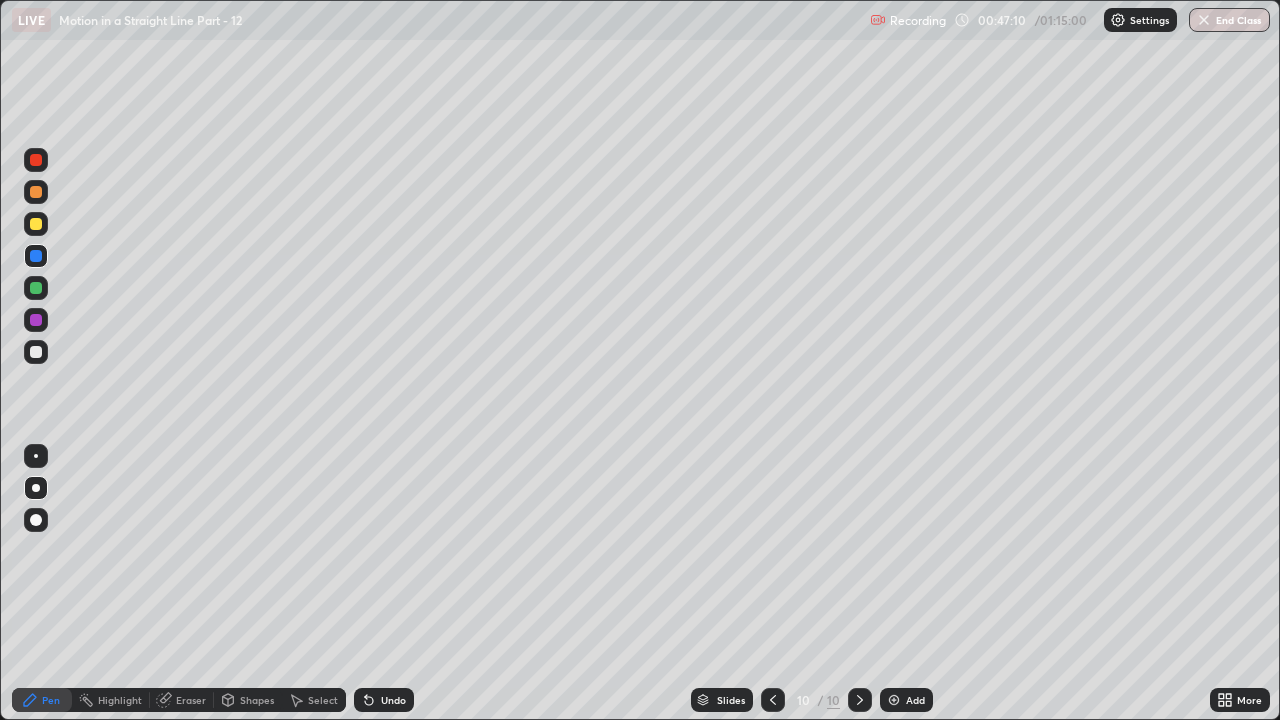 click on "Pen" at bounding box center [42, 700] 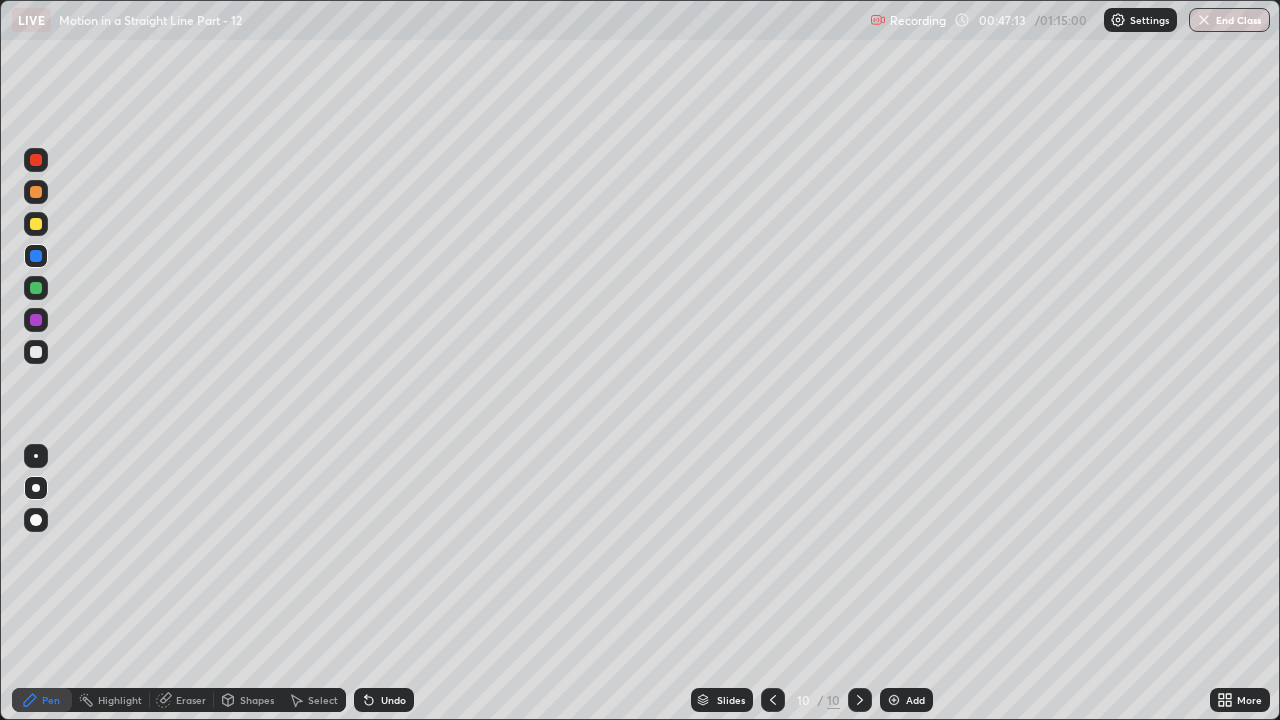 click at bounding box center (36, 288) 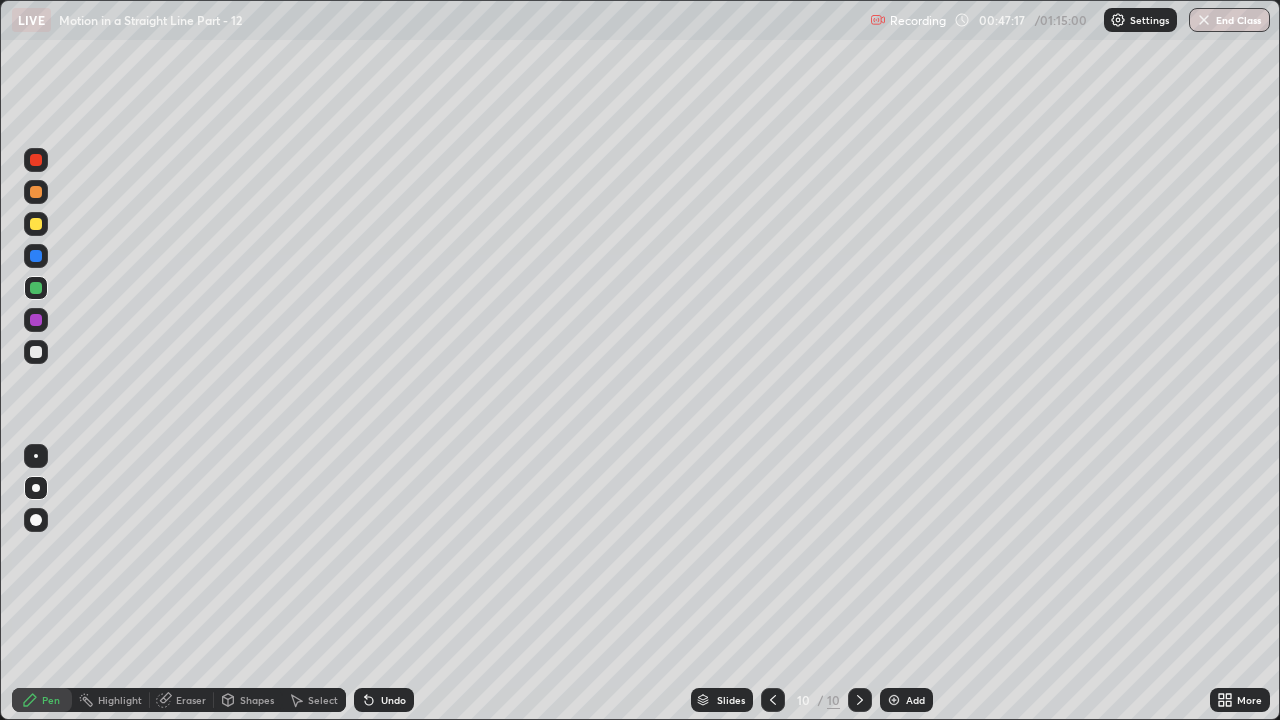 click on "Undo" at bounding box center (393, 700) 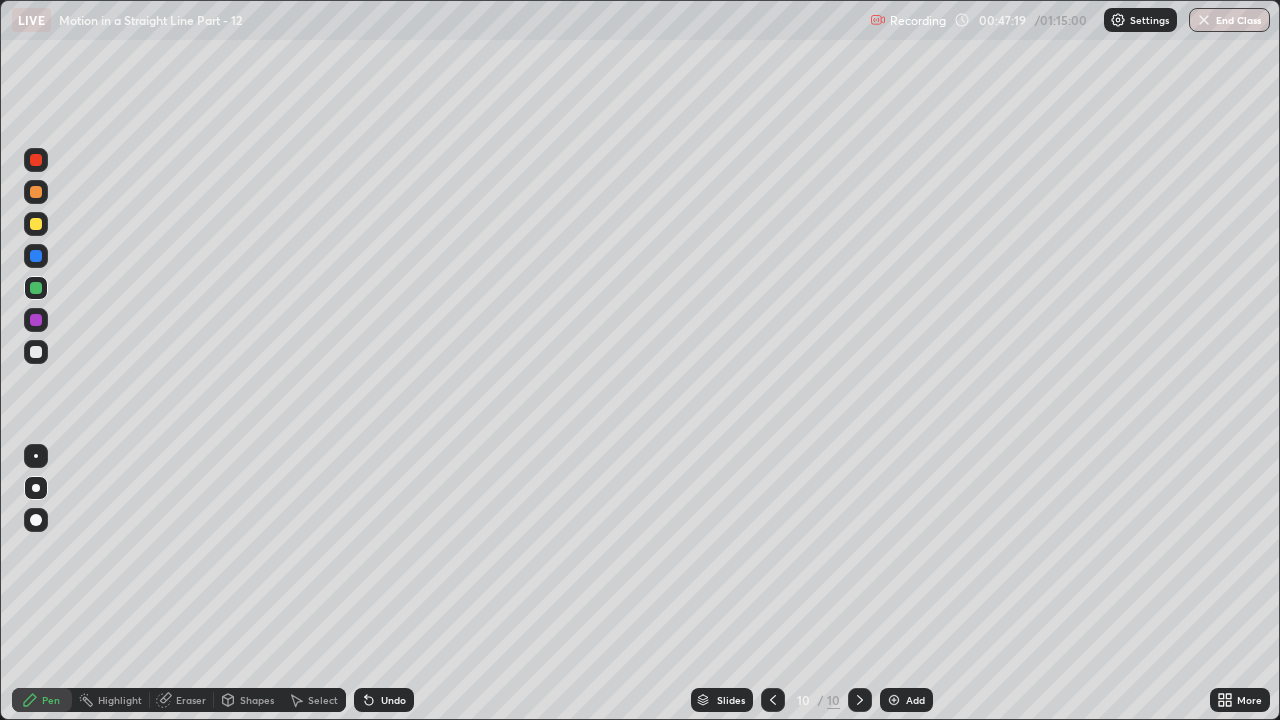 click at bounding box center (36, 352) 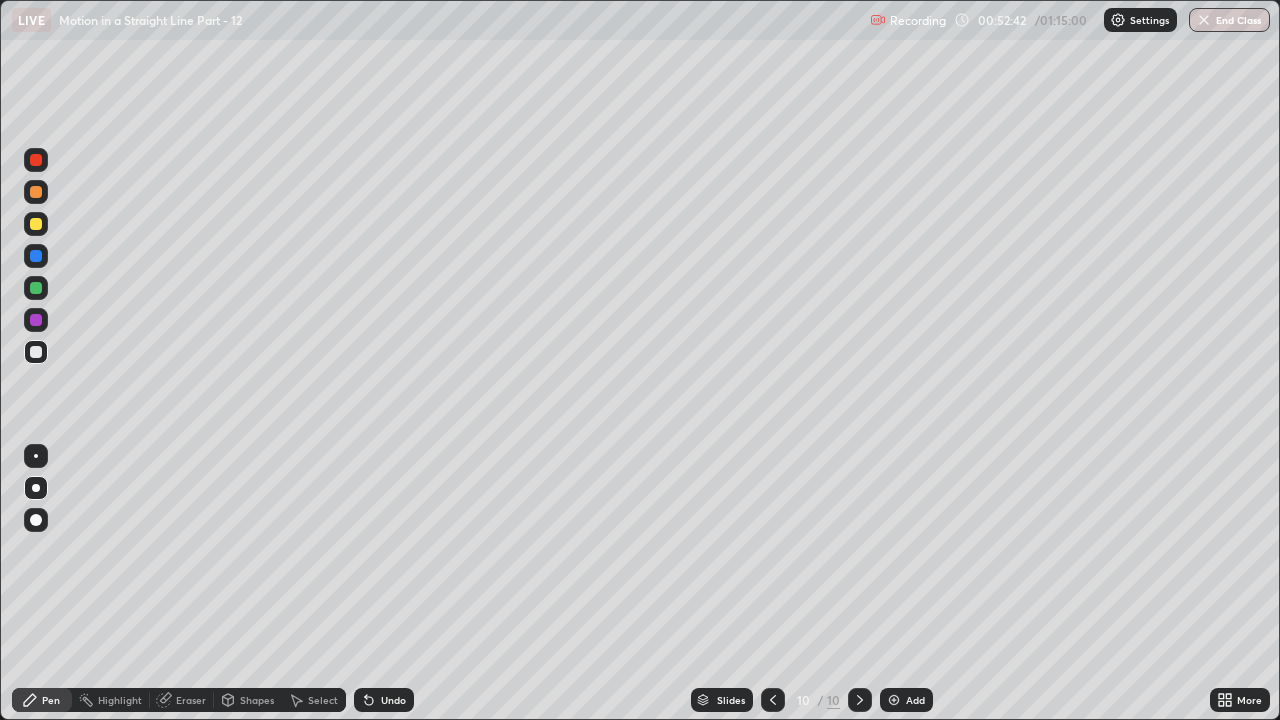 click on "Undo" at bounding box center (393, 700) 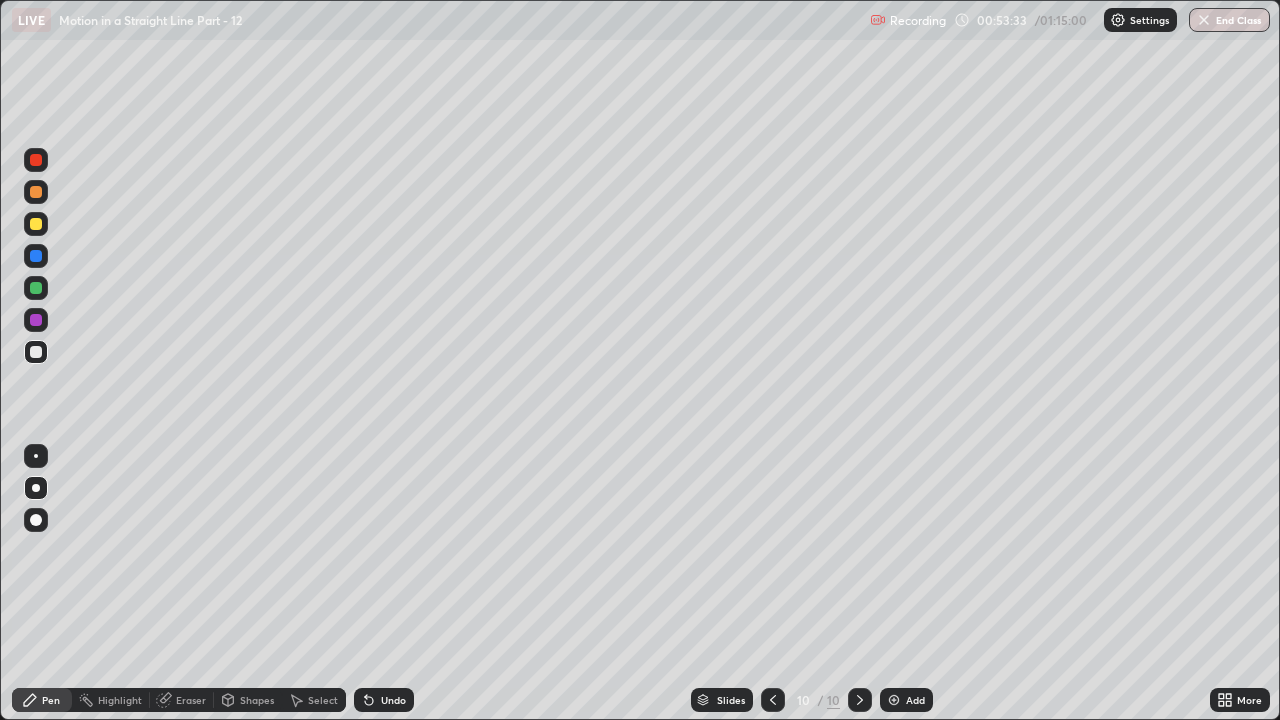 click on "Add" at bounding box center (915, 700) 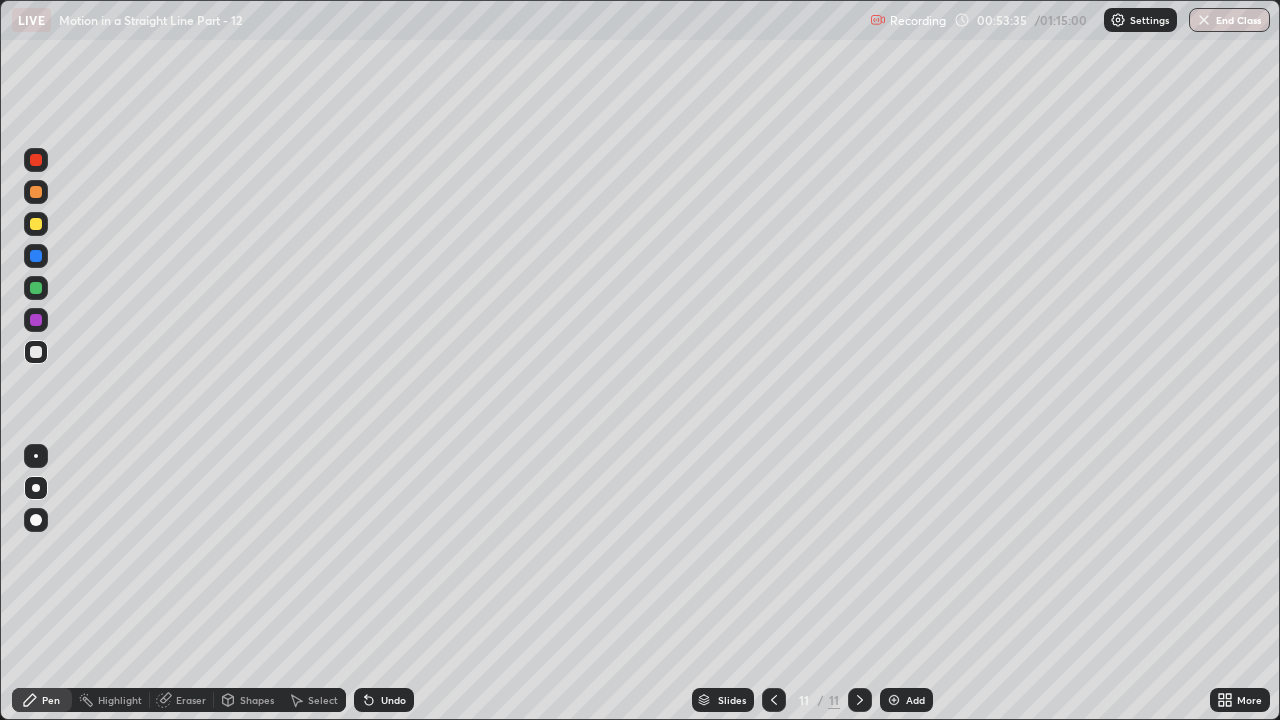 click at bounding box center (36, 224) 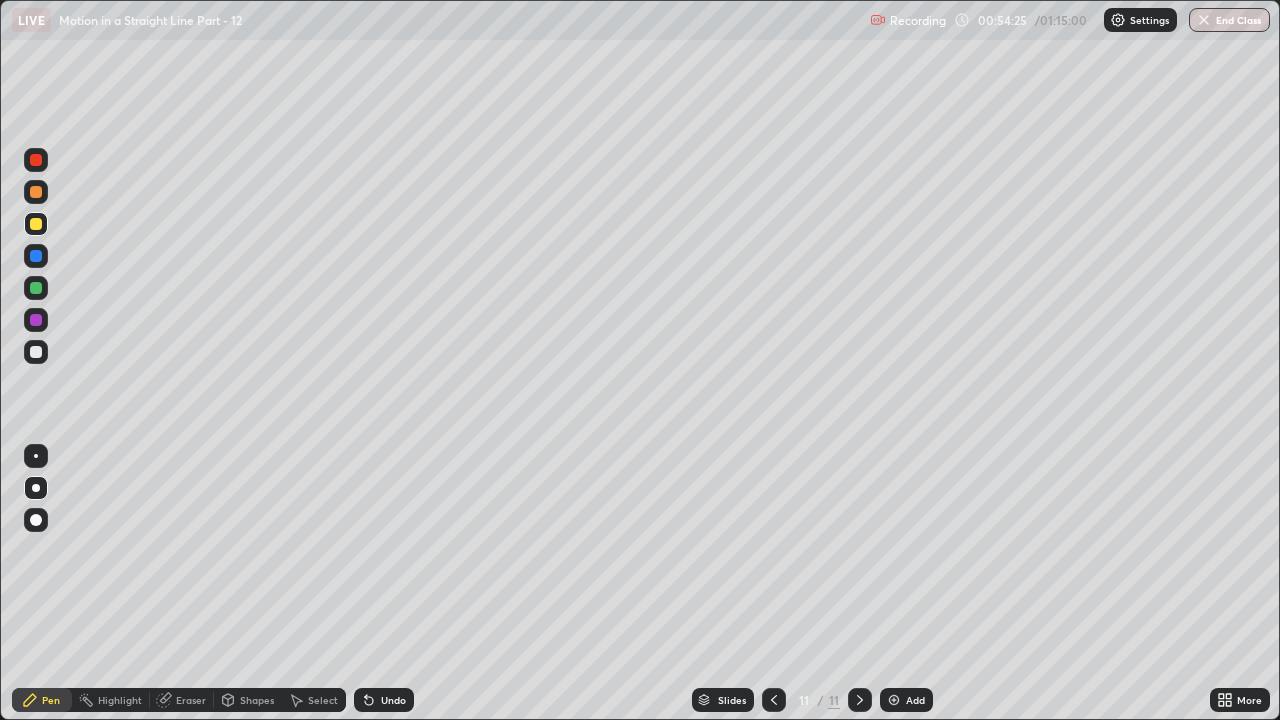 click 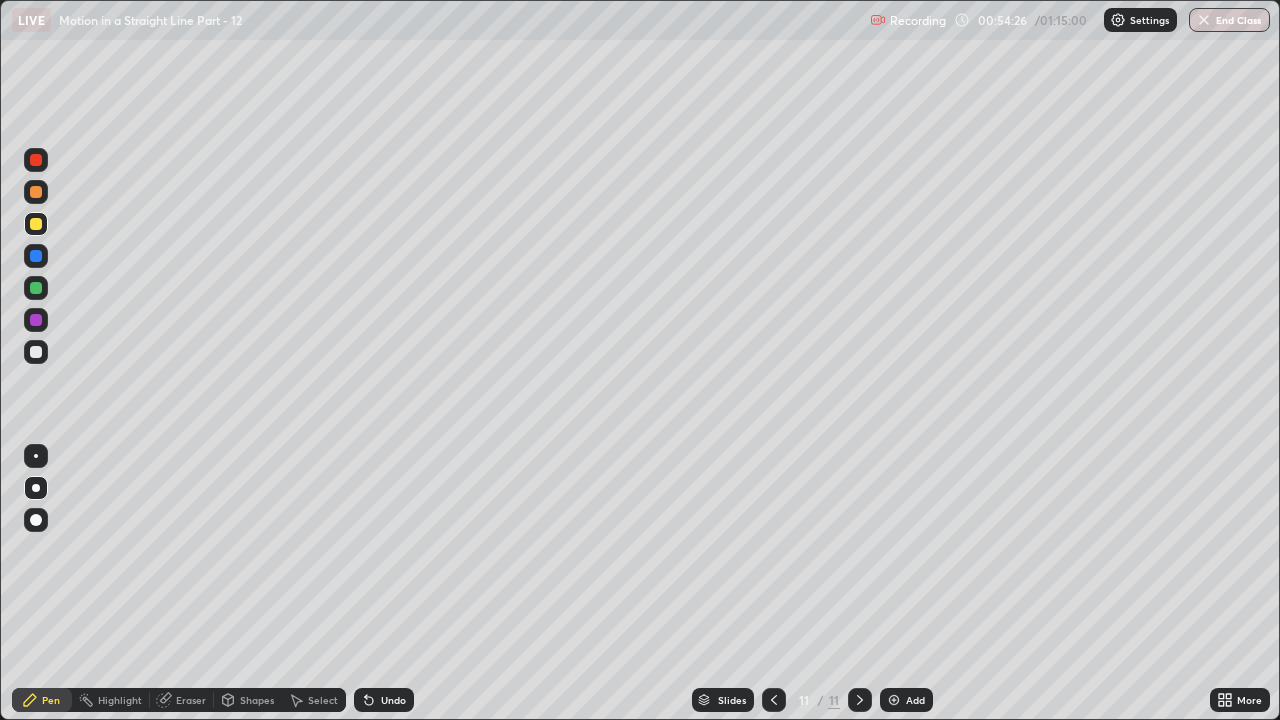 click on "Undo" at bounding box center [384, 700] 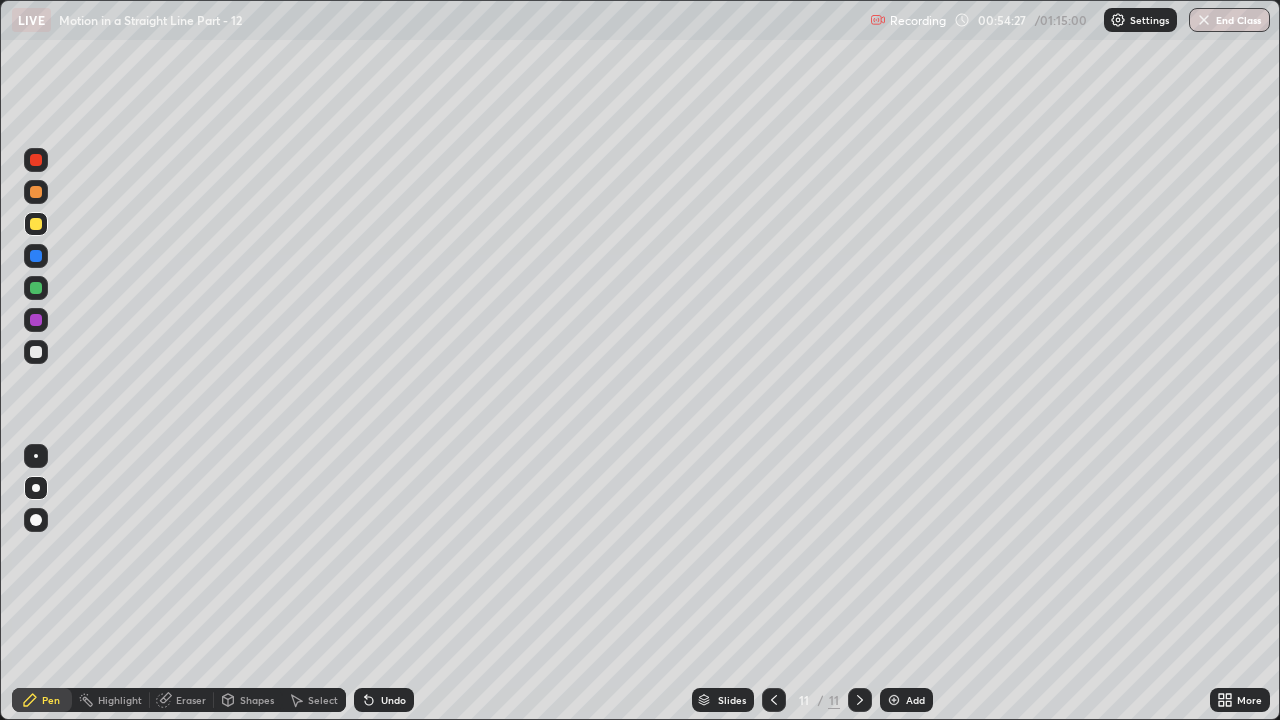 click on "Undo" at bounding box center (393, 700) 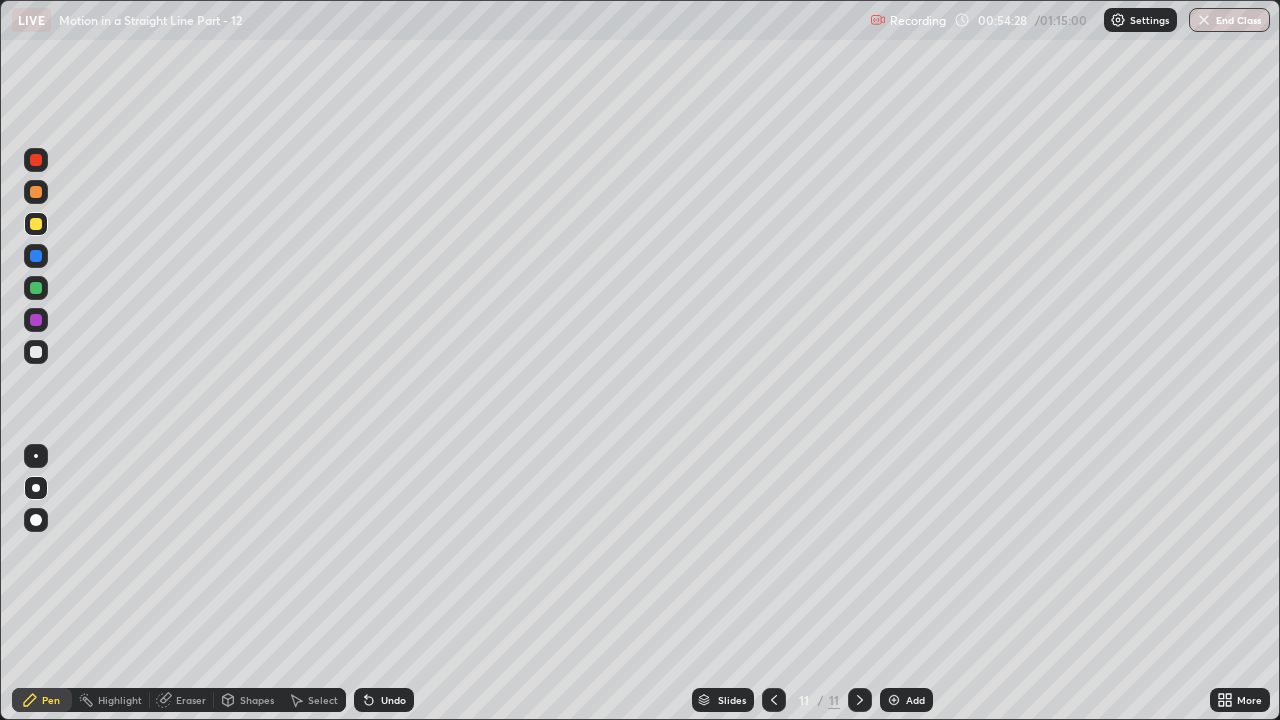 click on "Undo" at bounding box center (393, 700) 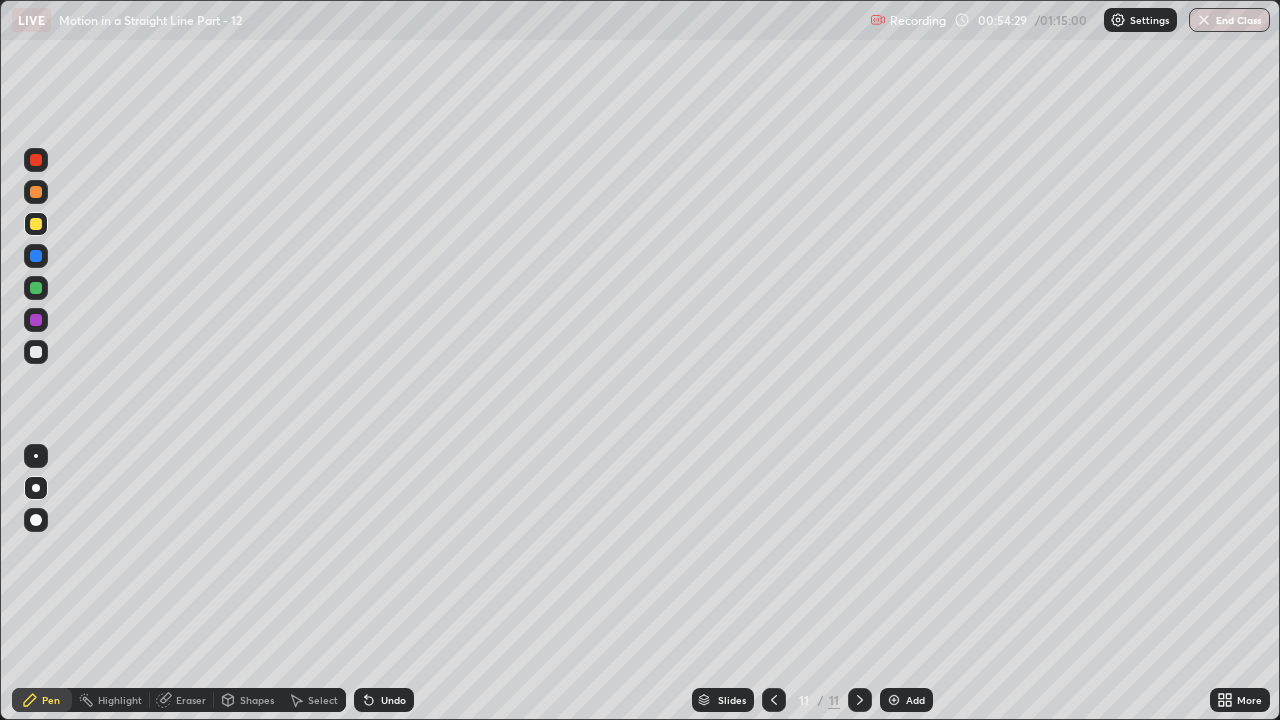 click on "Undo" at bounding box center (393, 700) 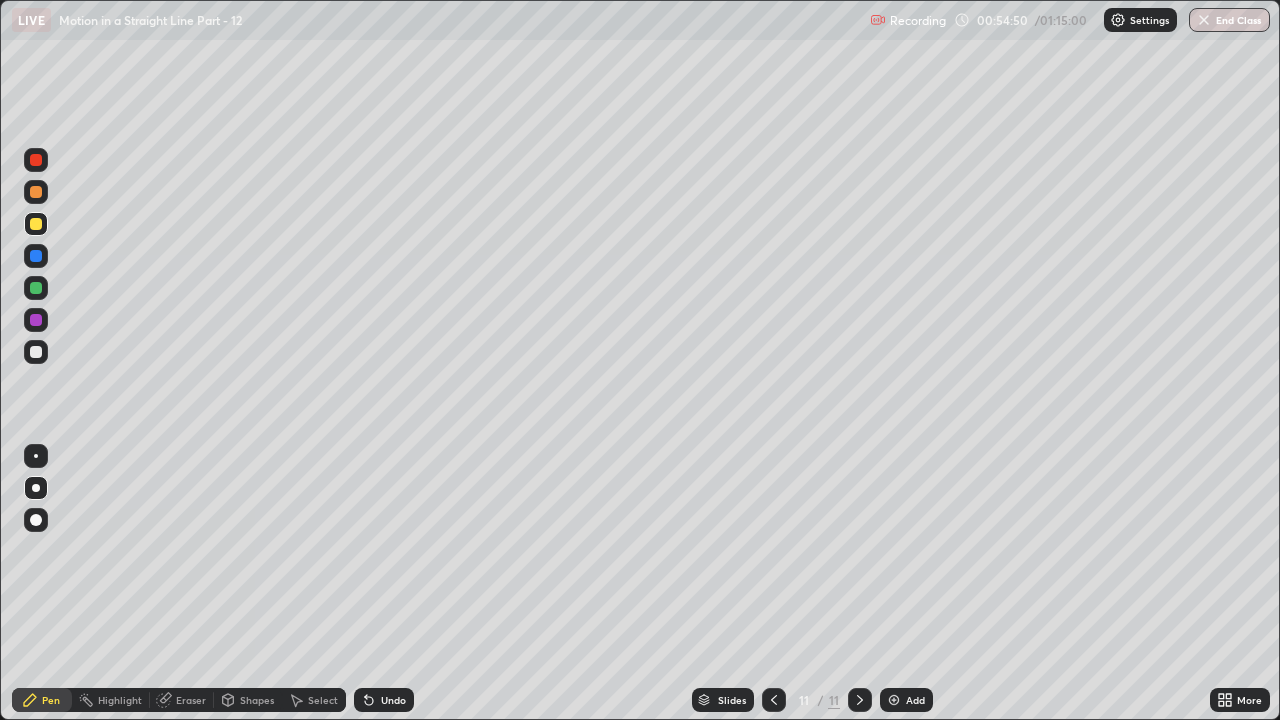 click at bounding box center [36, 352] 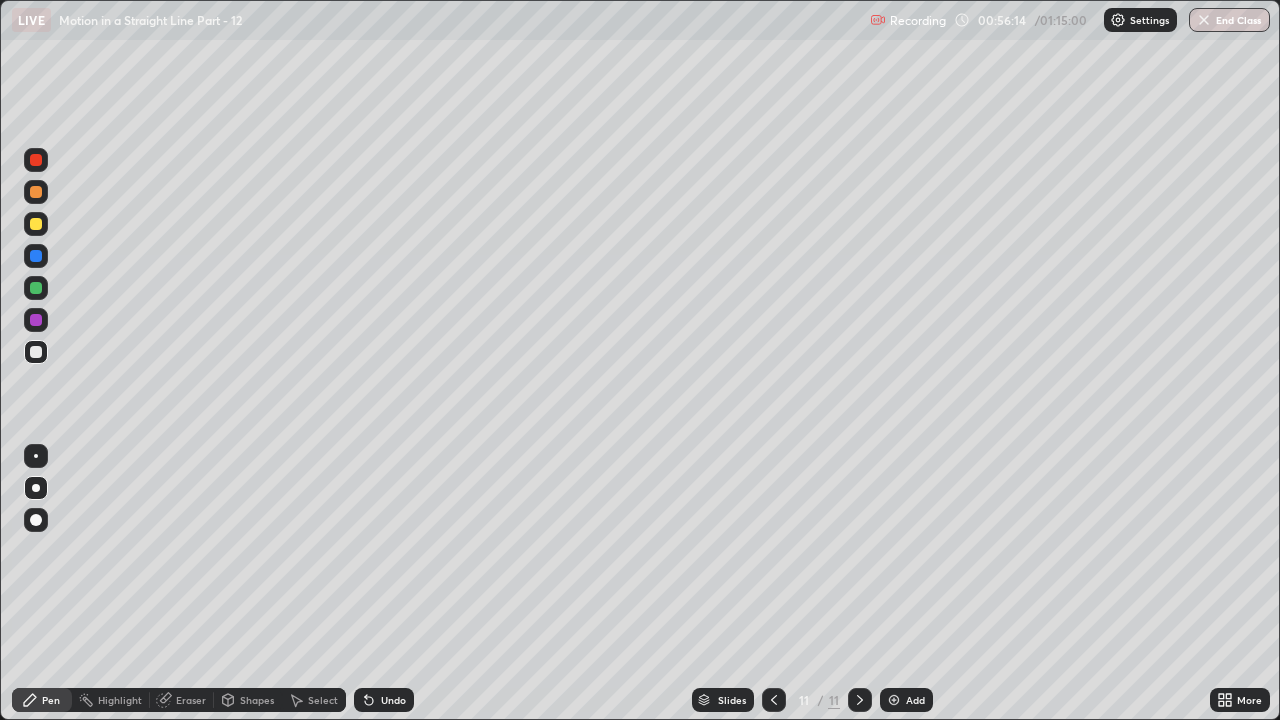 click at bounding box center [36, 320] 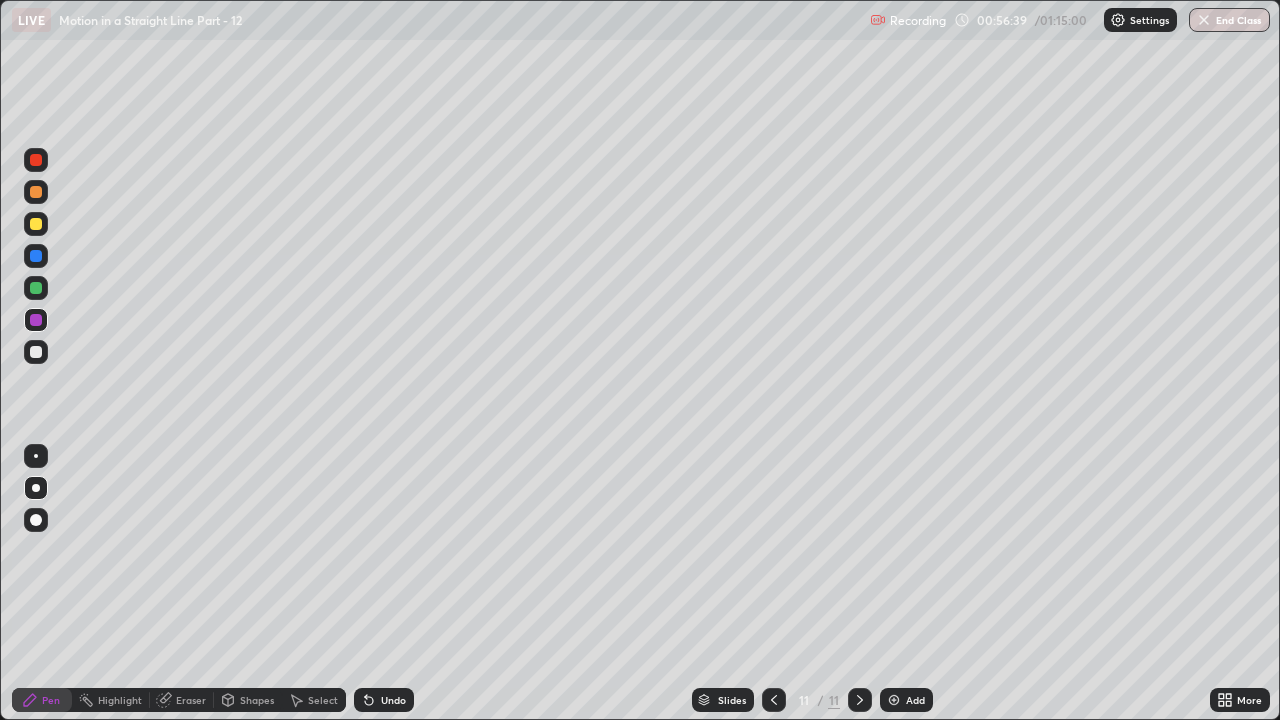 click 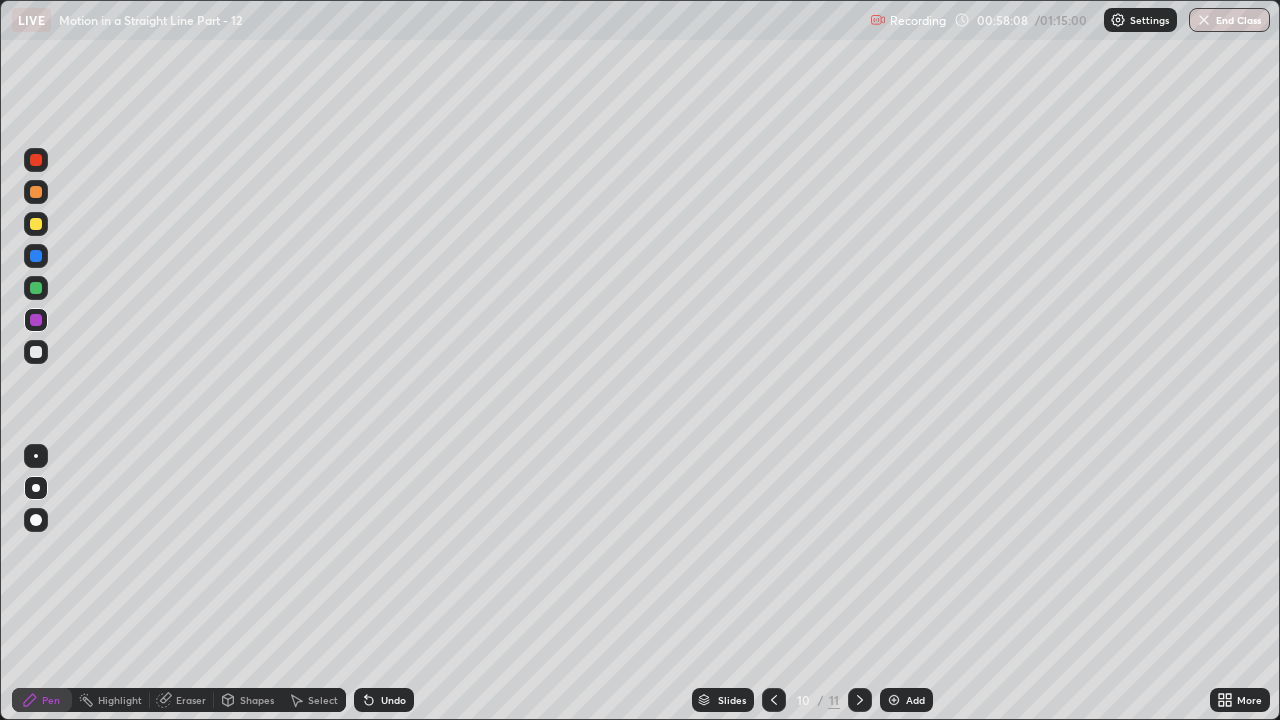 click at bounding box center (860, 700) 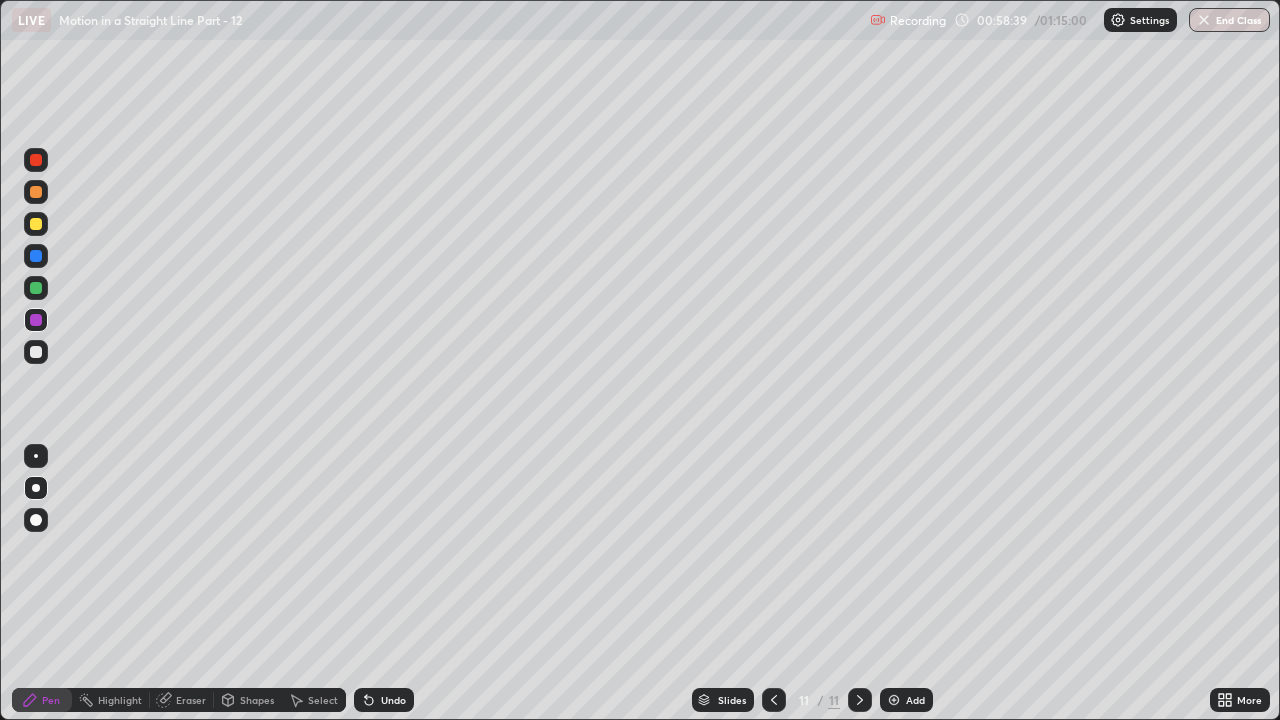 click at bounding box center (36, 352) 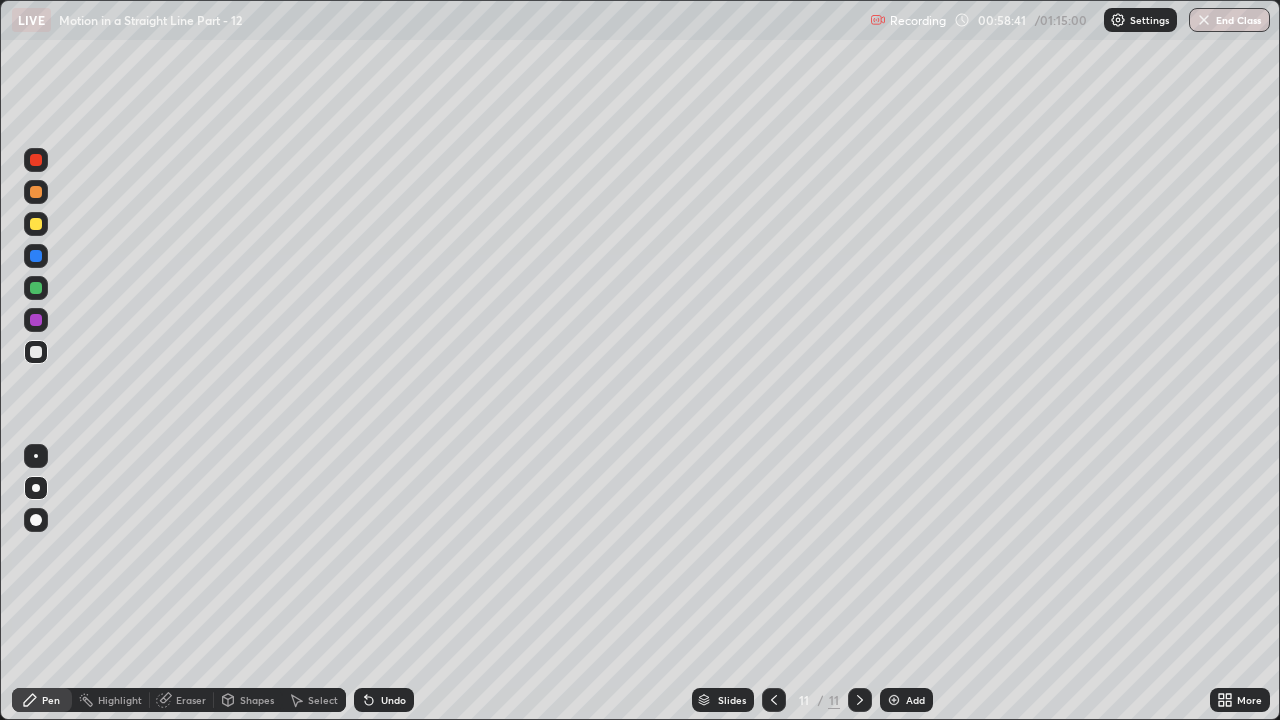 click at bounding box center [36, 192] 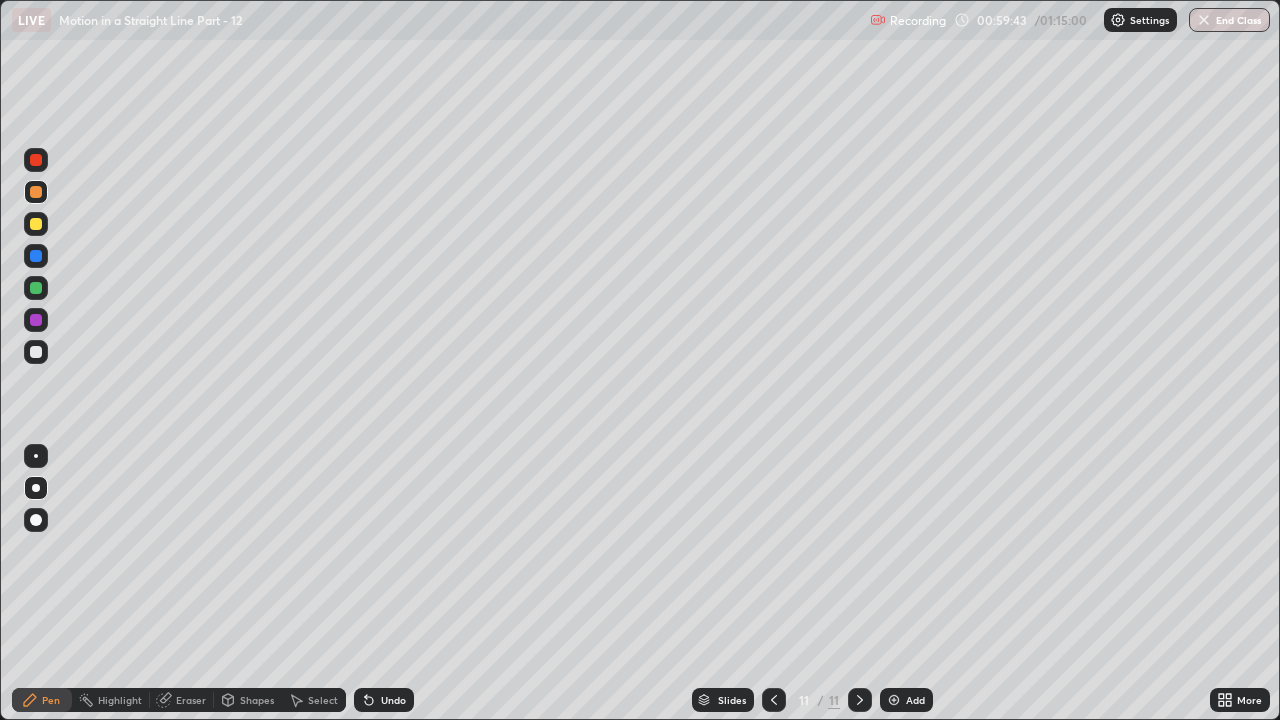click on "Add" at bounding box center (906, 700) 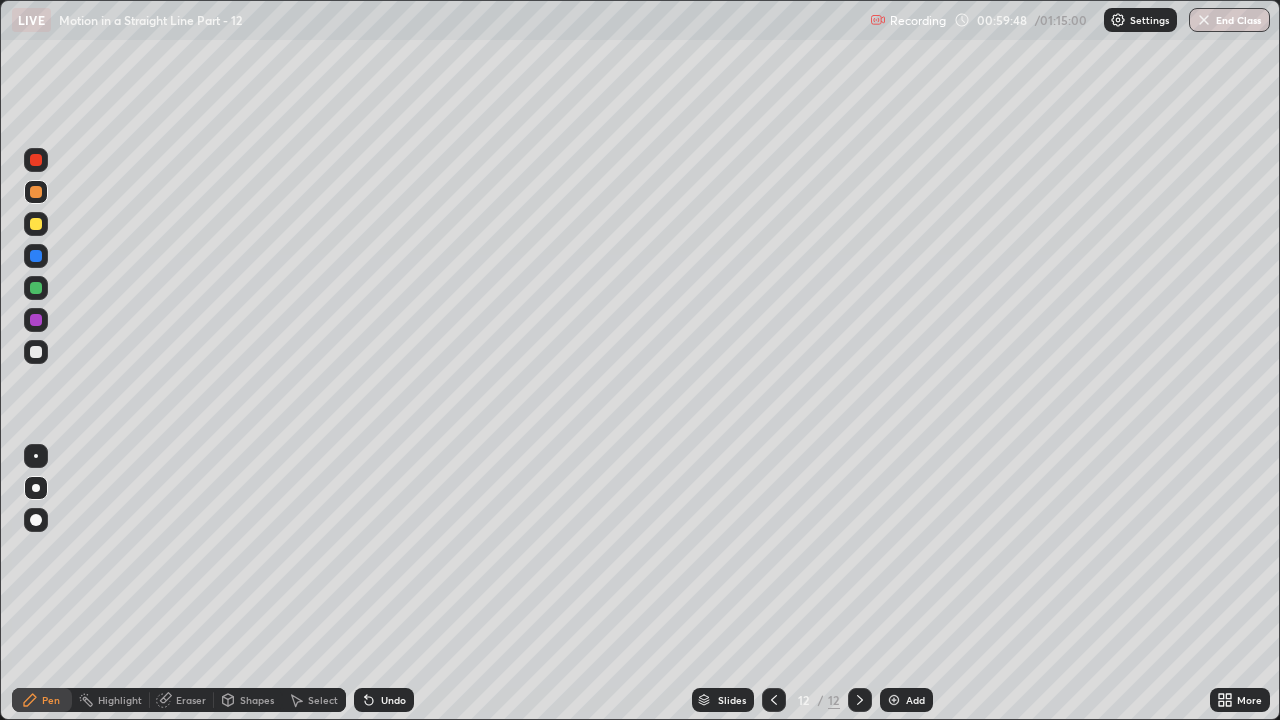 click on "Undo" at bounding box center [393, 700] 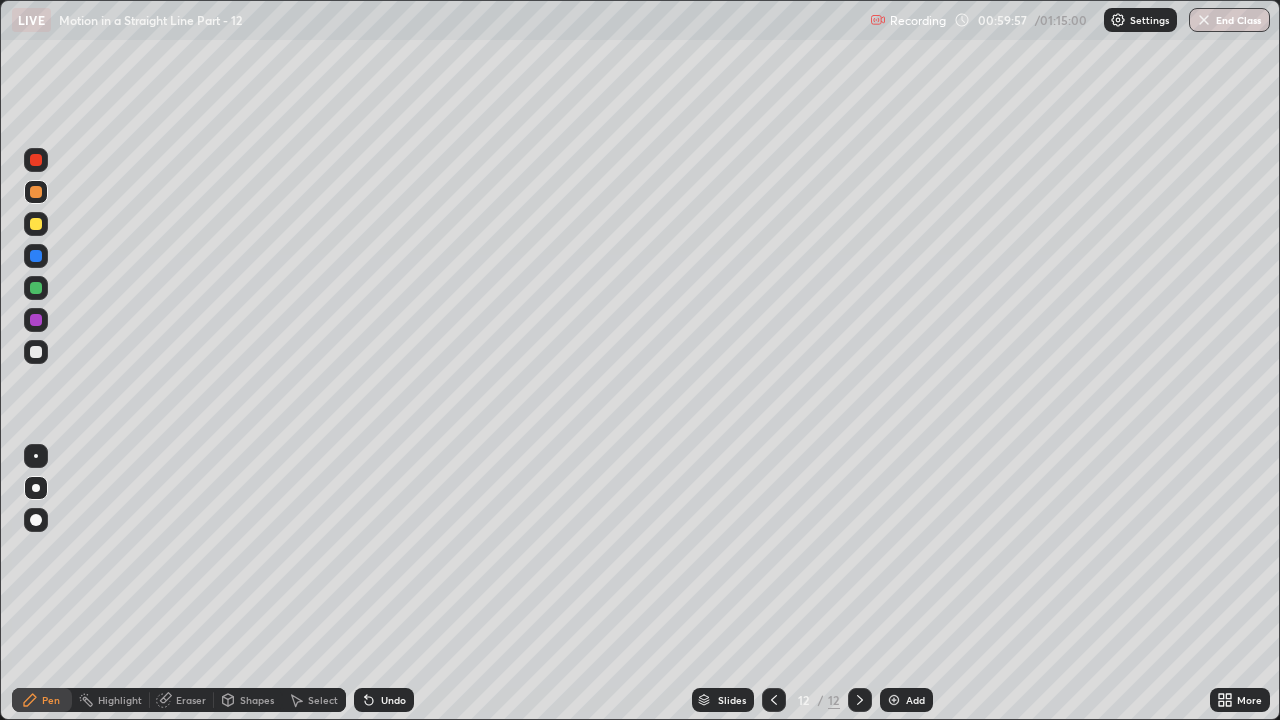 click at bounding box center (36, 224) 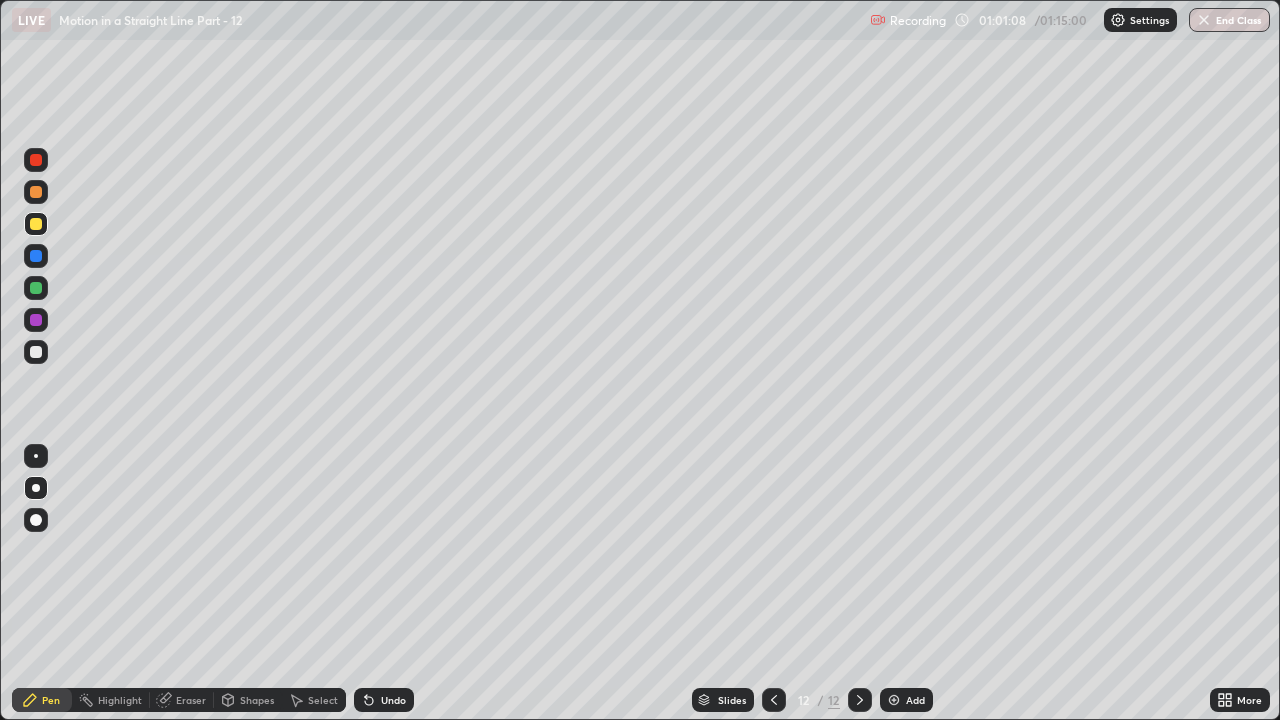 click on "Undo" at bounding box center [393, 700] 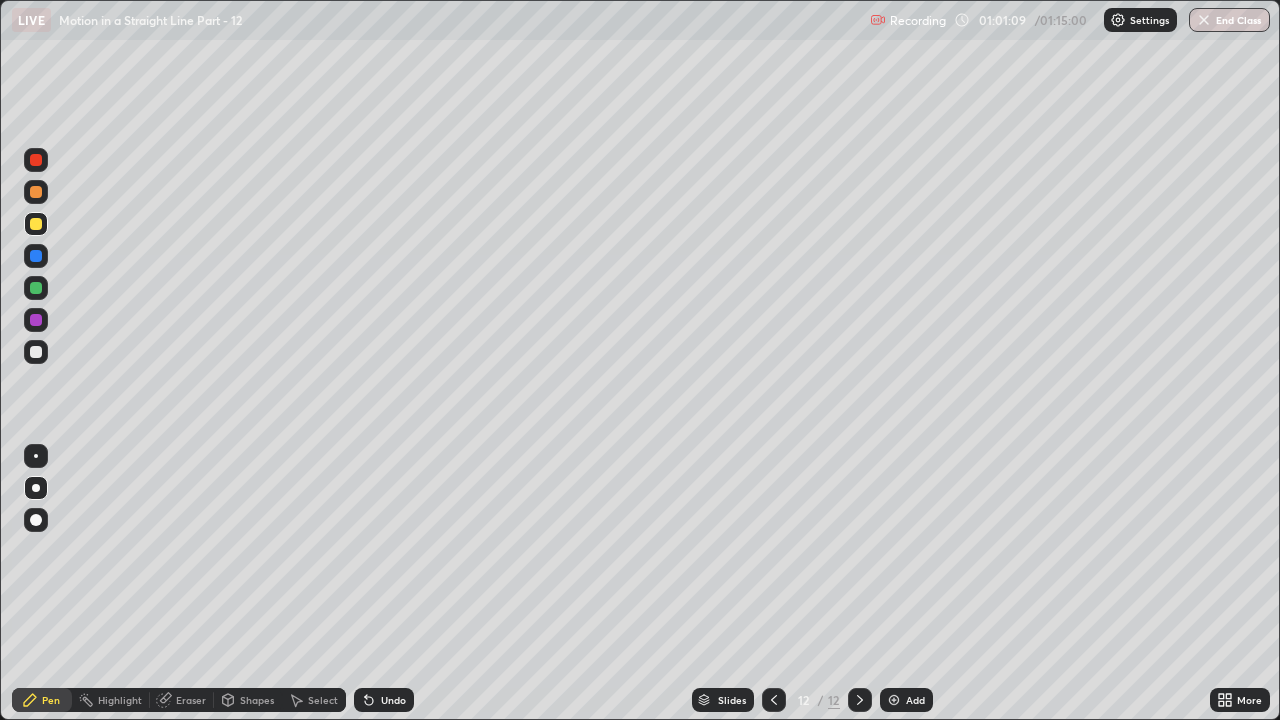 click on "Undo" at bounding box center [384, 700] 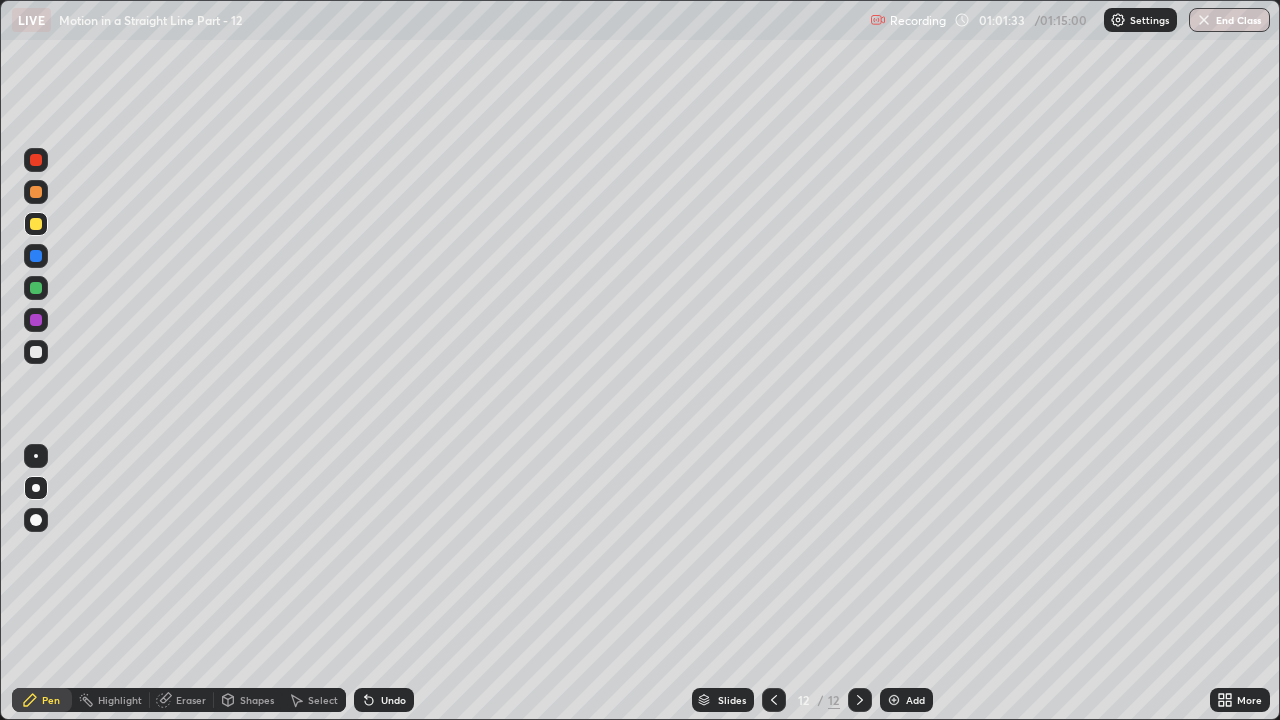 click on "Undo" at bounding box center [393, 700] 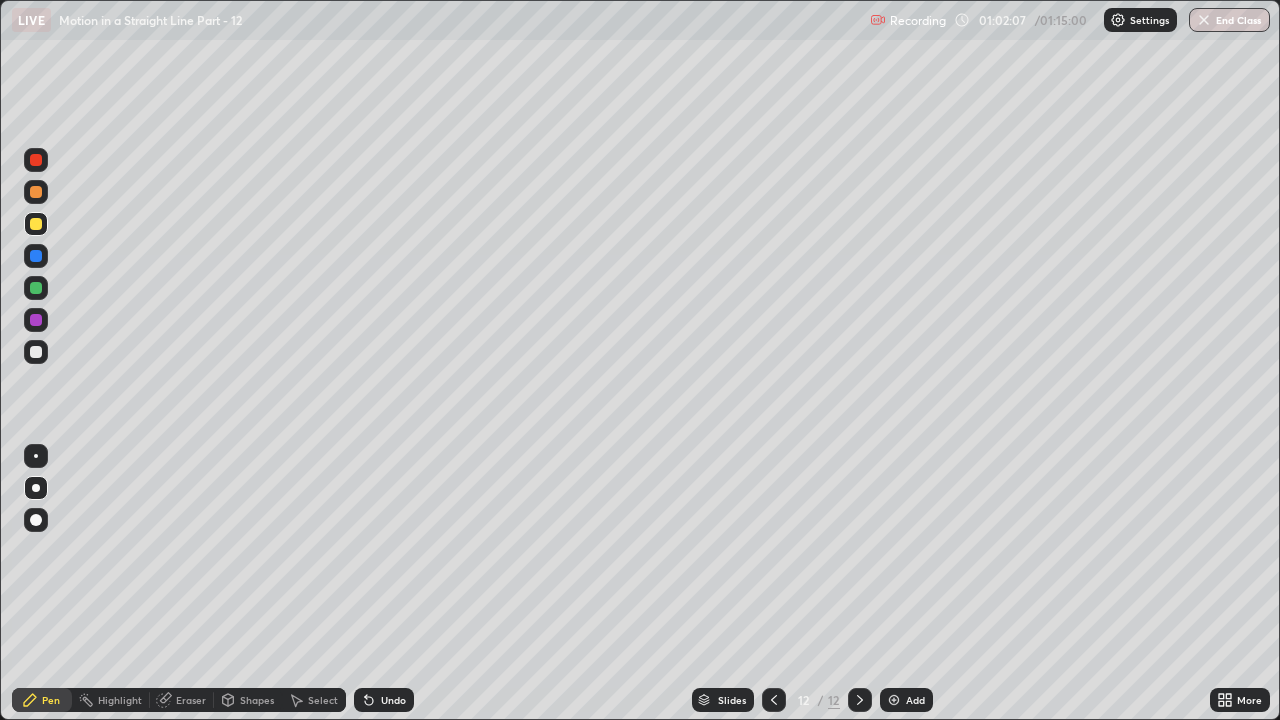 click on "Add" at bounding box center (915, 700) 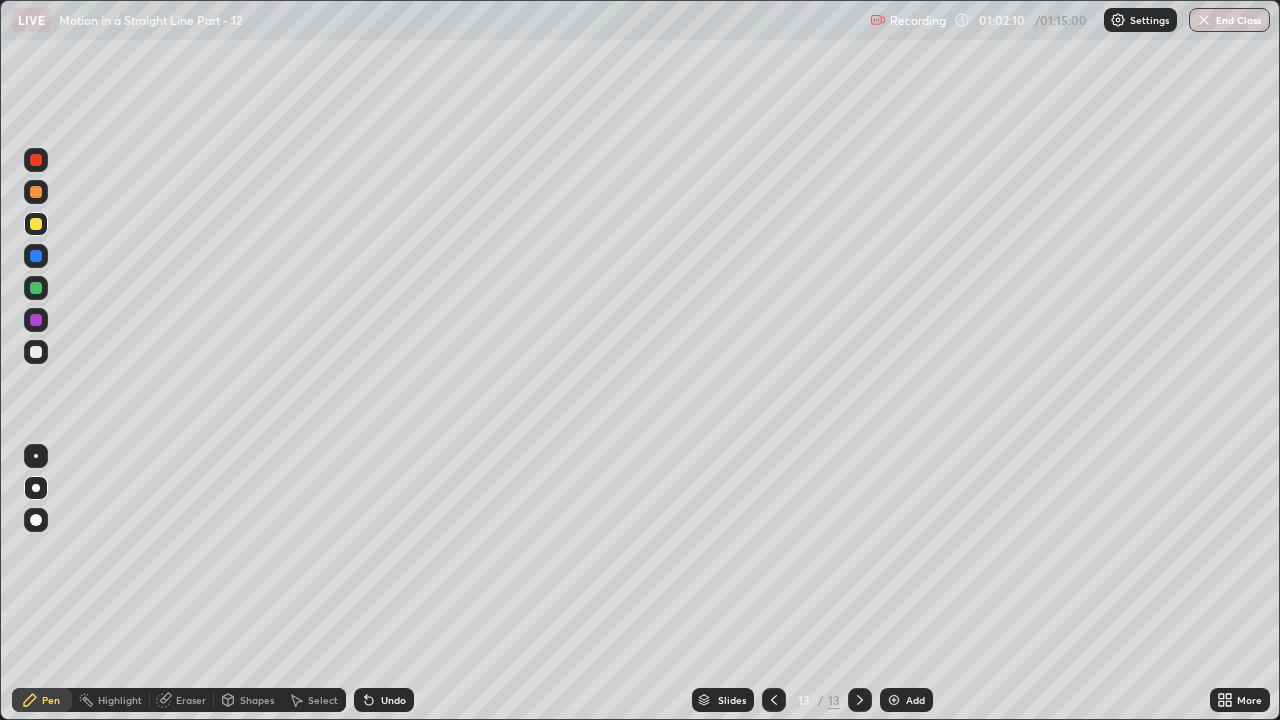 click at bounding box center [36, 224] 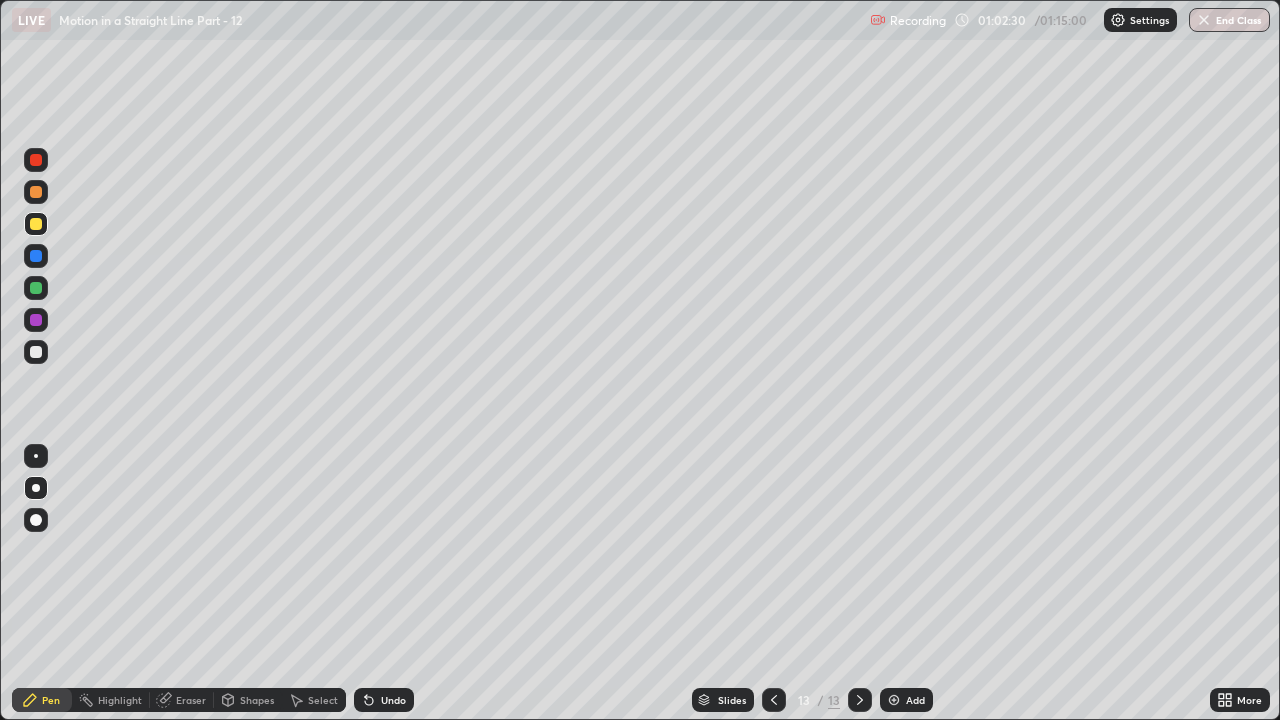 click on "Undo" at bounding box center [393, 700] 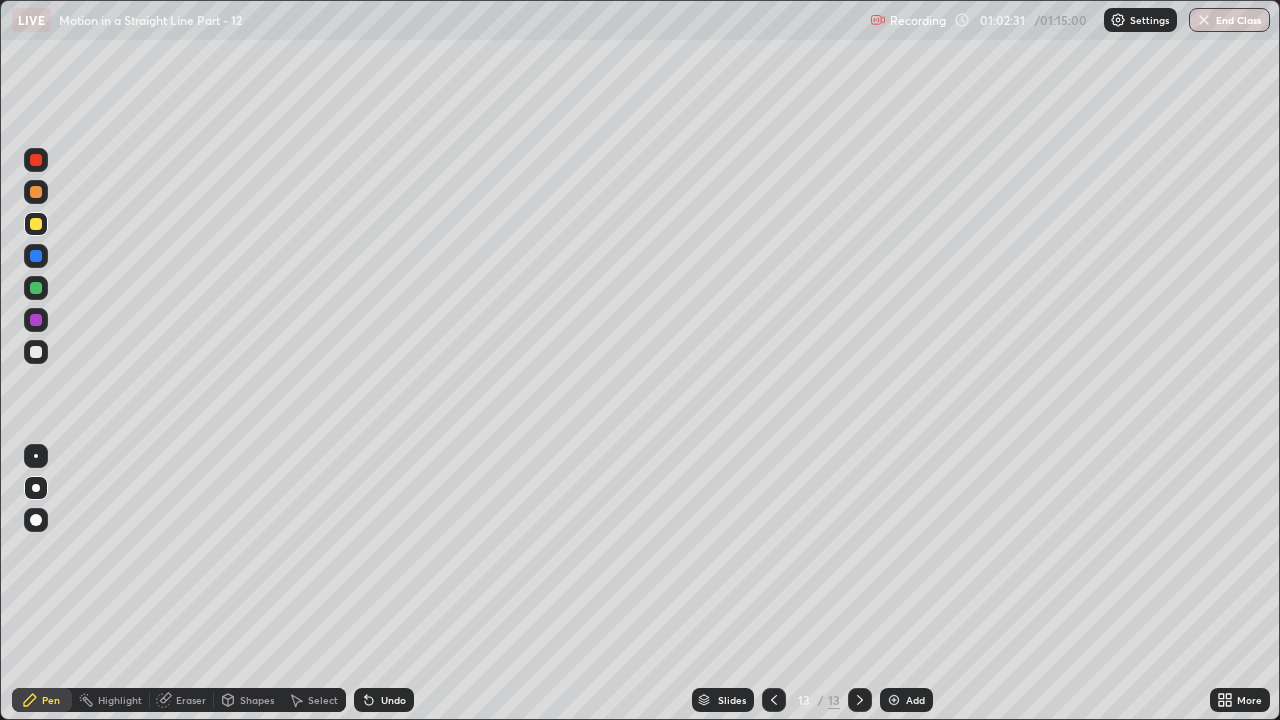 click on "Undo" at bounding box center (393, 700) 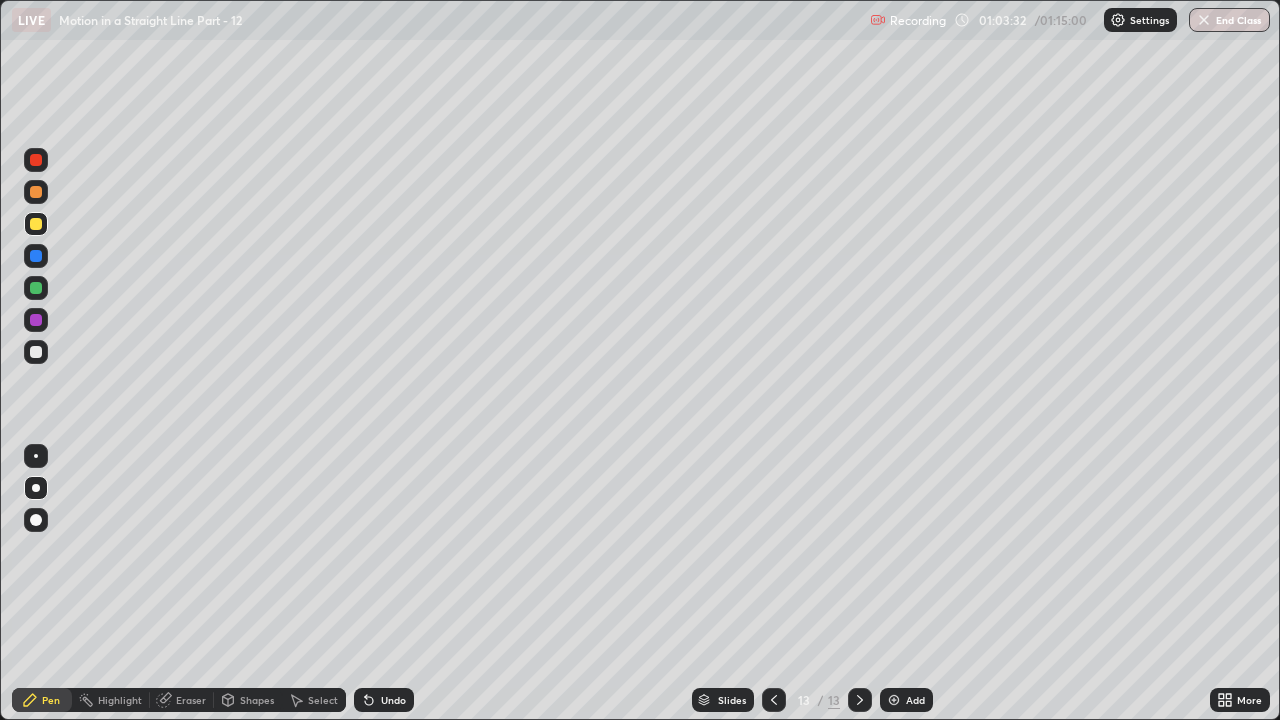 click on "Eraser" at bounding box center (191, 700) 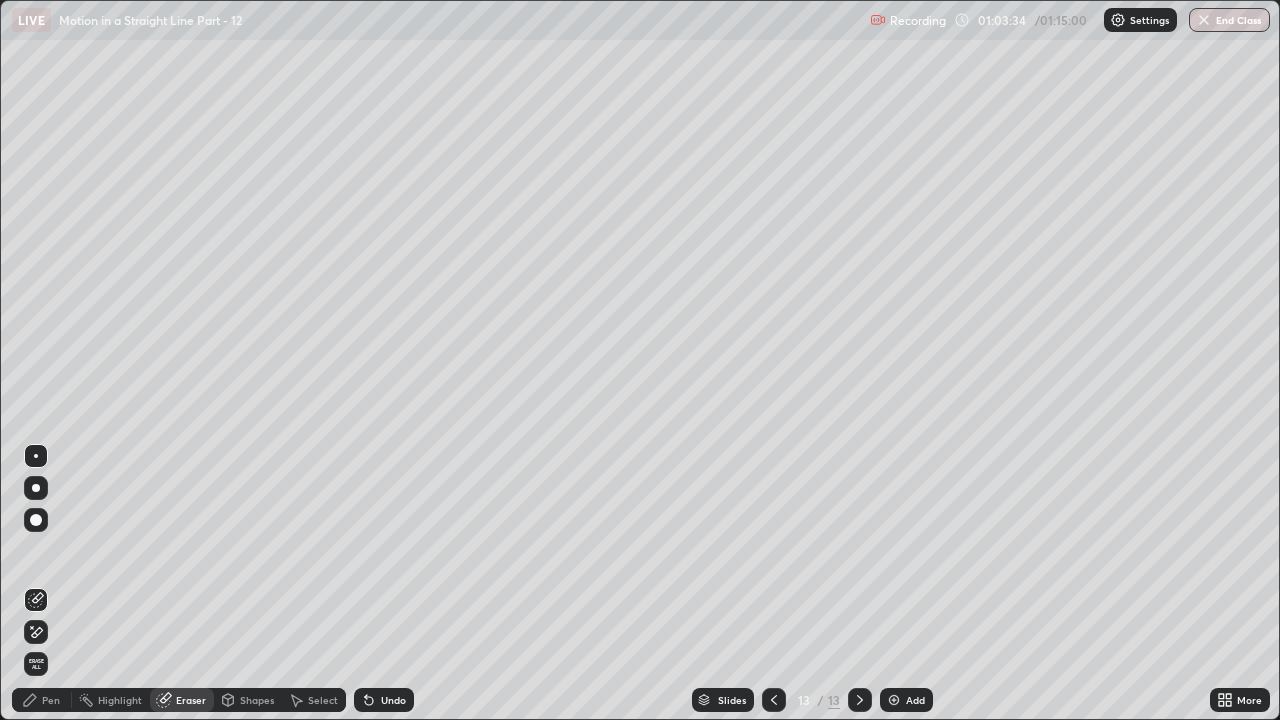 click on "Pen" at bounding box center (42, 700) 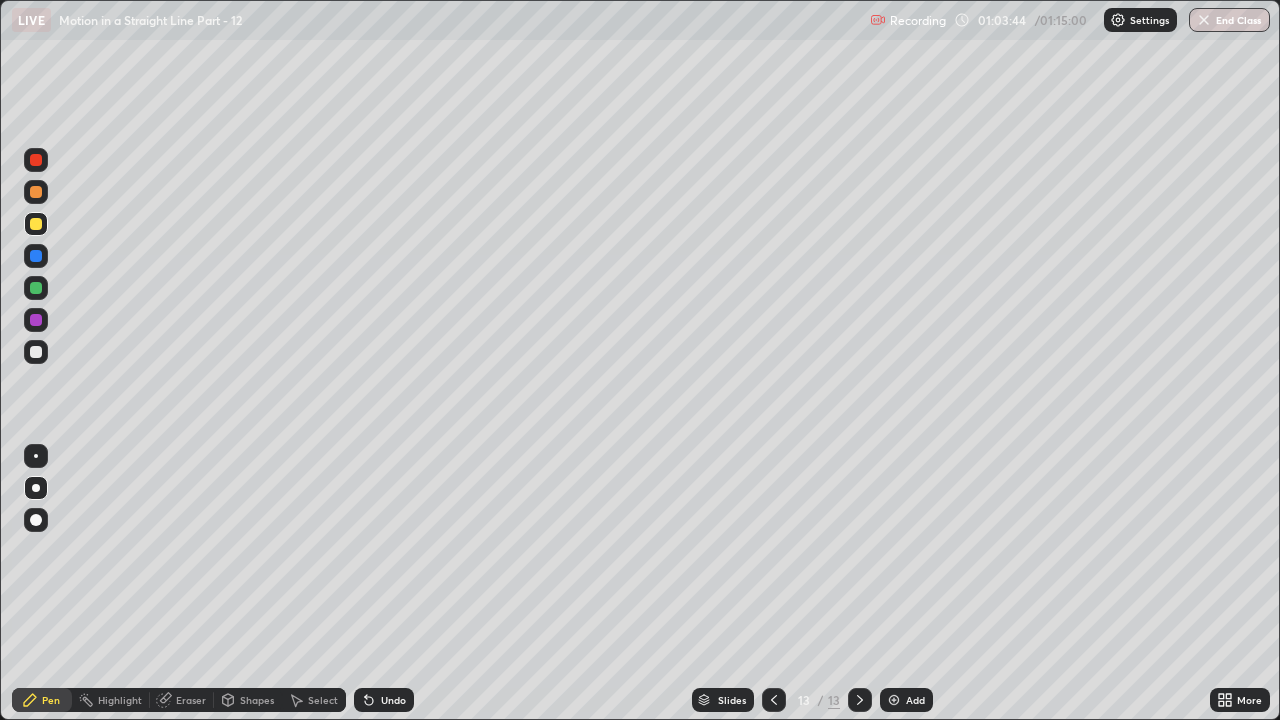 click on "Eraser" at bounding box center [182, 700] 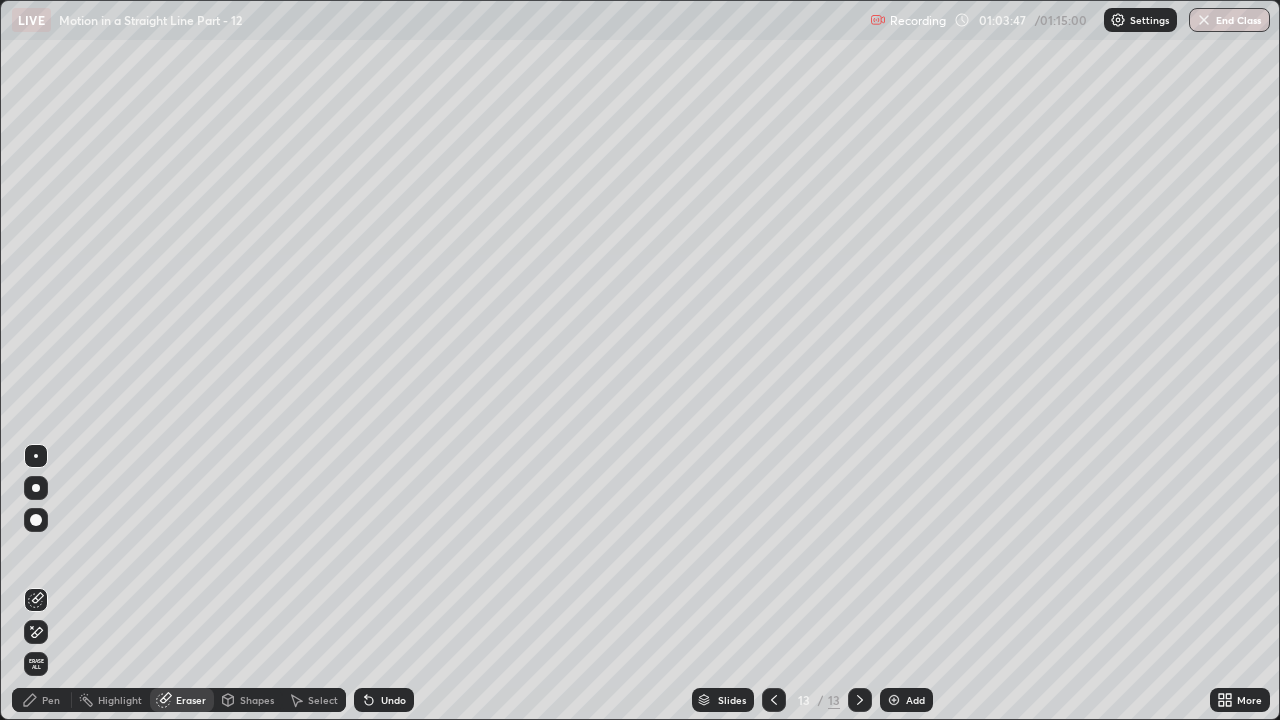 click on "Pen" at bounding box center [42, 700] 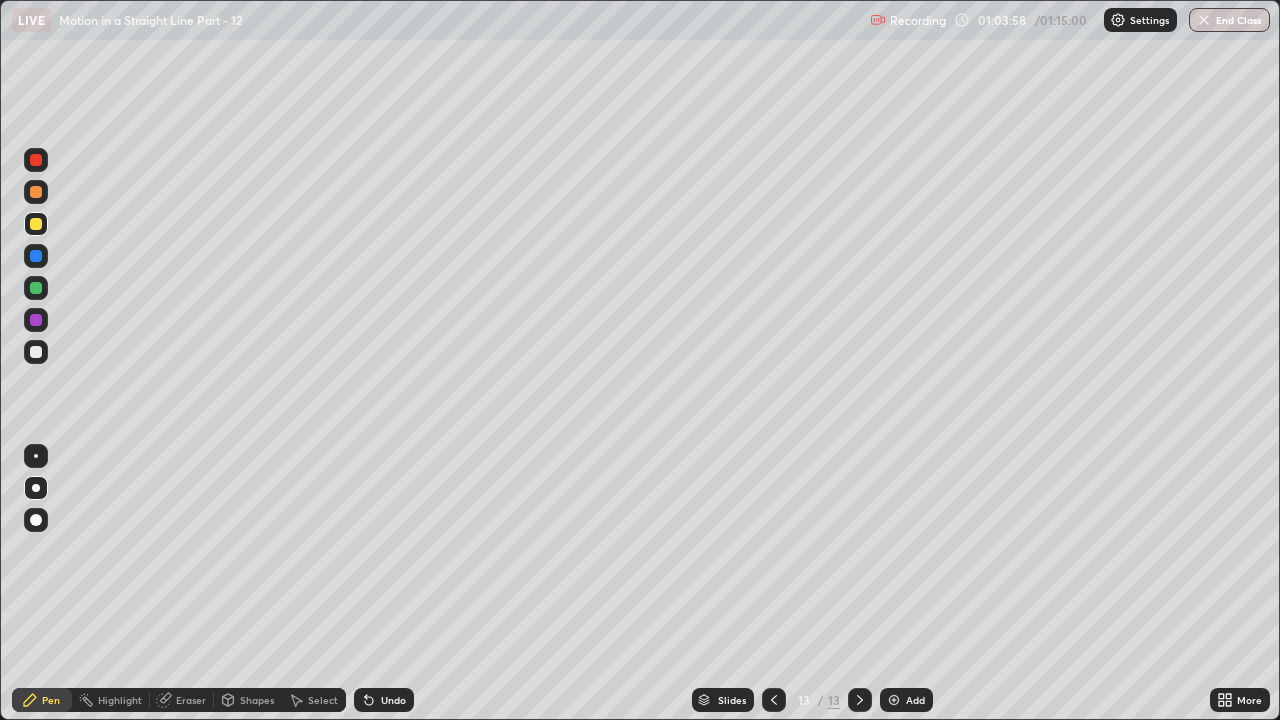 click on "Undo" at bounding box center [393, 700] 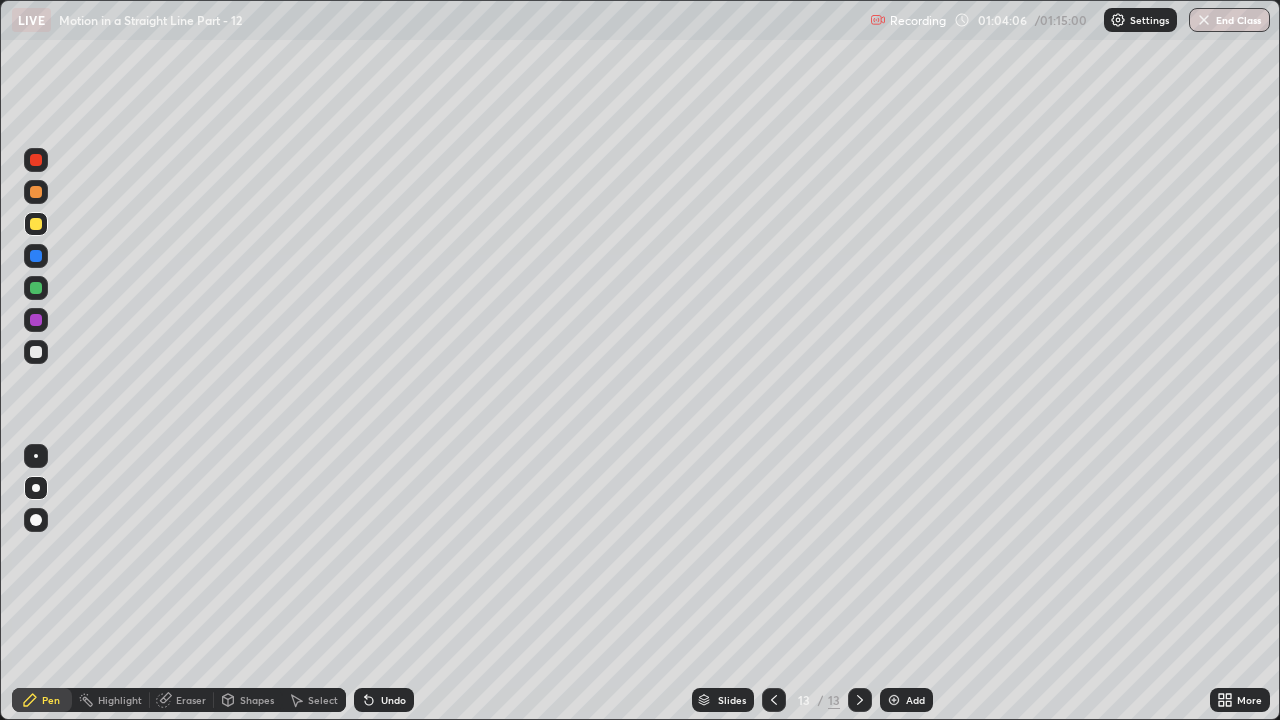 click on "Eraser" at bounding box center (191, 700) 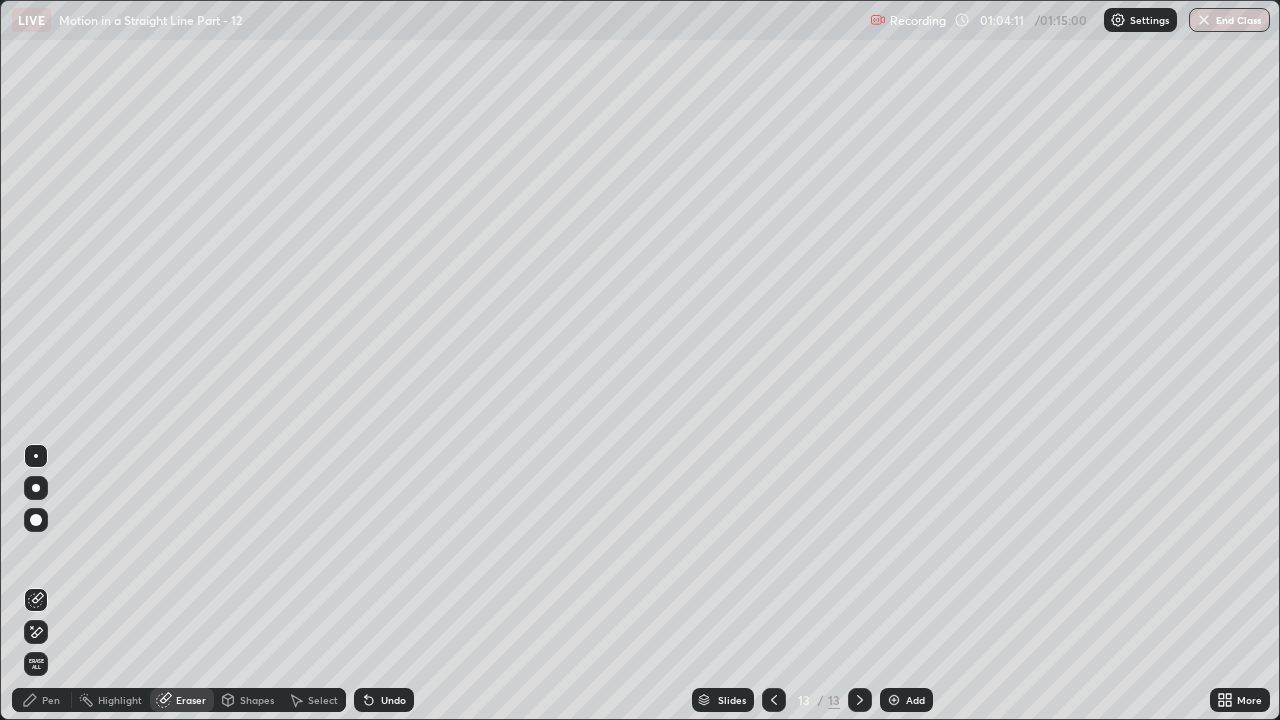click on "Pen" at bounding box center [42, 700] 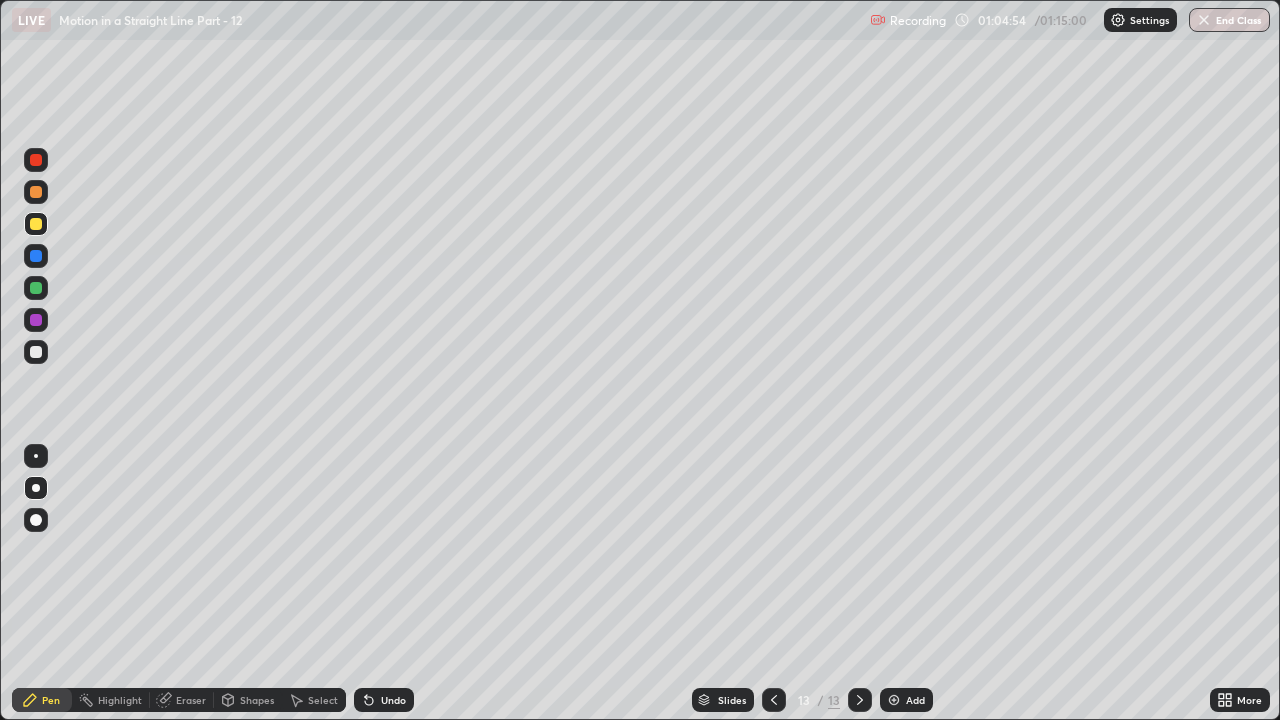 click 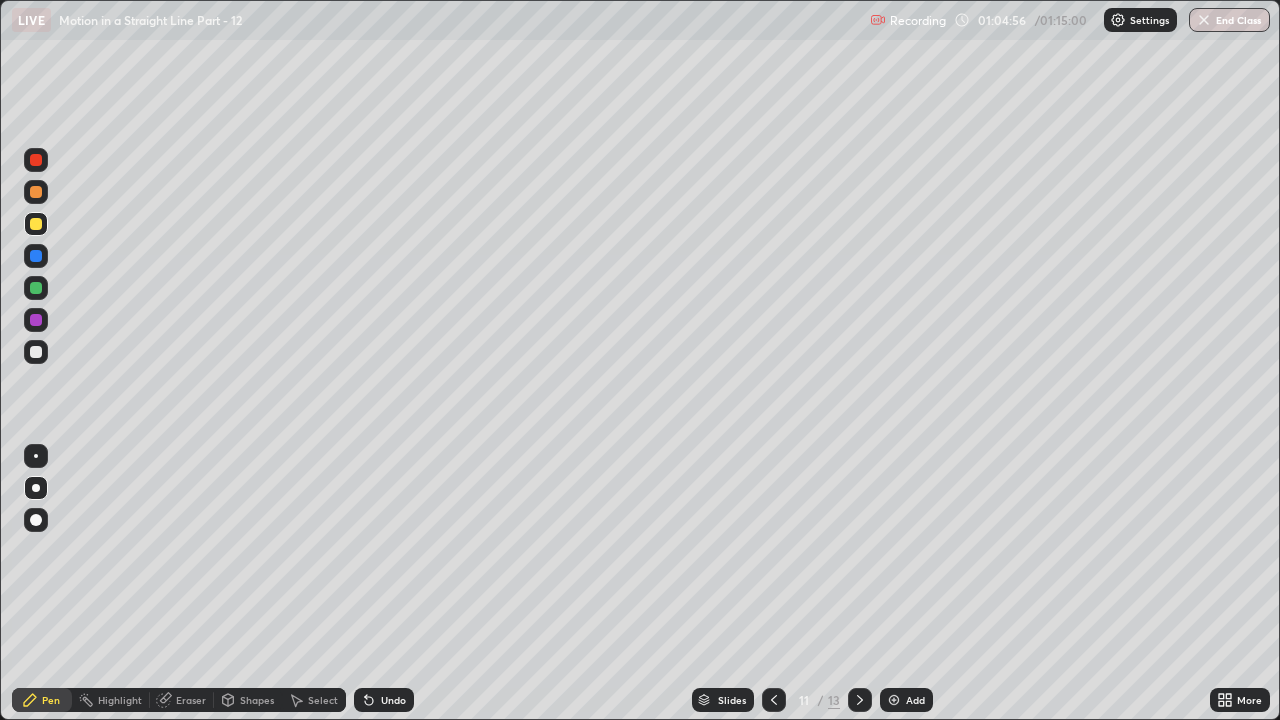 click 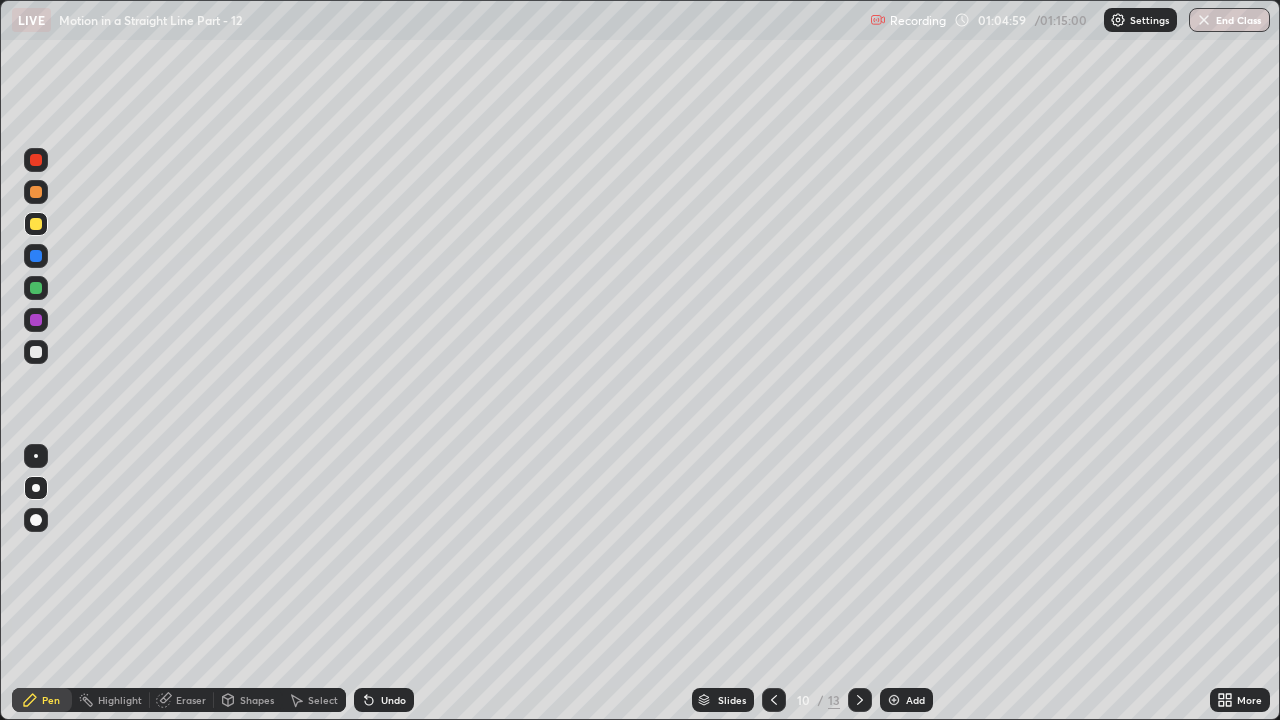 click 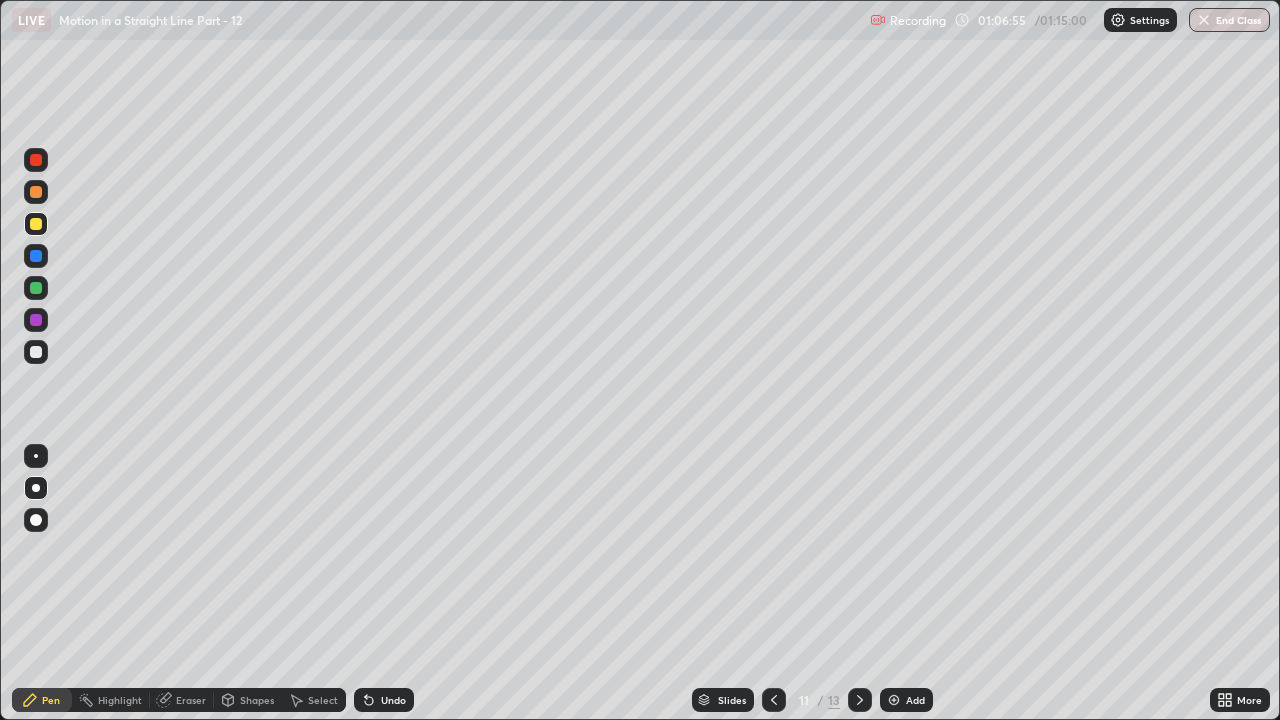 click 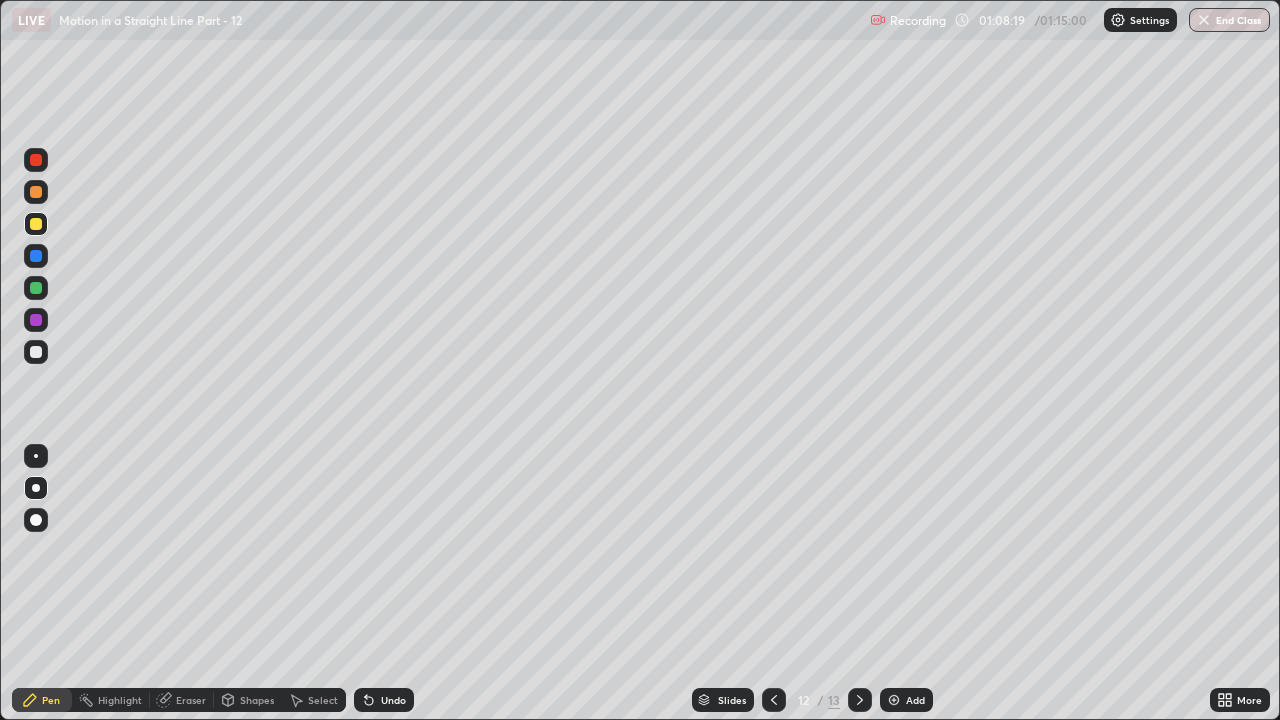 click 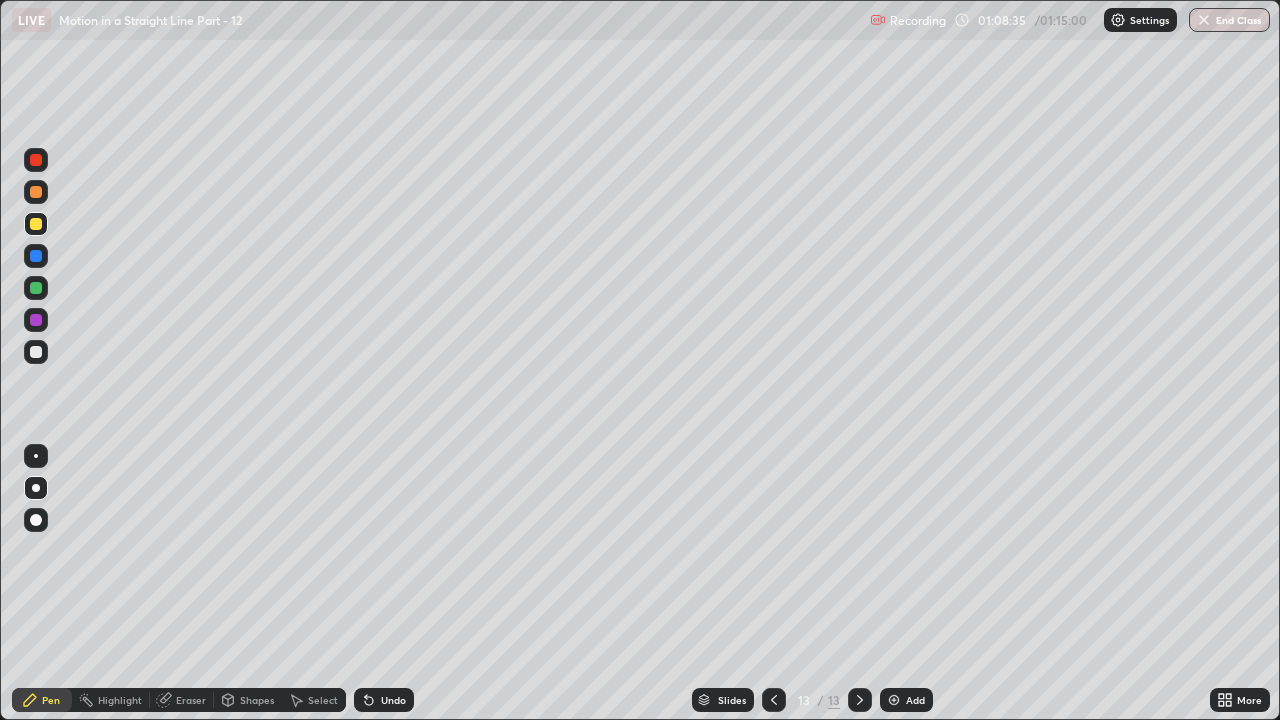 click on "Add" at bounding box center (915, 700) 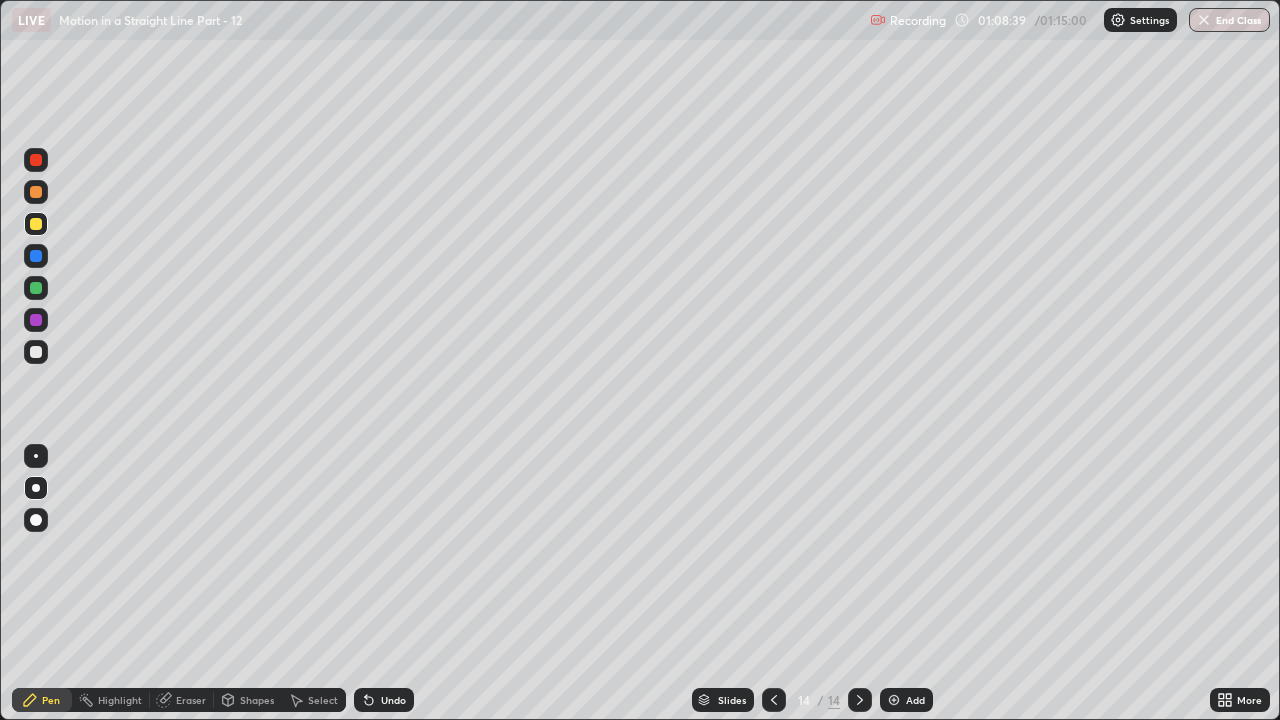 click 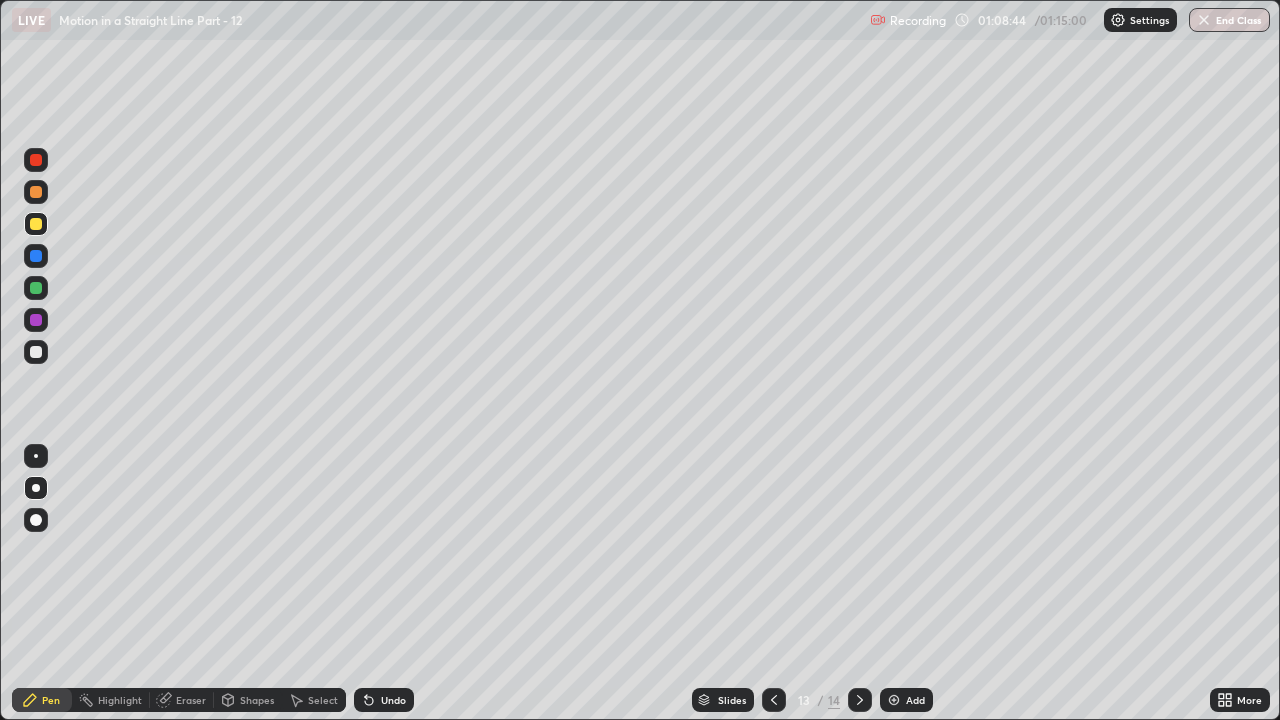 click 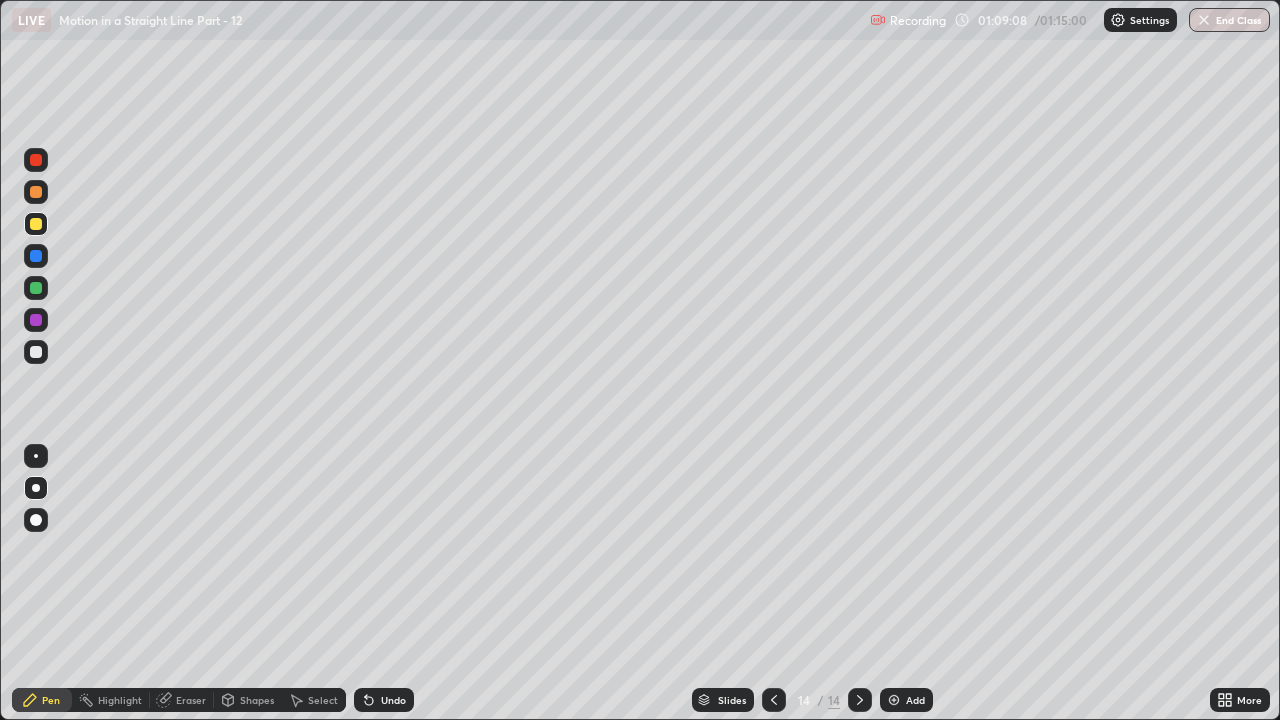 click on "Undo" at bounding box center [393, 700] 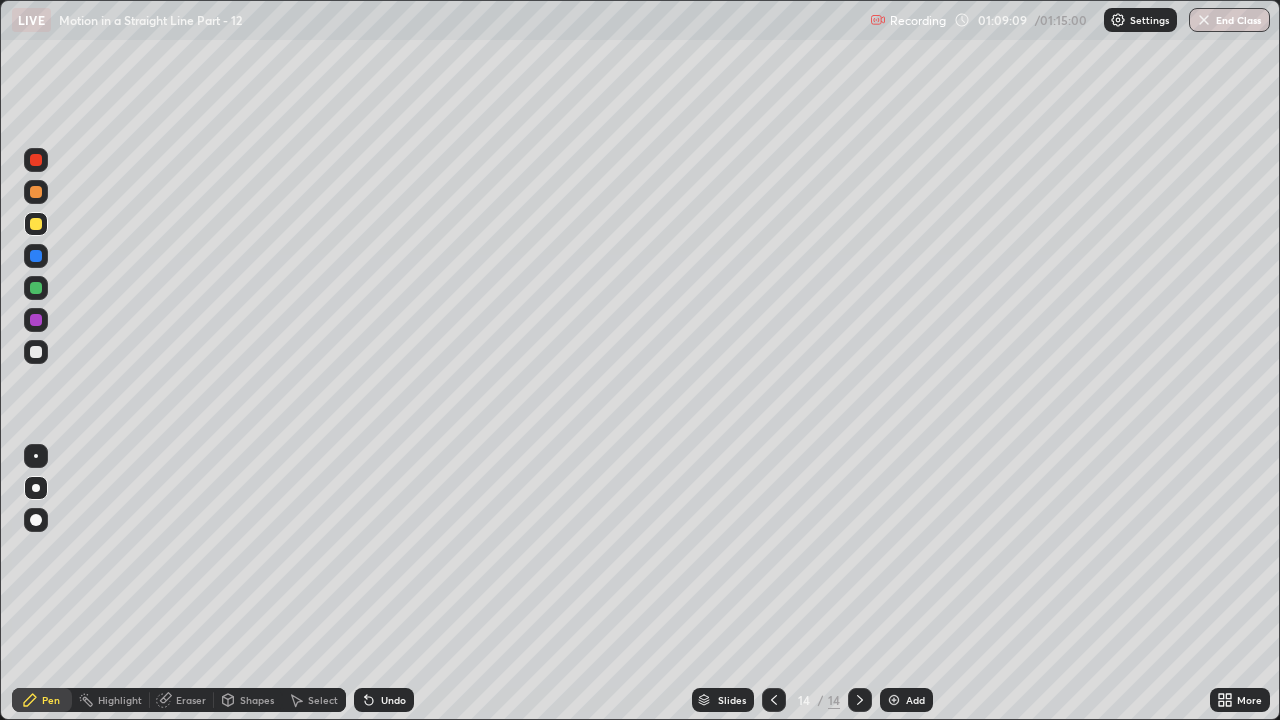click at bounding box center (36, 352) 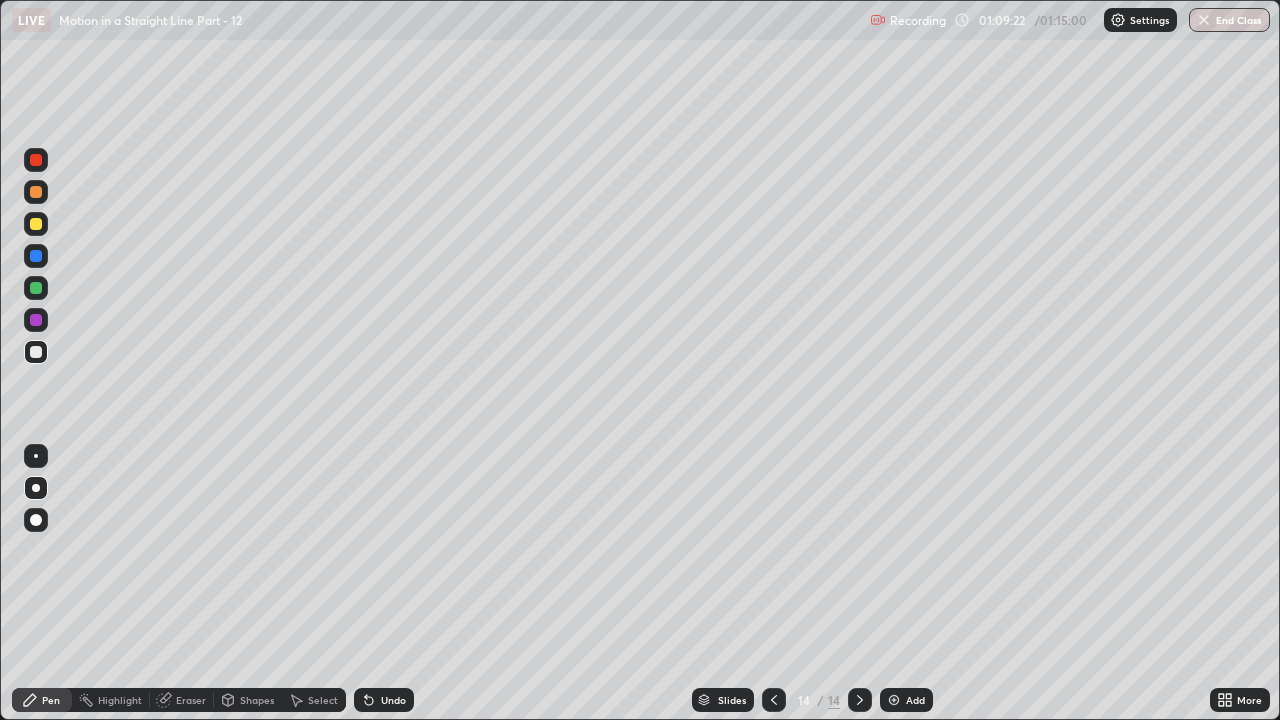 click at bounding box center (36, 320) 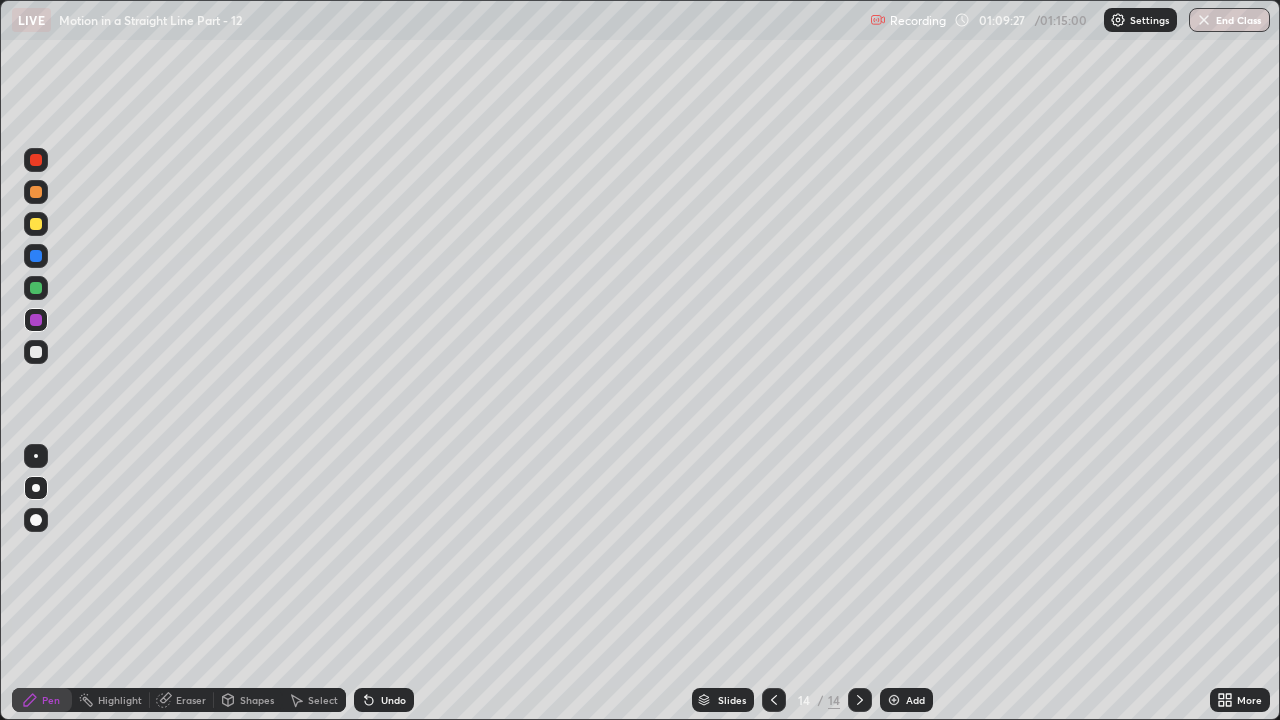 click at bounding box center (36, 288) 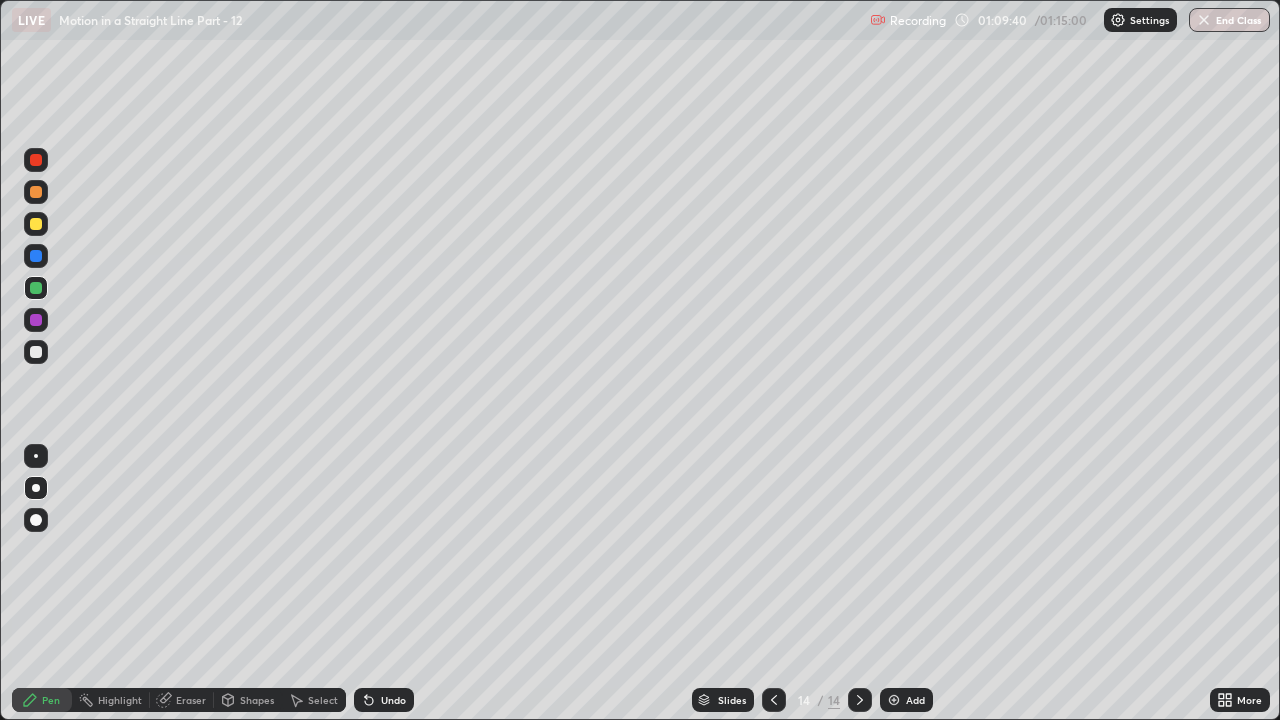 click at bounding box center (36, 352) 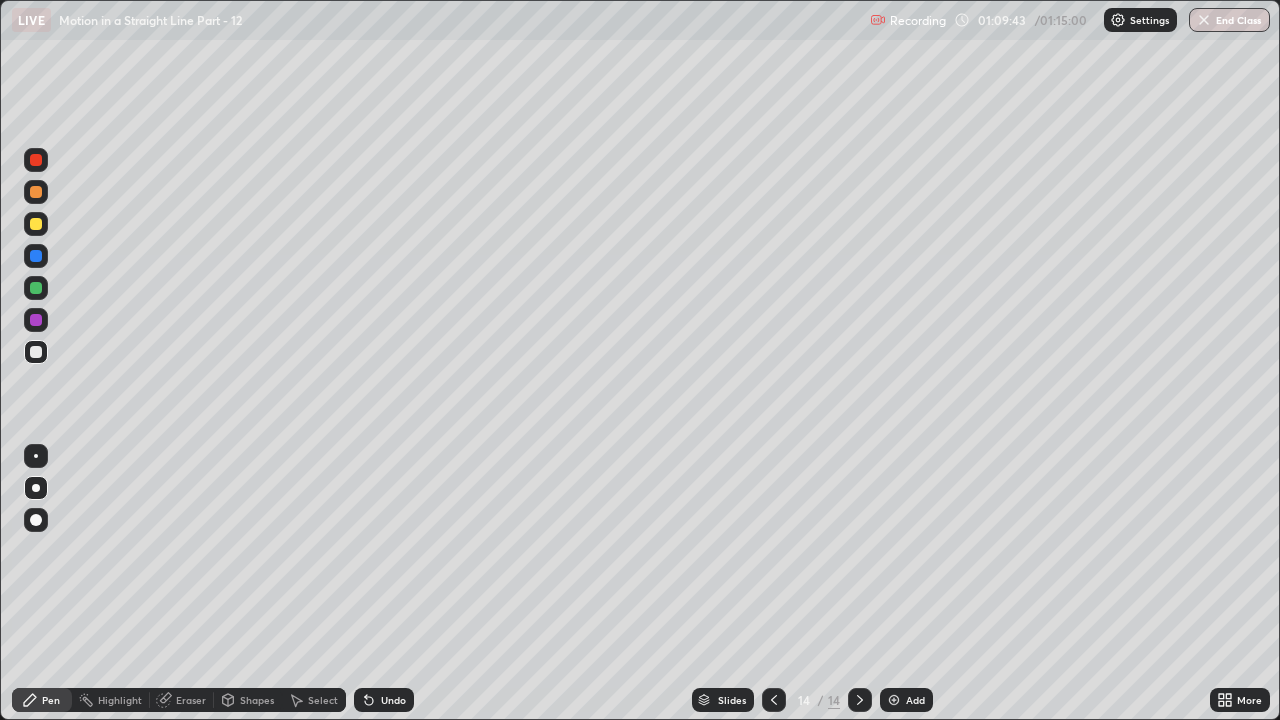click at bounding box center (36, 256) 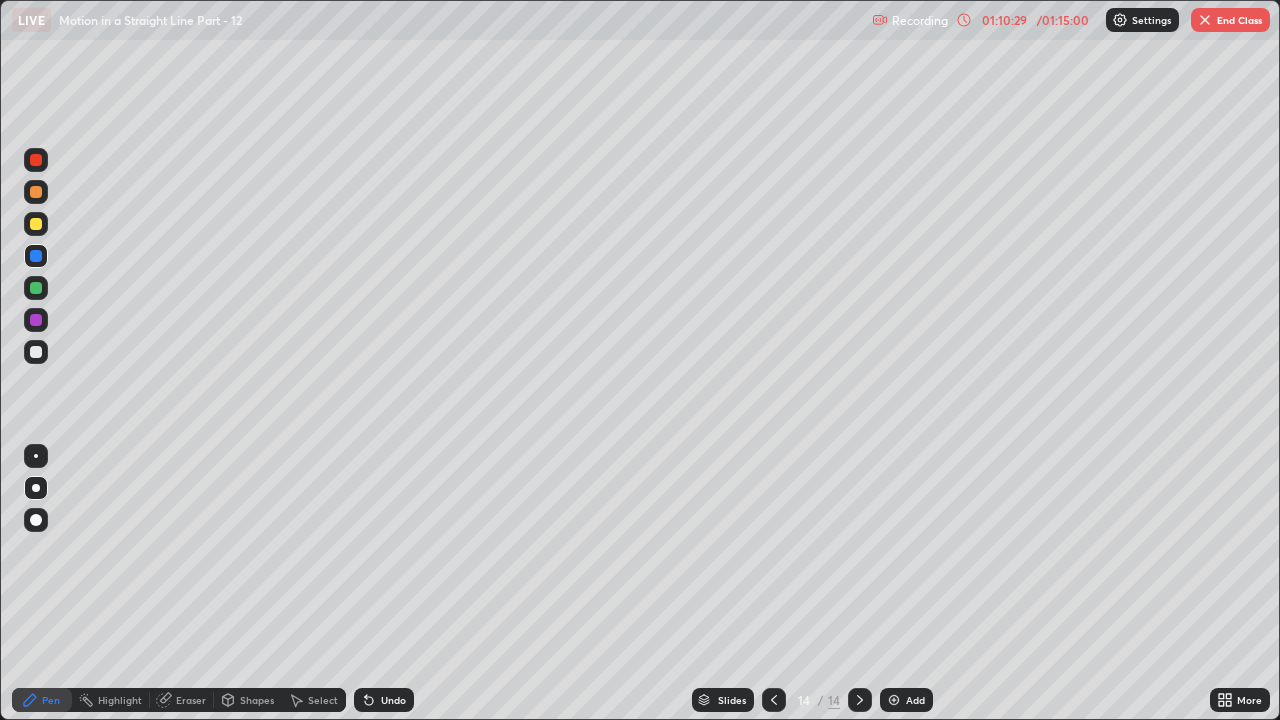 click 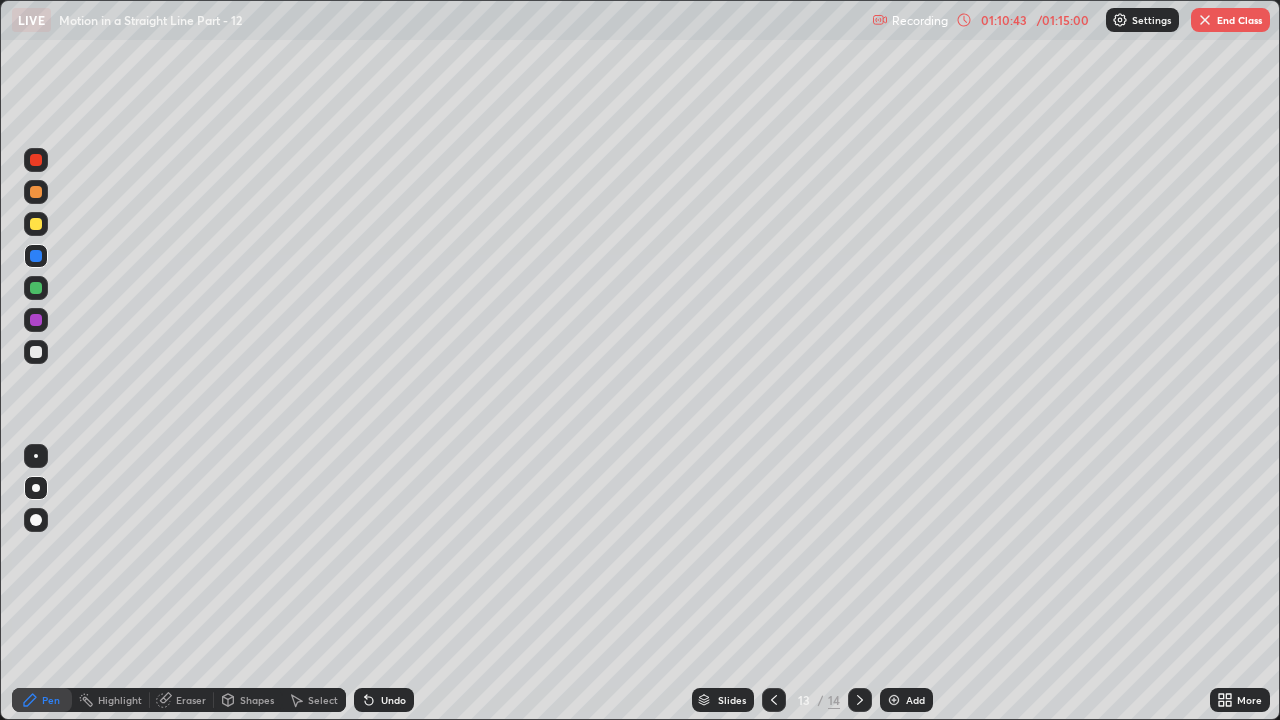 click 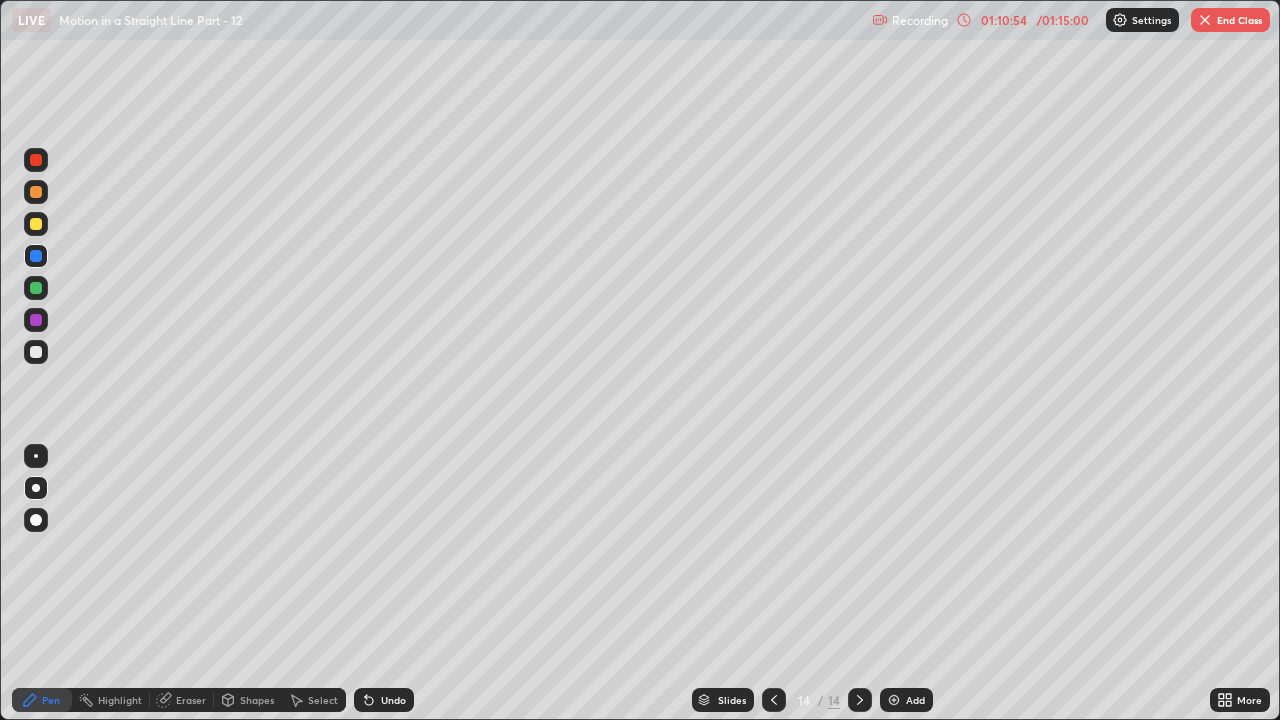 click at bounding box center [36, 224] 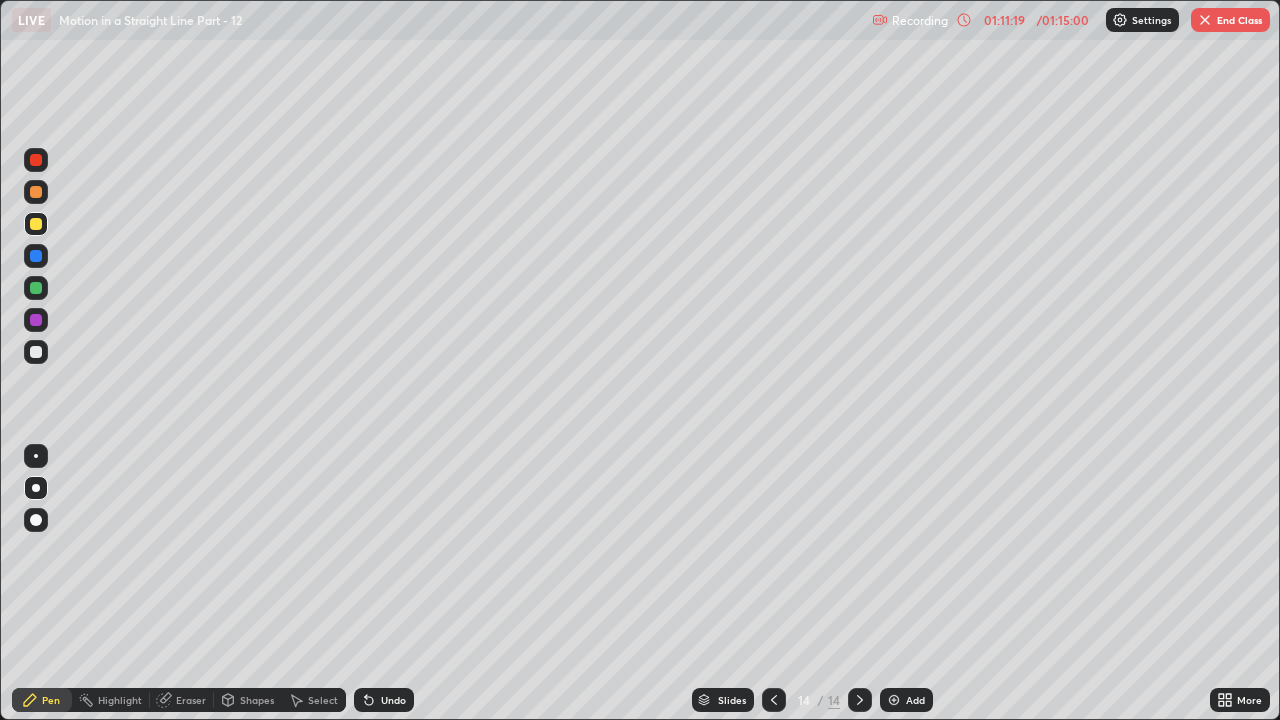 click on "01:11:19" at bounding box center (1004, 20) 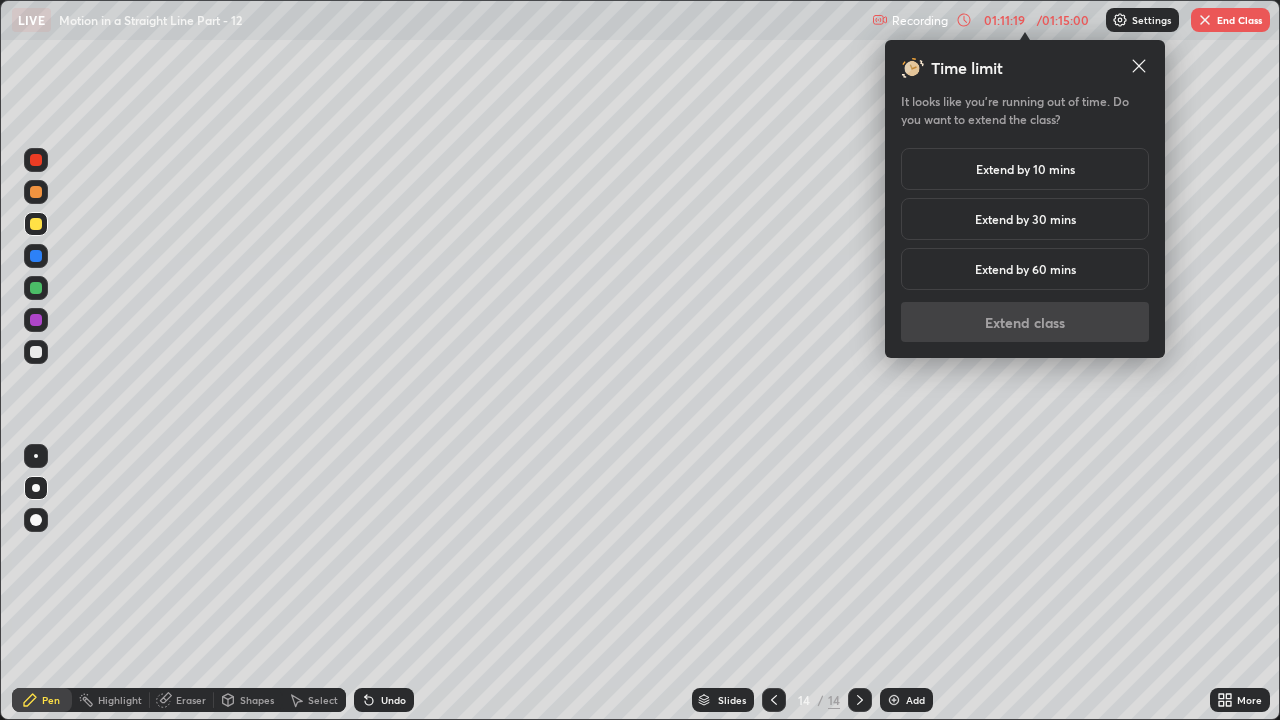 click on "Extend by 10 mins" at bounding box center [1025, 169] 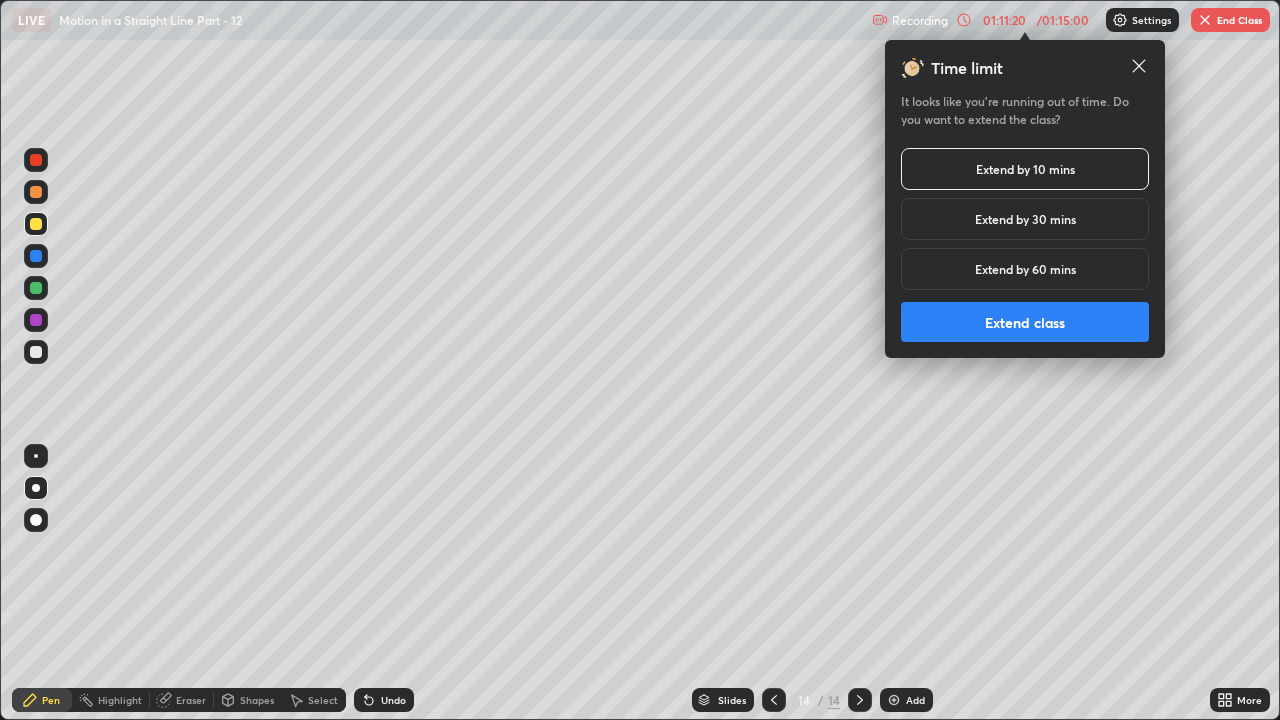 click on "Extend class" at bounding box center (1025, 322) 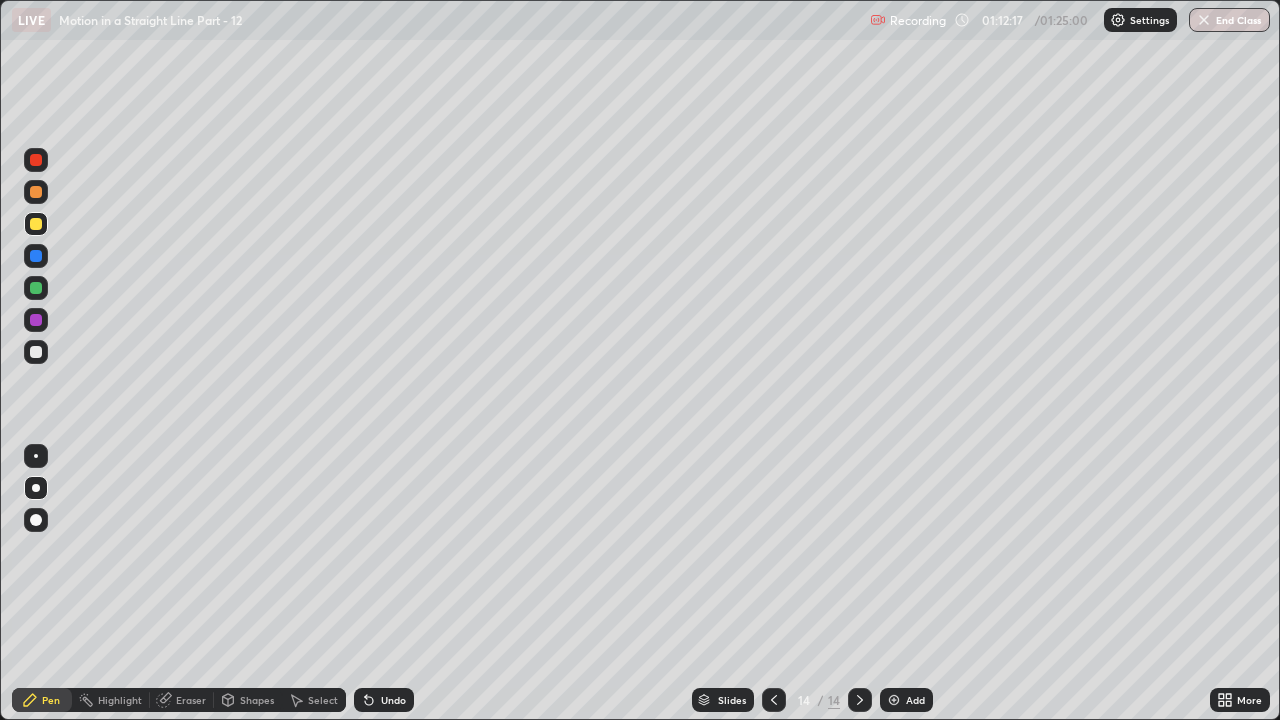 click at bounding box center [36, 352] 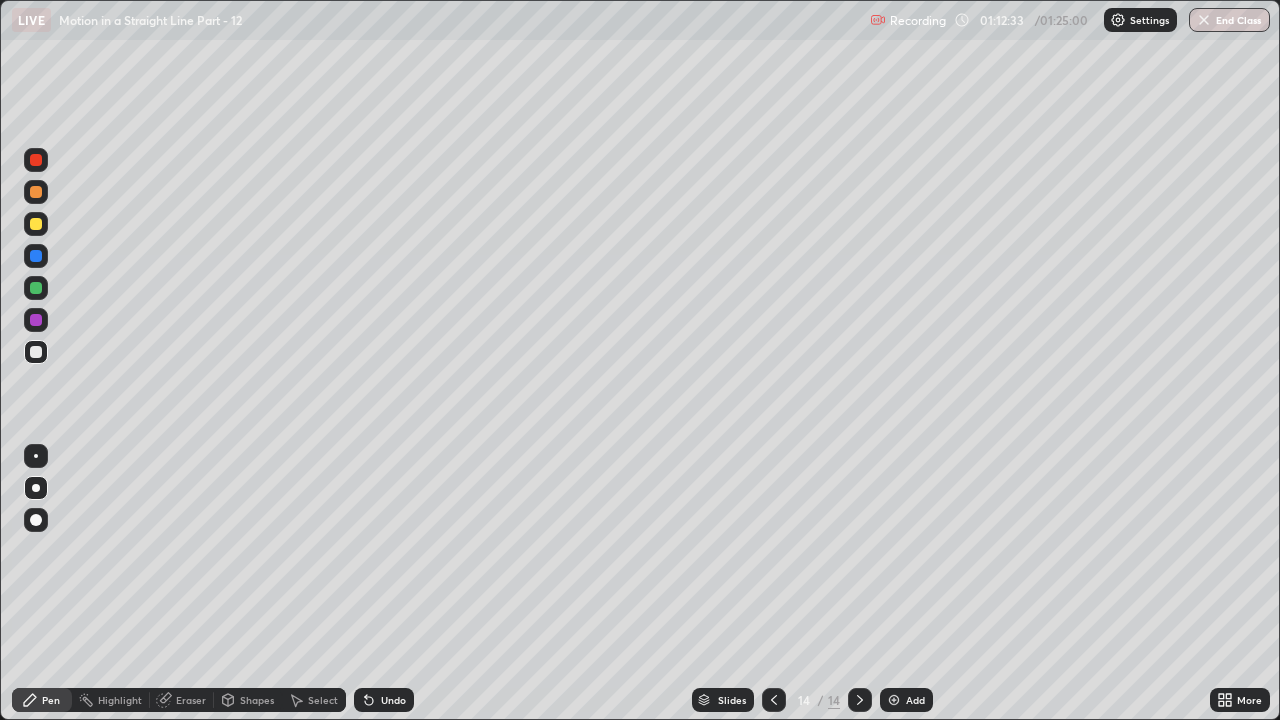 click at bounding box center (36, 224) 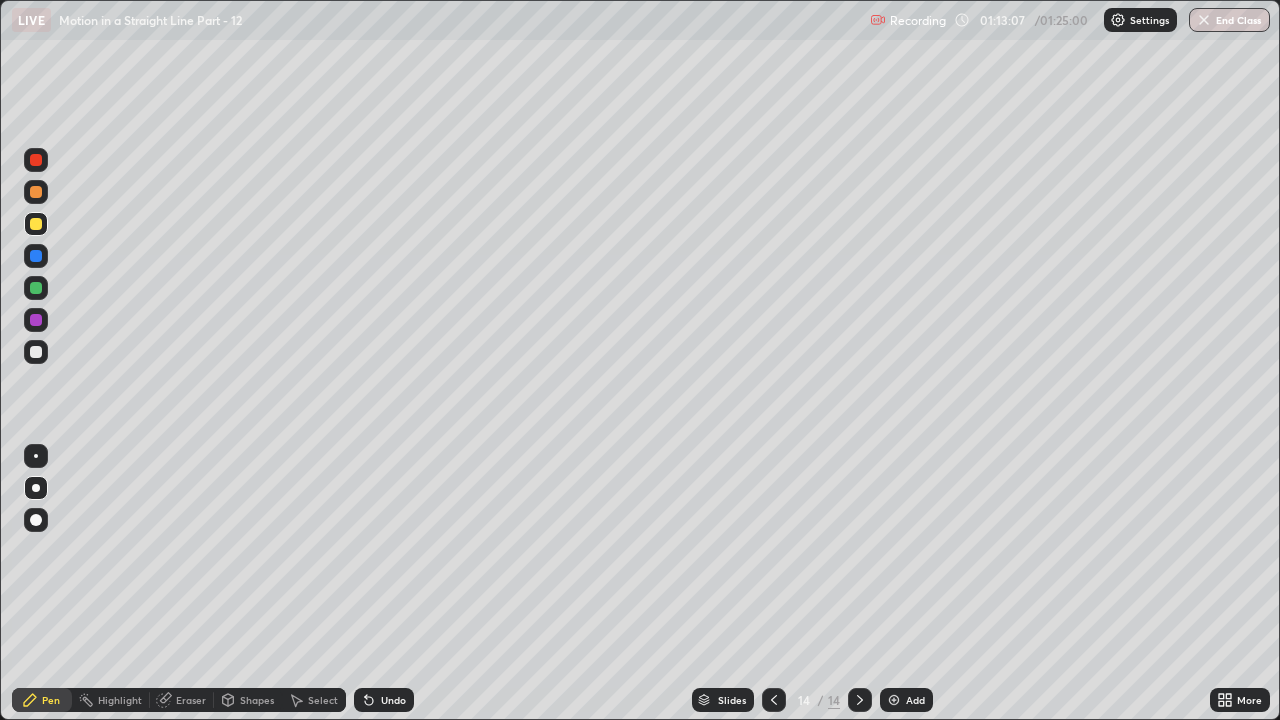 click at bounding box center (894, 700) 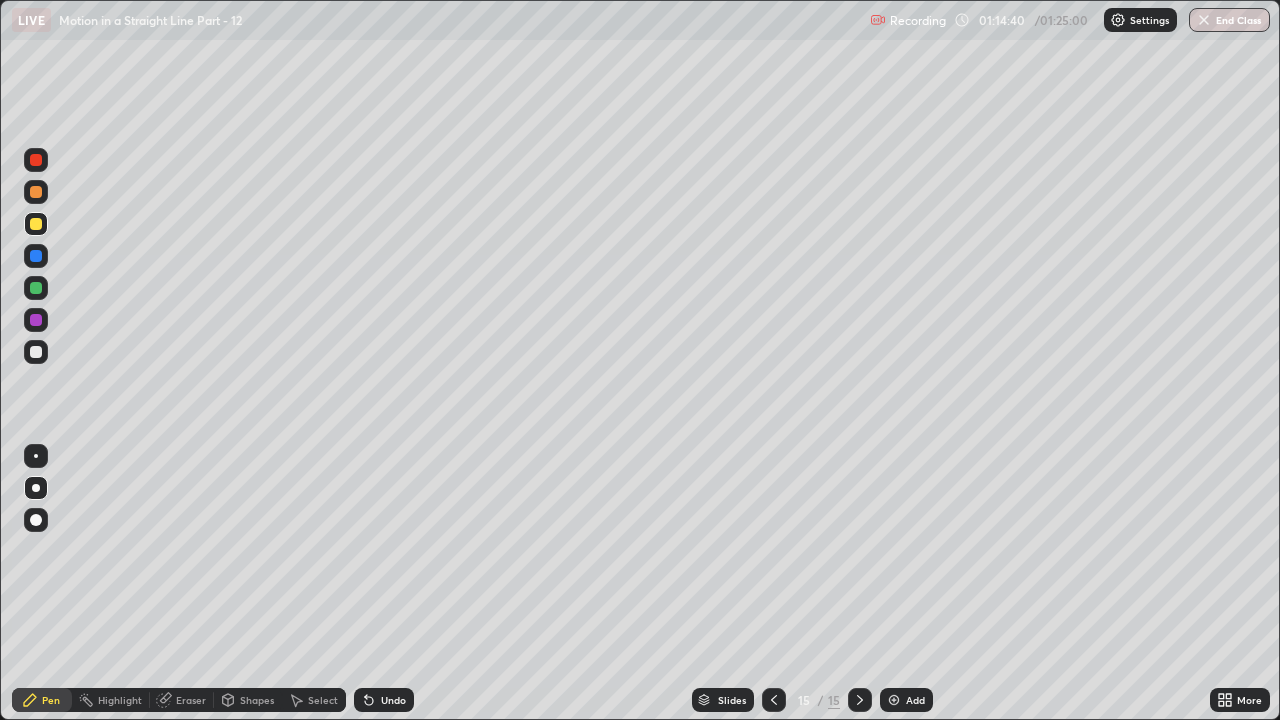 click on "Add" at bounding box center (906, 700) 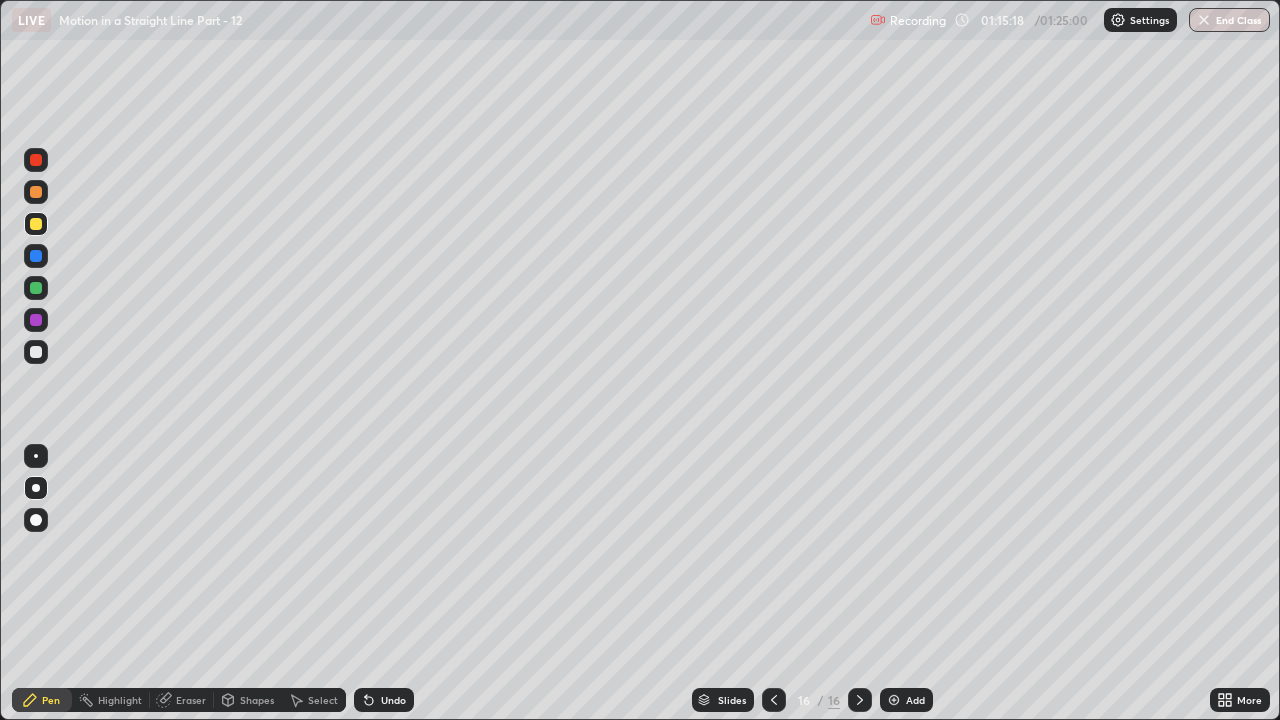 click at bounding box center [774, 700] 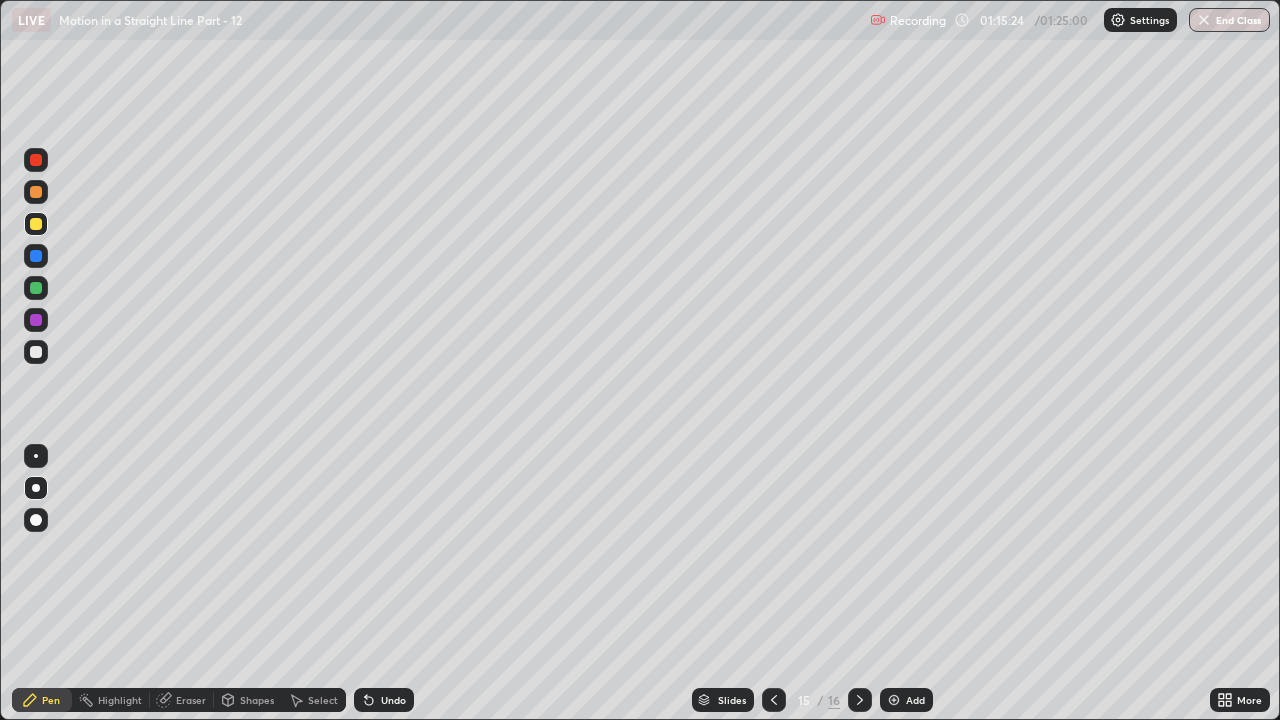 click 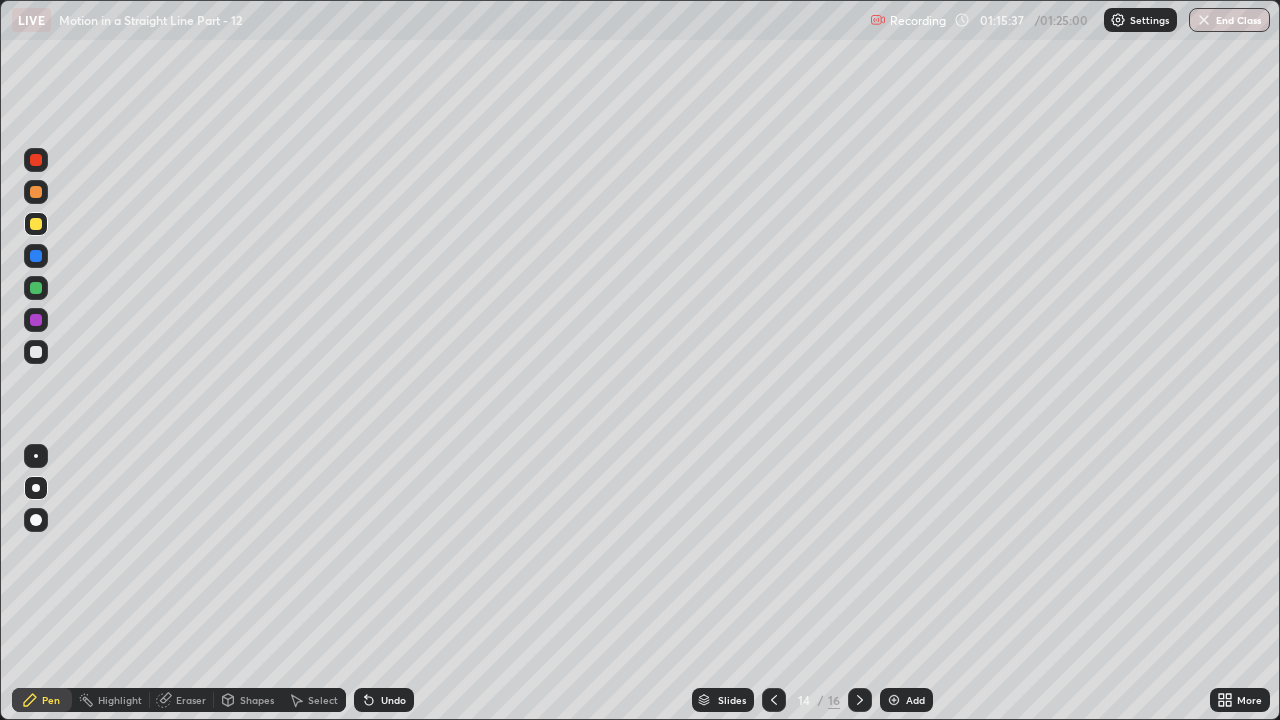 click 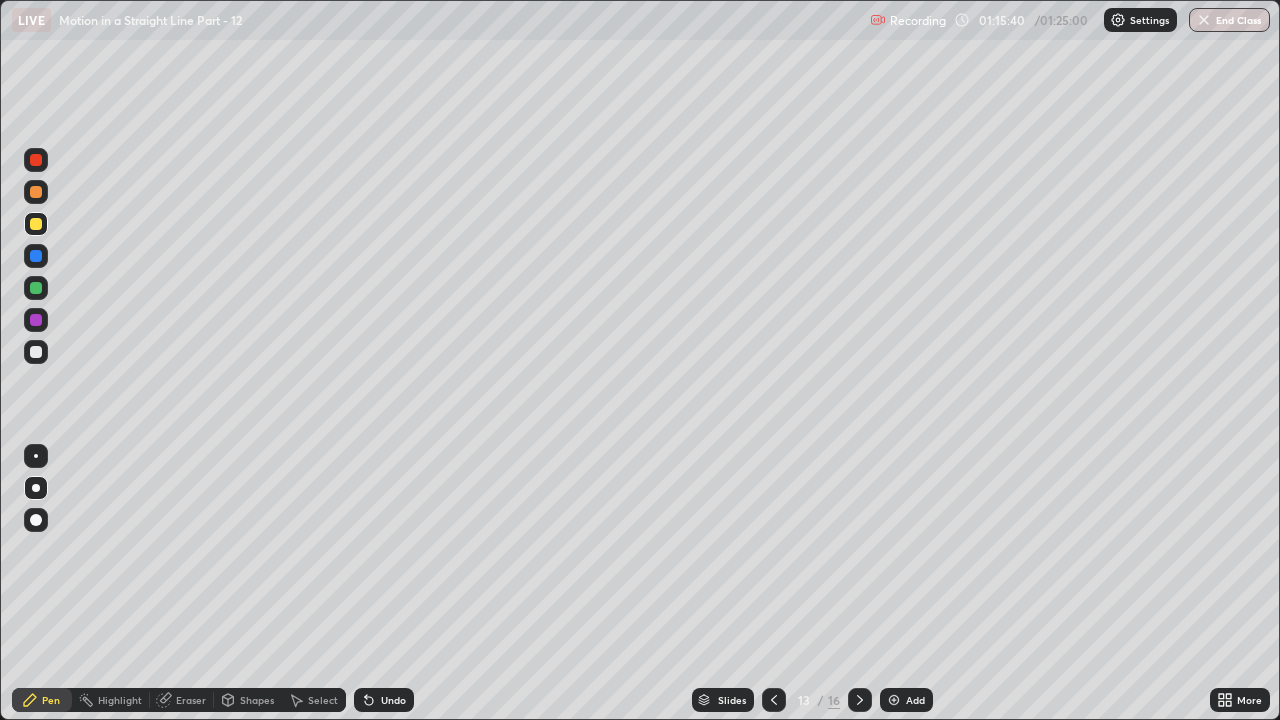 click 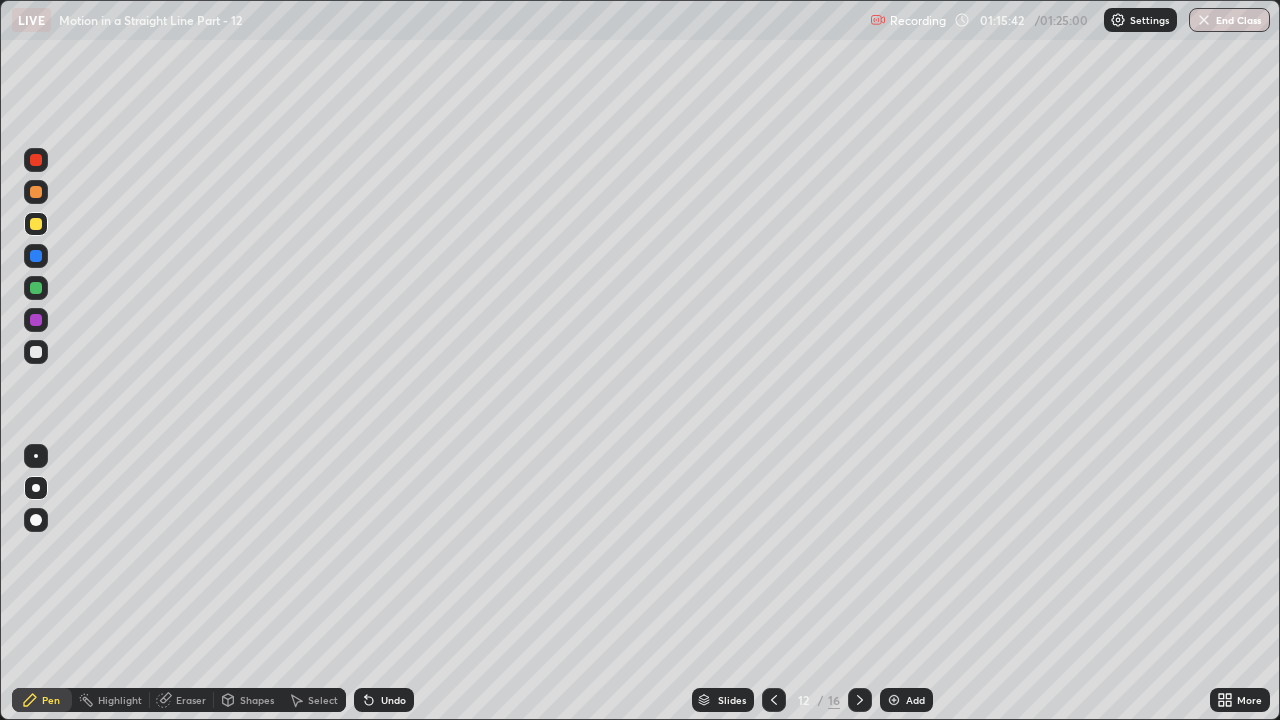 click 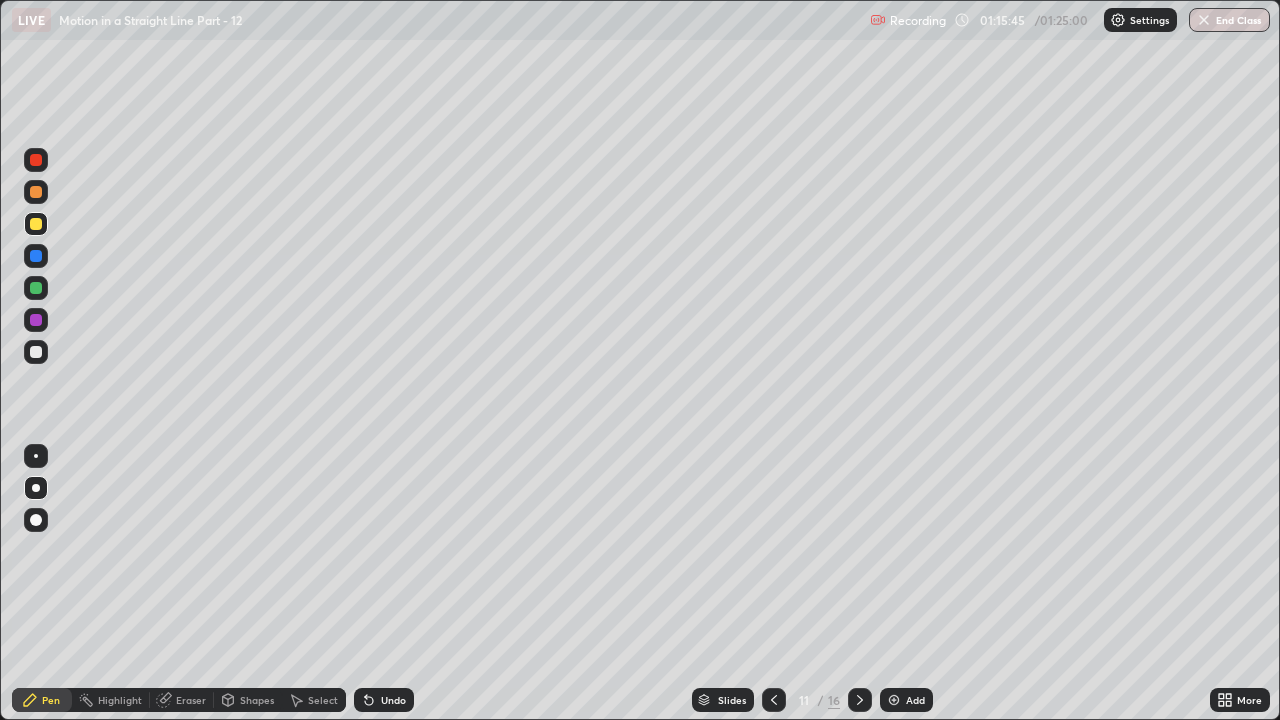 click 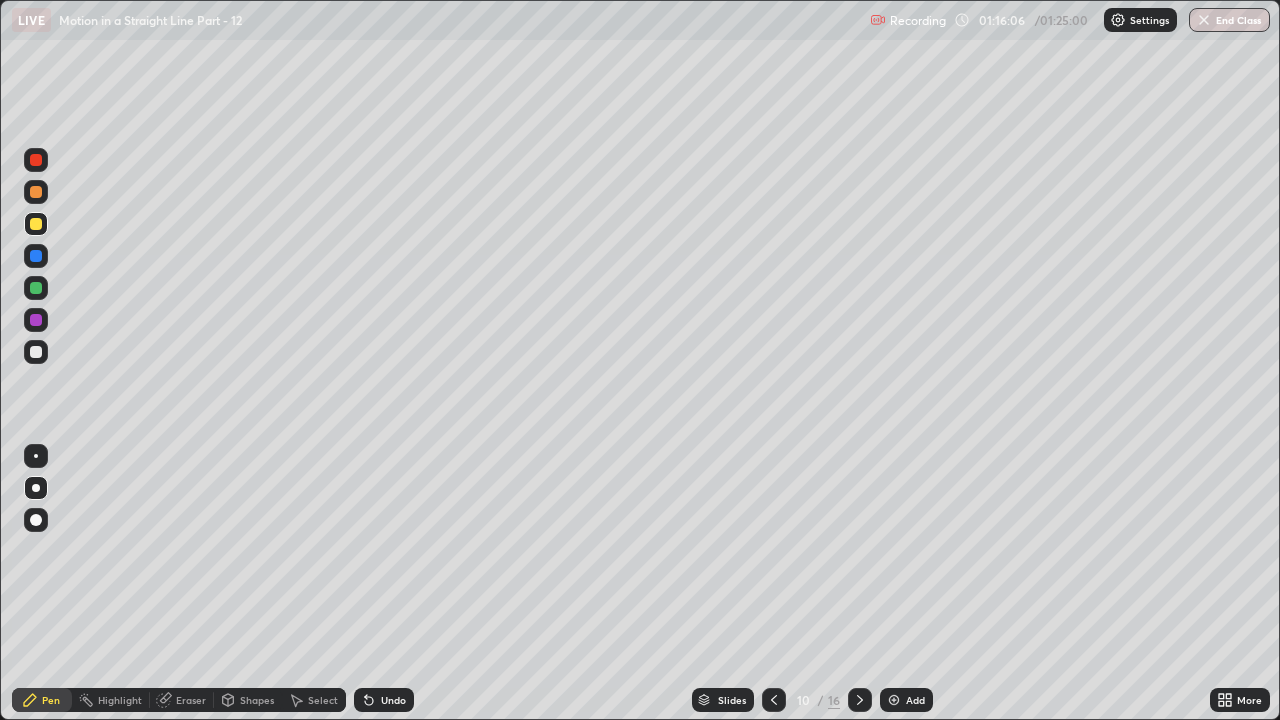 click 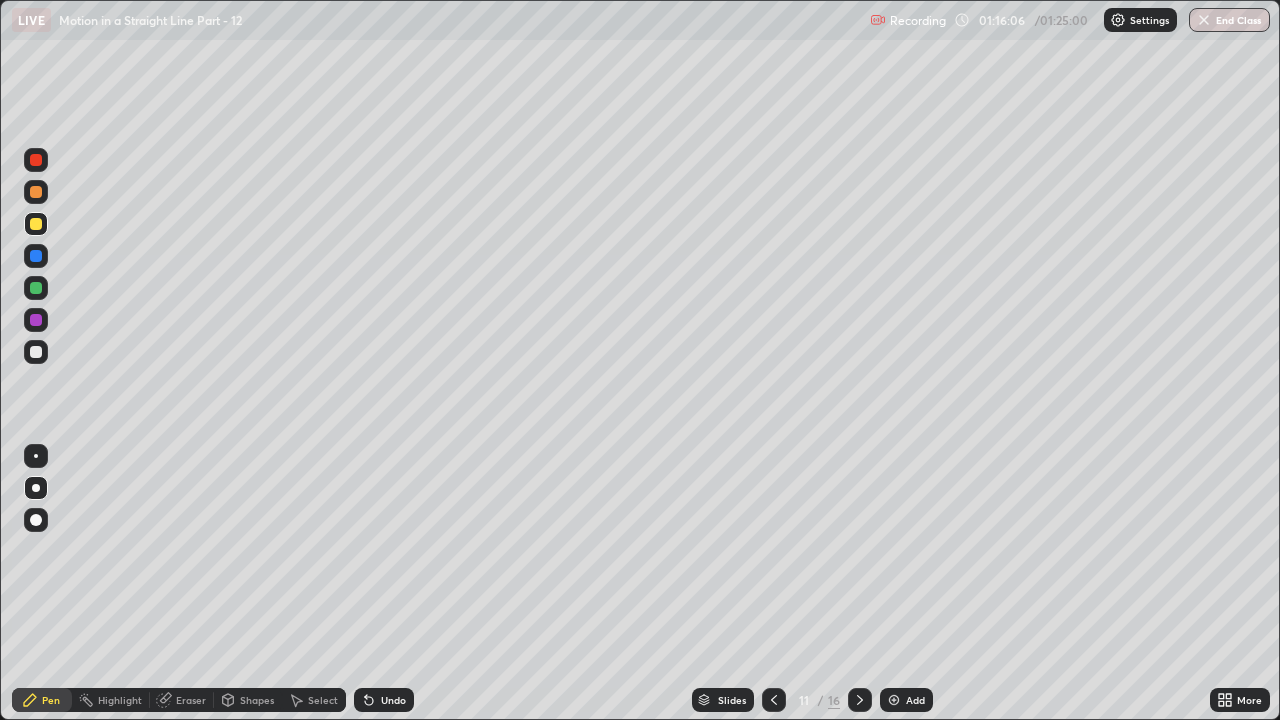 click 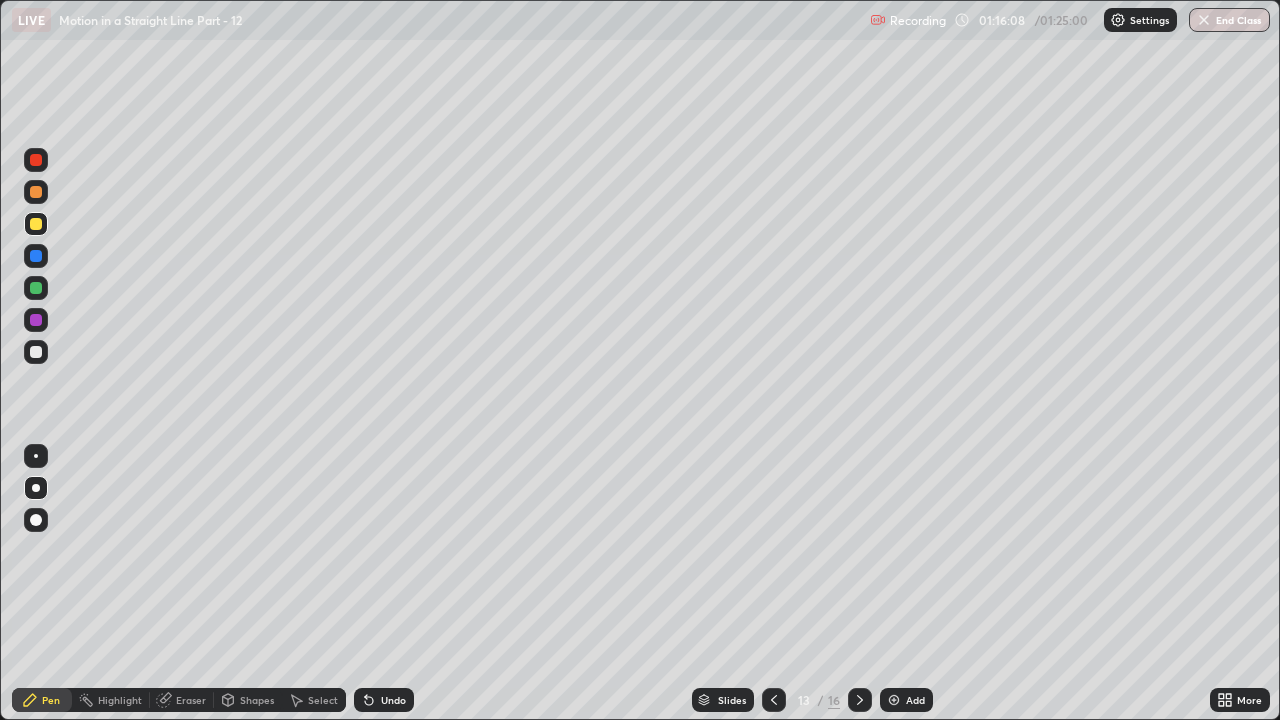 click 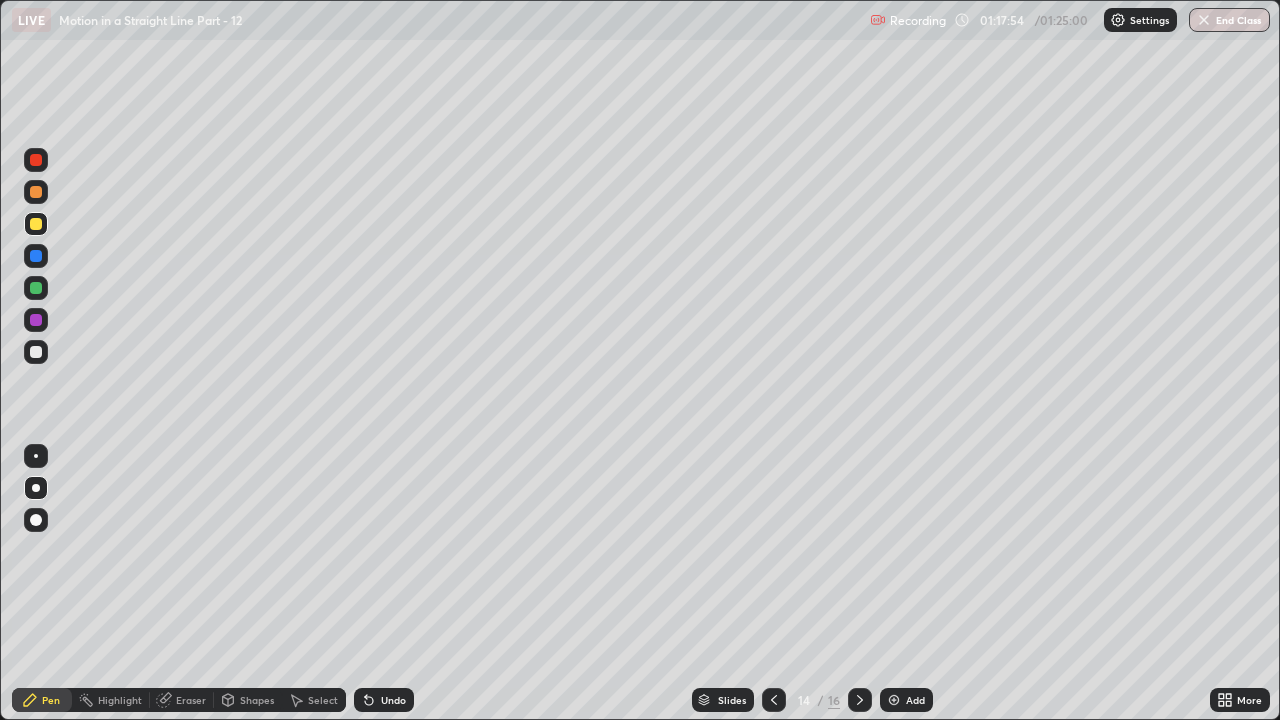 click 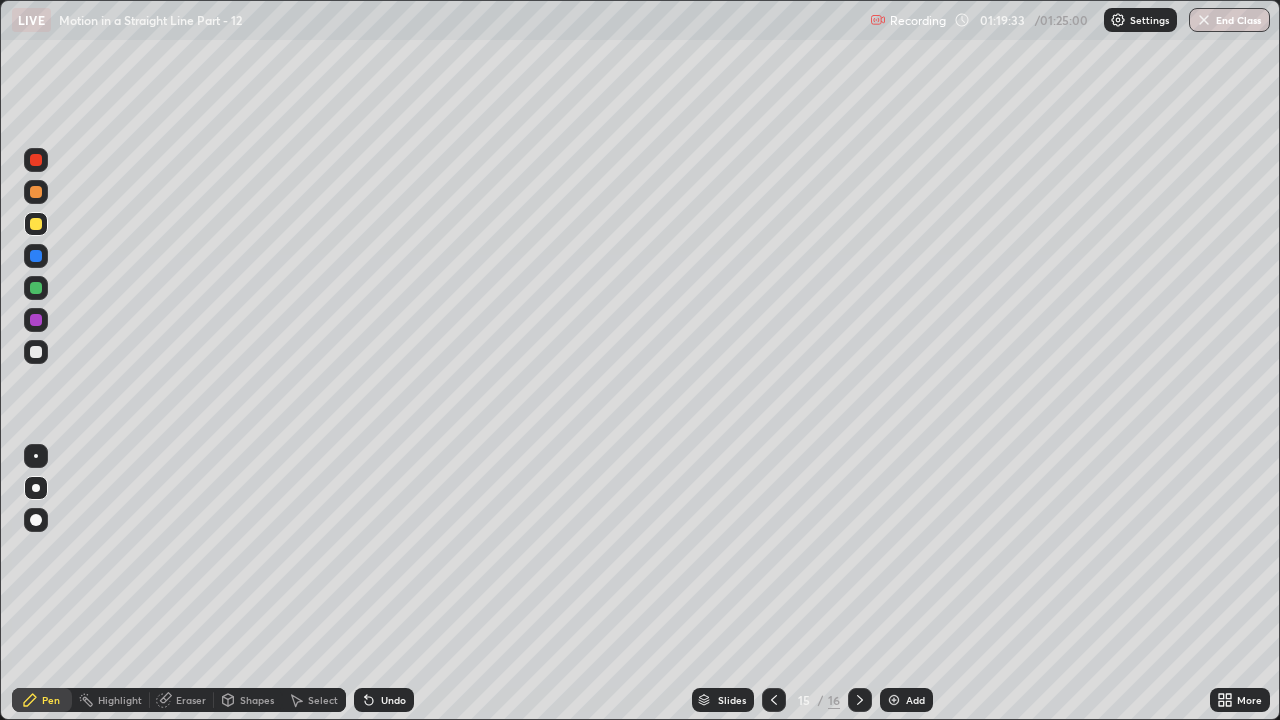 click 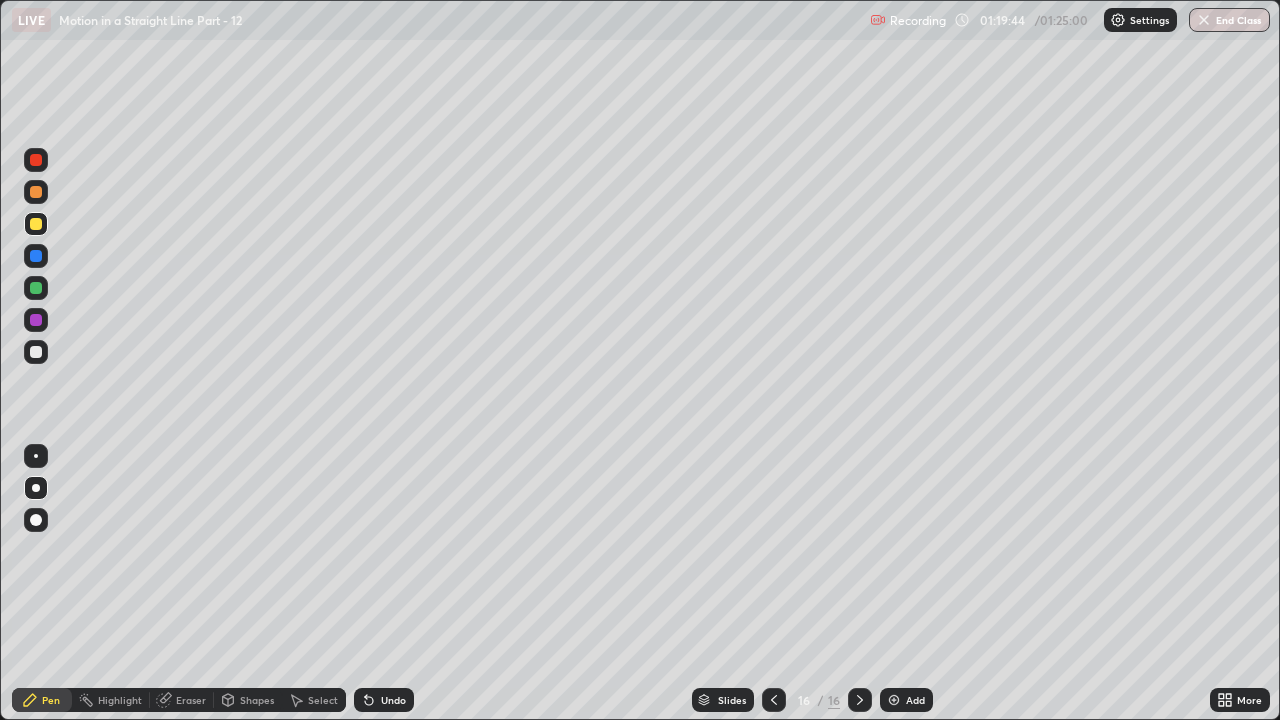 click at bounding box center (36, 288) 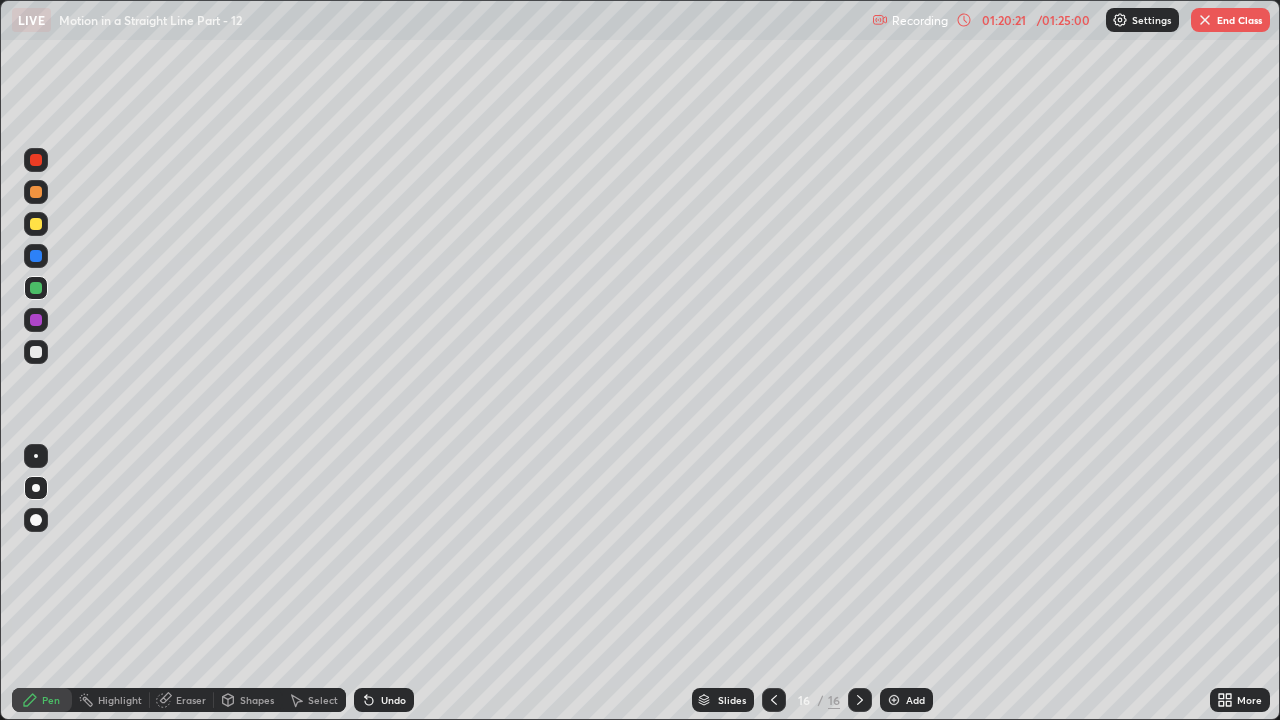 click 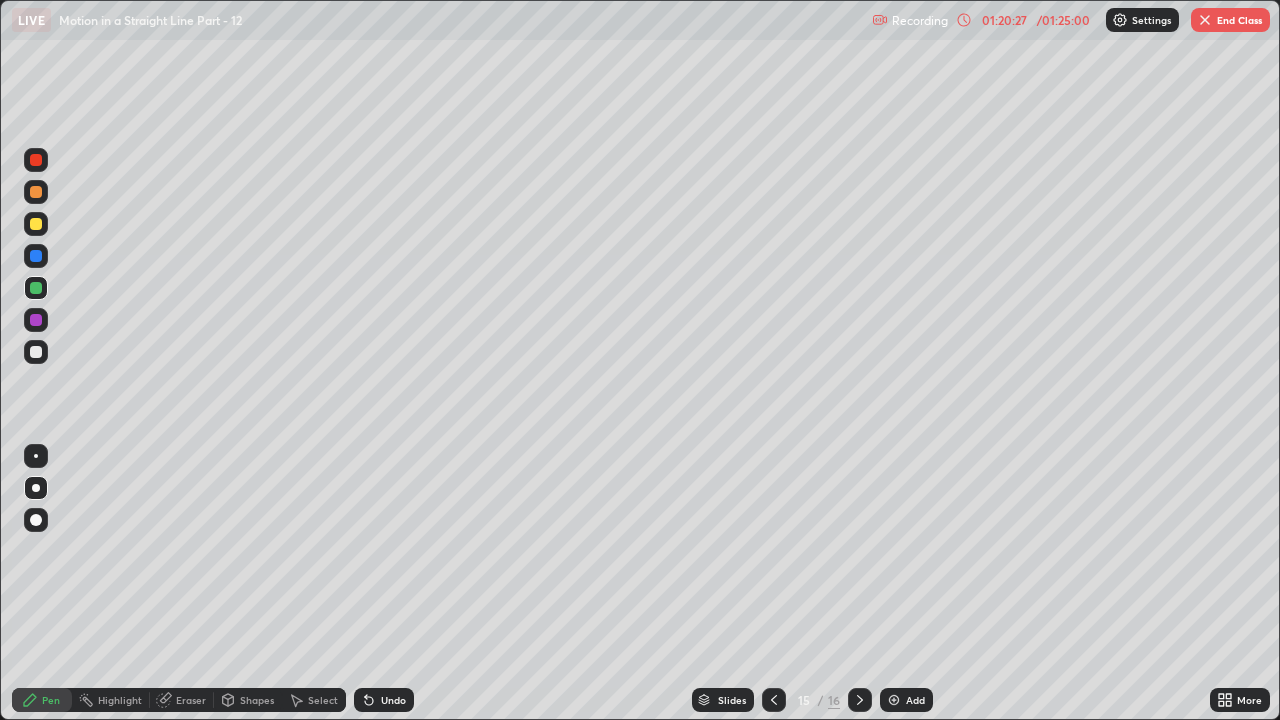 click 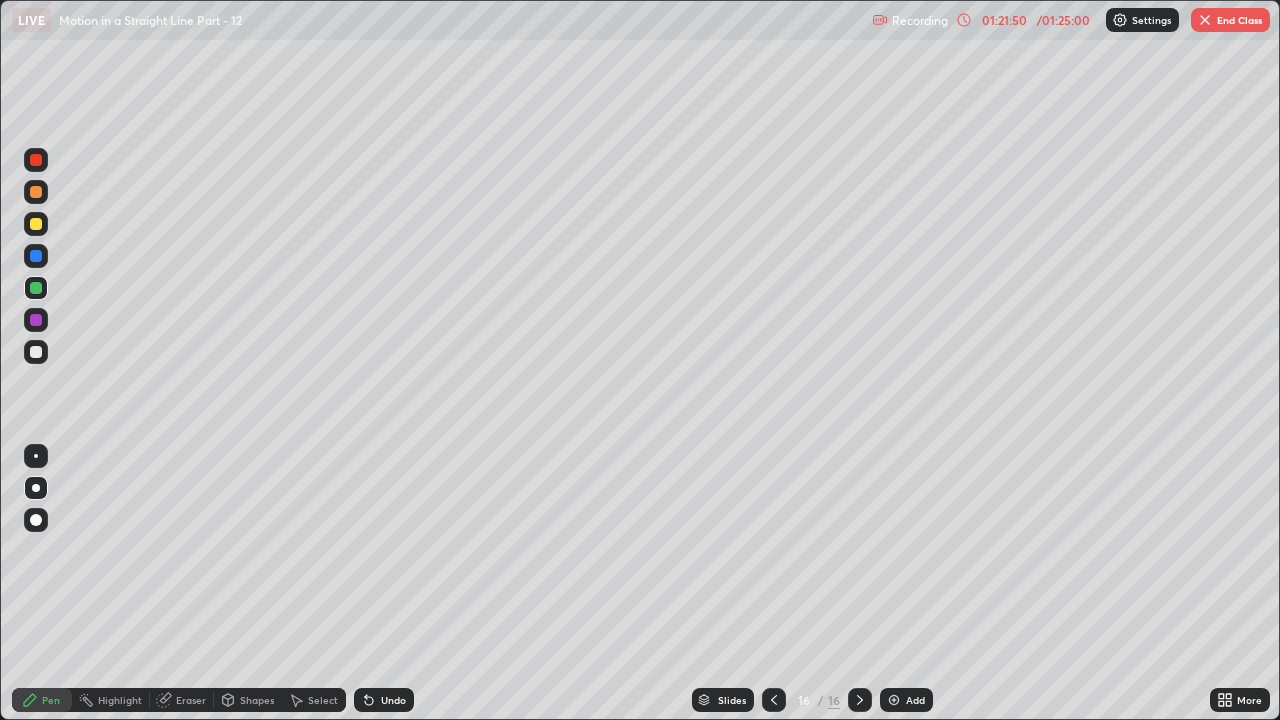 click on "End Class" at bounding box center (1230, 20) 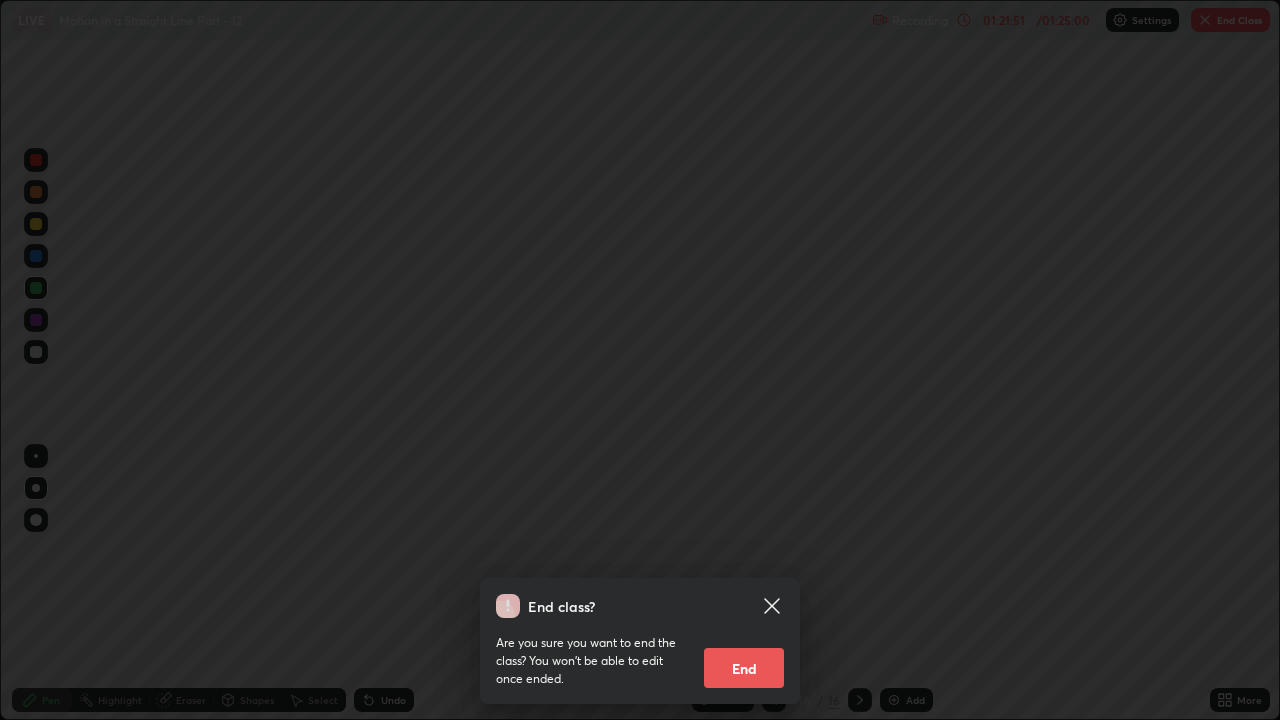 click on "End" at bounding box center [744, 668] 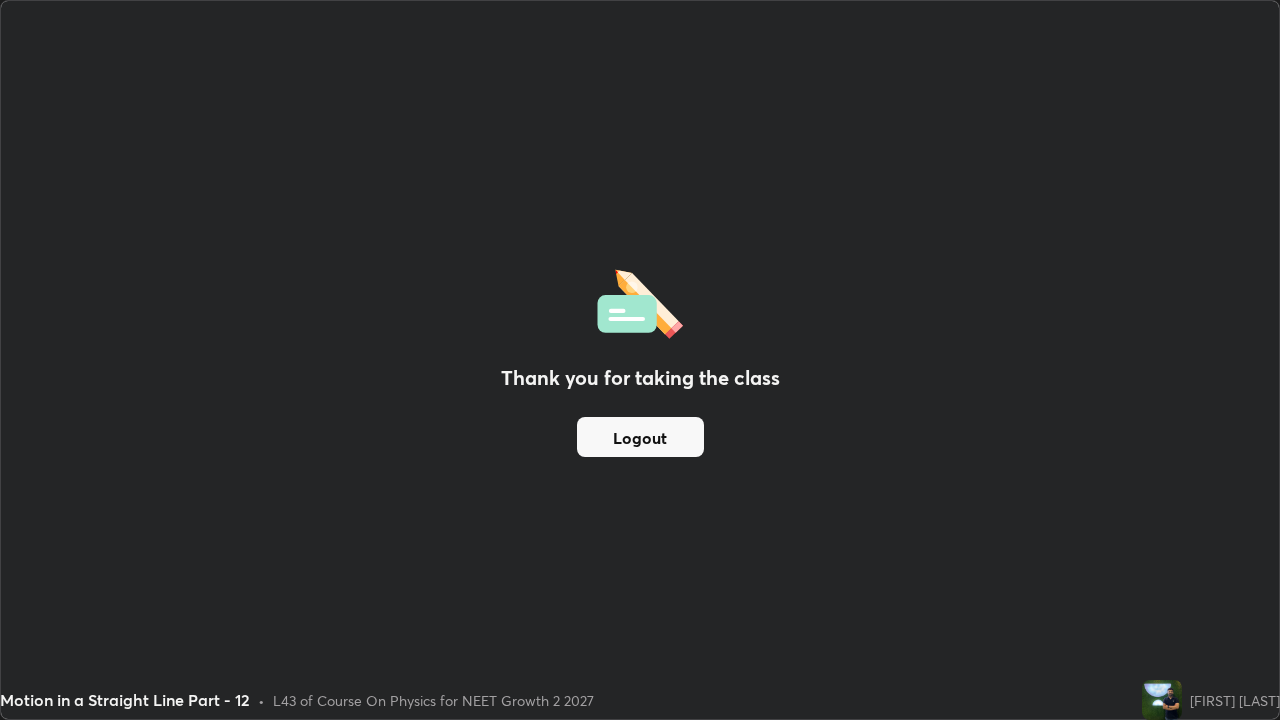 click on "Logout" at bounding box center (640, 437) 